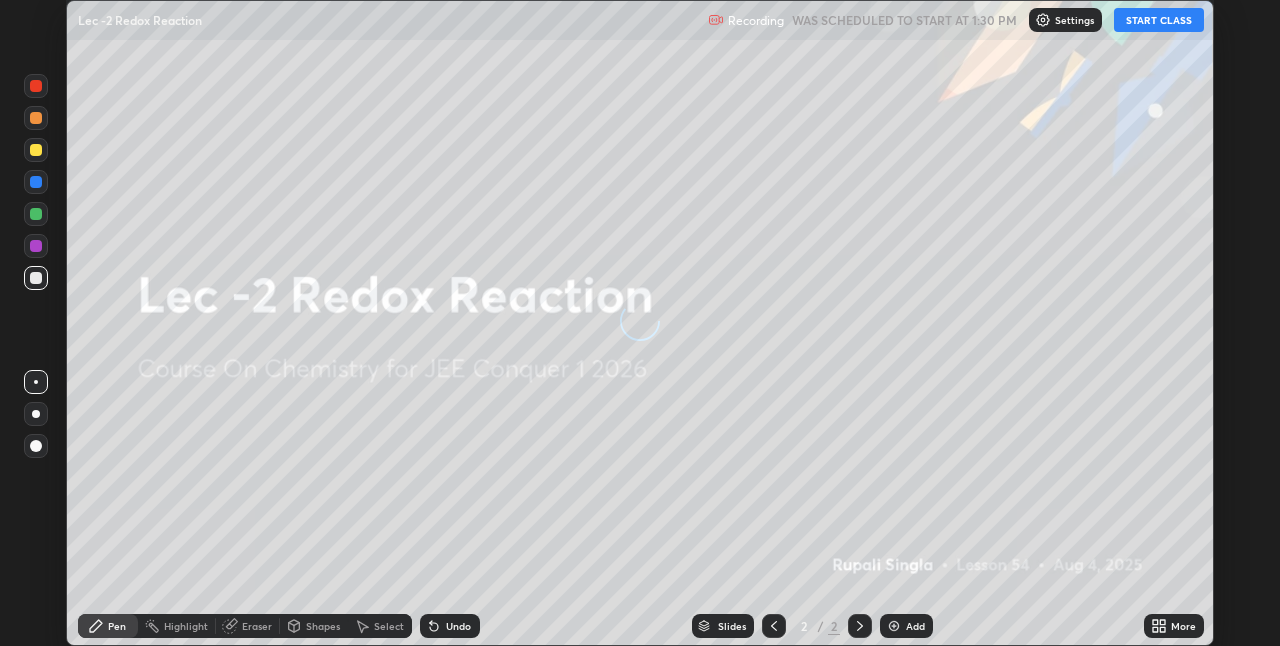 scroll, scrollTop: 0, scrollLeft: 0, axis: both 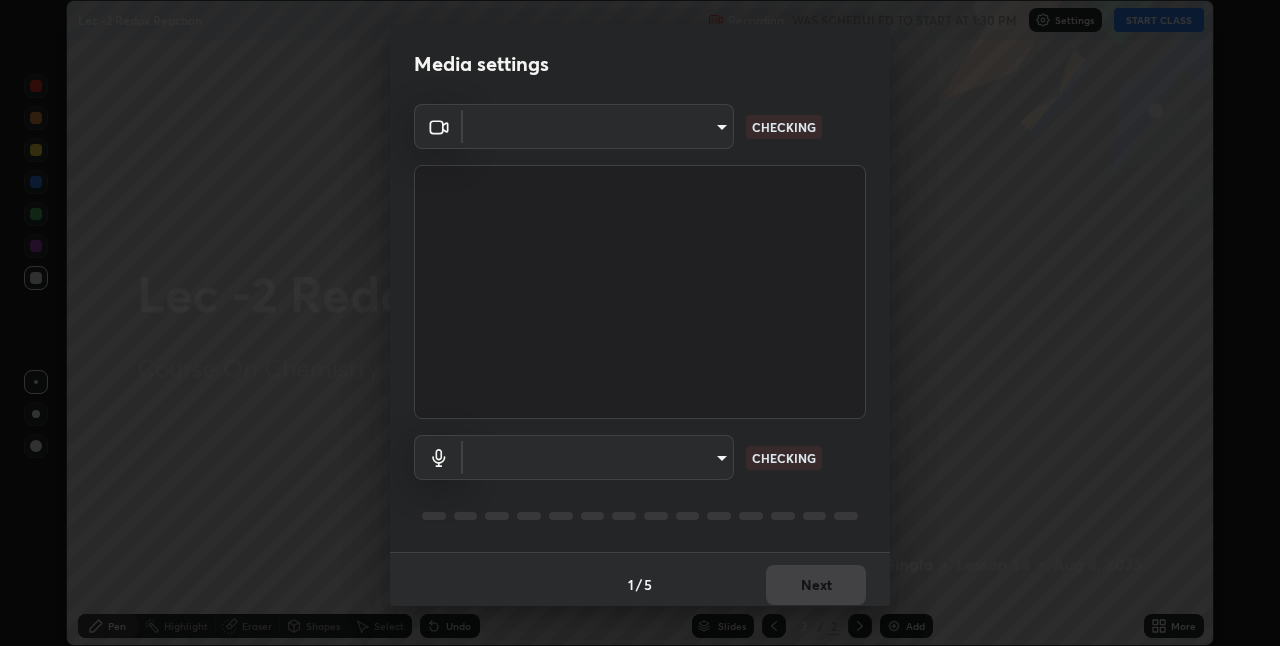 type on "4325113f5150d2eb00f74217ab665fa957d37049b6e54c8d92697f499d53718f" 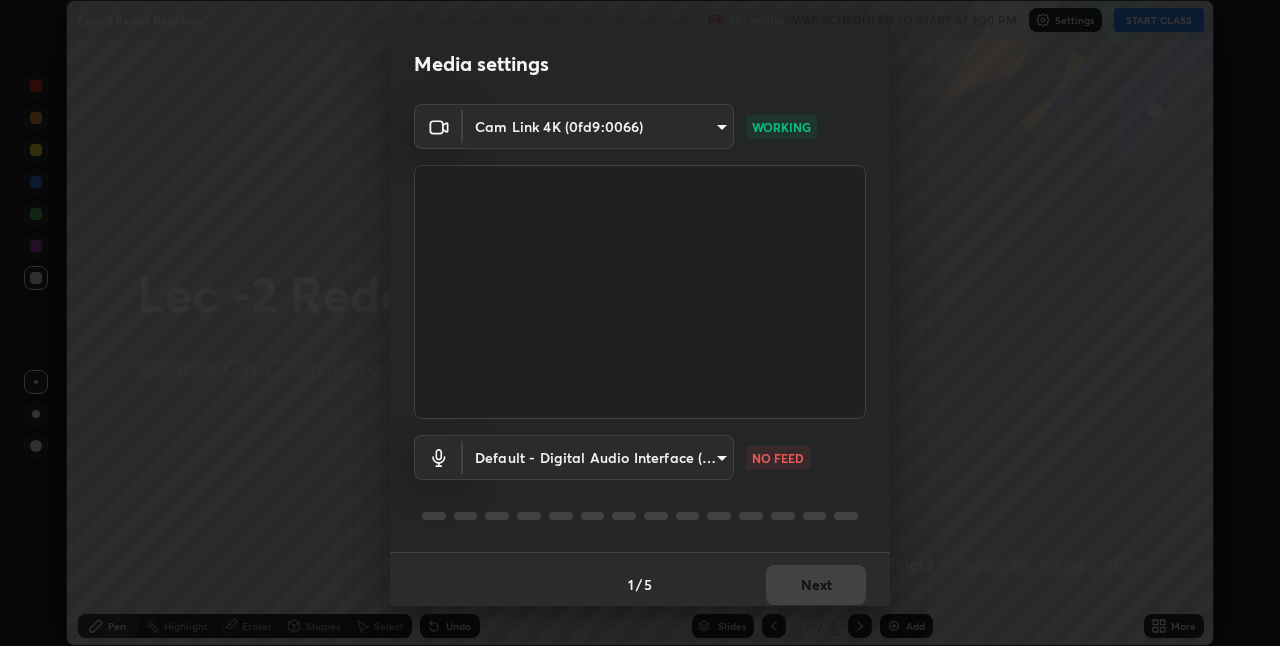 click on "Erase all Lec -2 Redox Reaction Recording WAS SCHEDULED TO START AT  1:30 PM Settings START CLASS Setting up your live class Lec -2 Redox Reaction • L54 of Course On Chemistry for JEE Conquer 1 2026 [FIRST] [LAST] Pen Highlight Eraser Shapes Select Undo Slides 2 / 2 Add More No doubts shared Encourage your learners to ask a doubt for better clarity Report an issue Reason for reporting Buffering Chat not working Audio - Video sync issue Educator video quality low ​ Attach an image Report Media settings Cam Link 4K (0fd9:0066) 4325113f5150d2eb00f74217ab665fa957d37049b6e54c8d92697f499d53718f WORKING Default - Digital Audio Interface (Cam Link 4K) default NO FEED 1 / 5 Next" at bounding box center (640, 323) 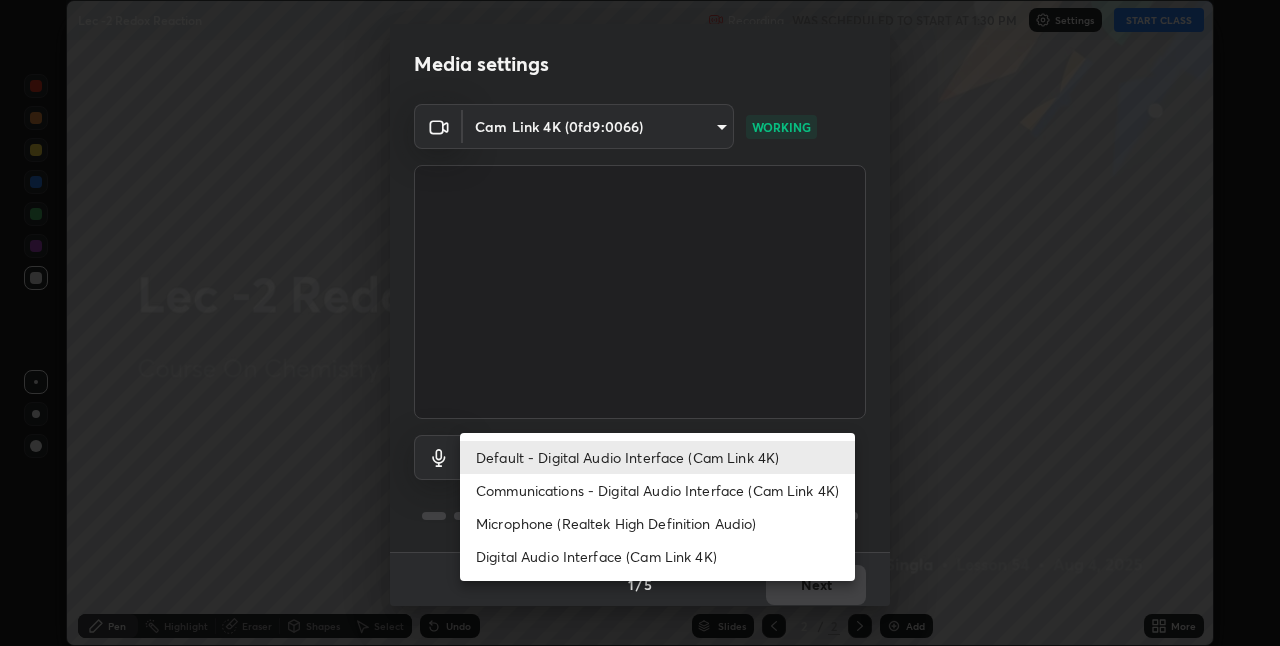 click on "Communications - Digital Audio Interface (Cam Link 4K)" at bounding box center [657, 490] 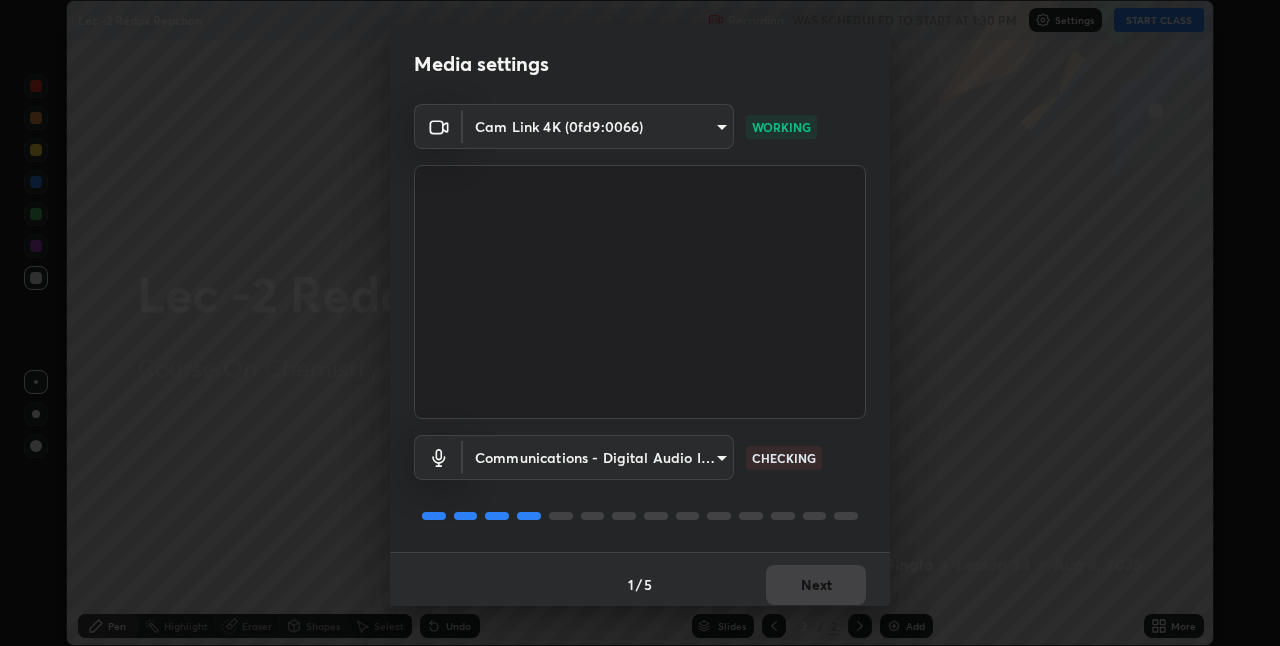 scroll, scrollTop: 10, scrollLeft: 0, axis: vertical 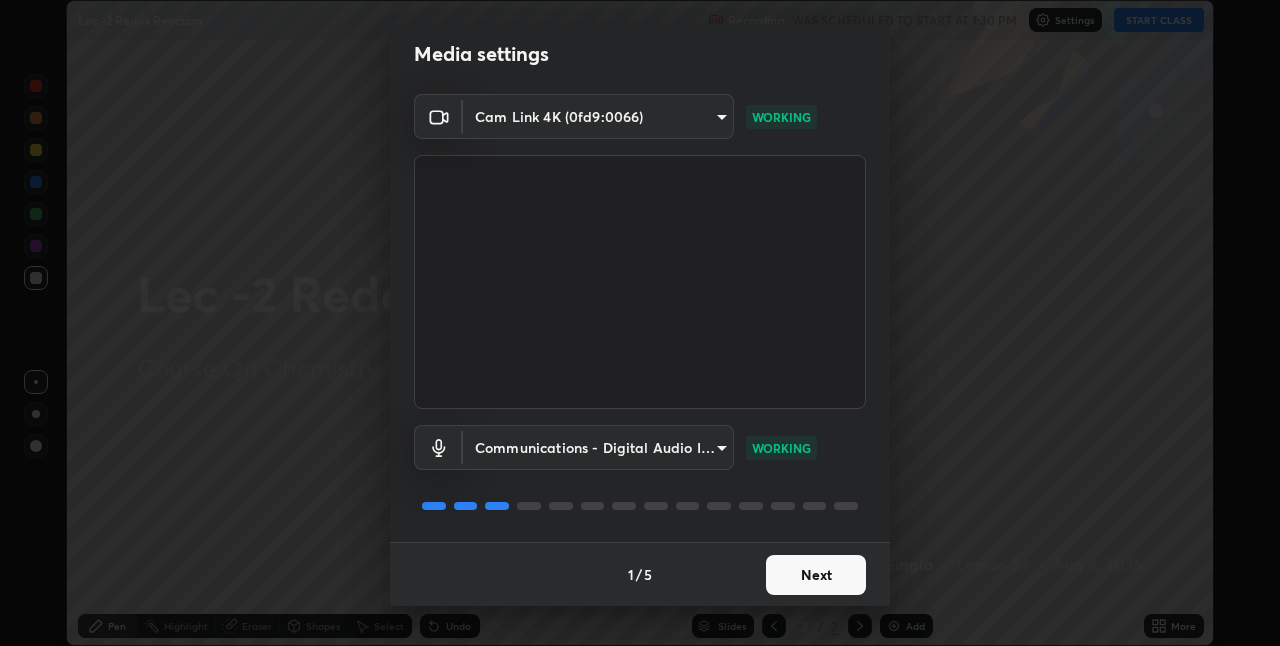 click on "Next" at bounding box center (816, 575) 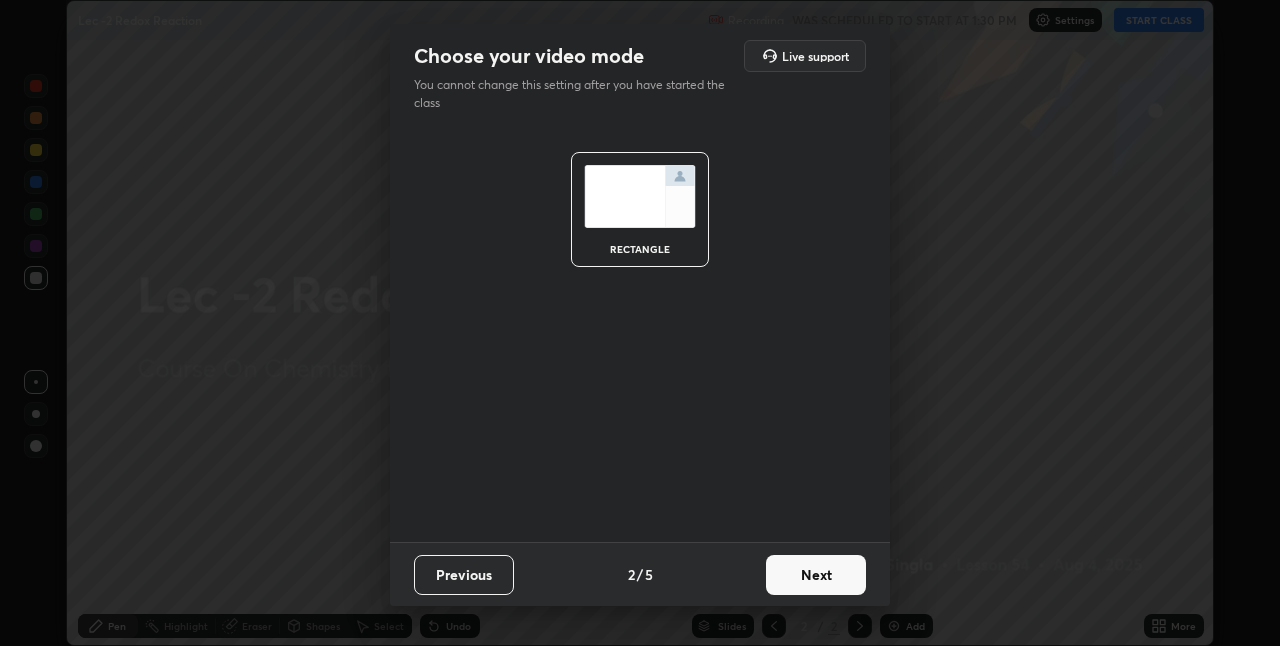 scroll, scrollTop: 0, scrollLeft: 0, axis: both 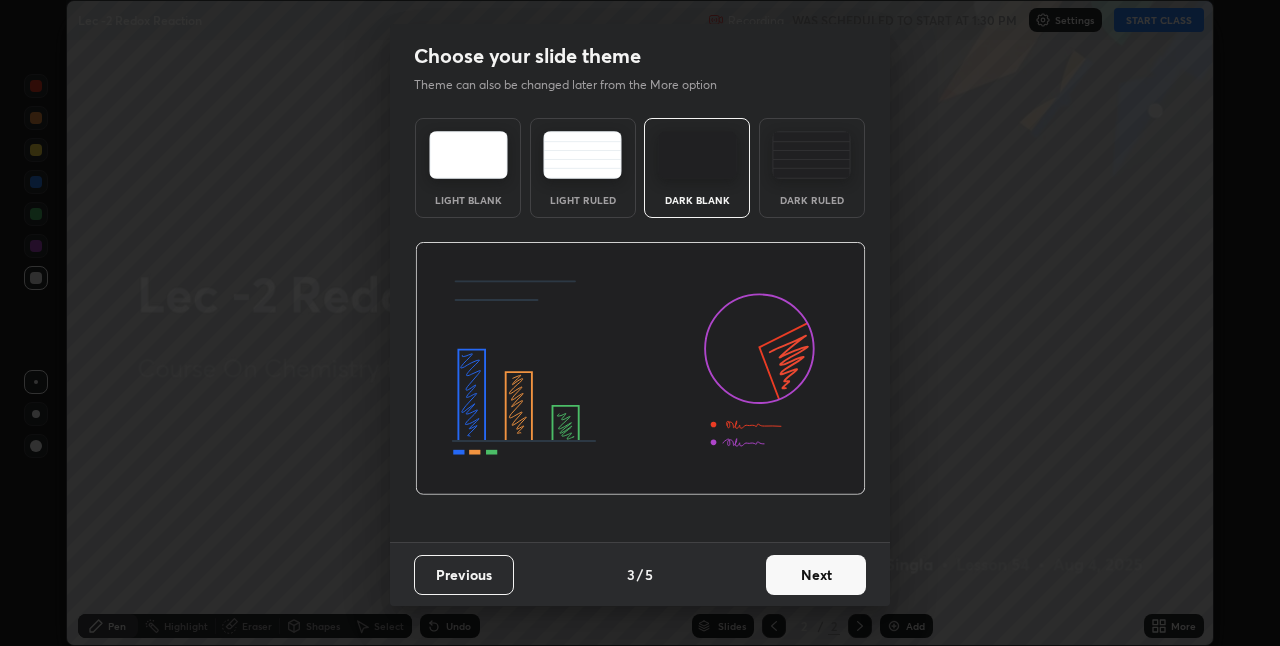 click on "Next" at bounding box center (816, 575) 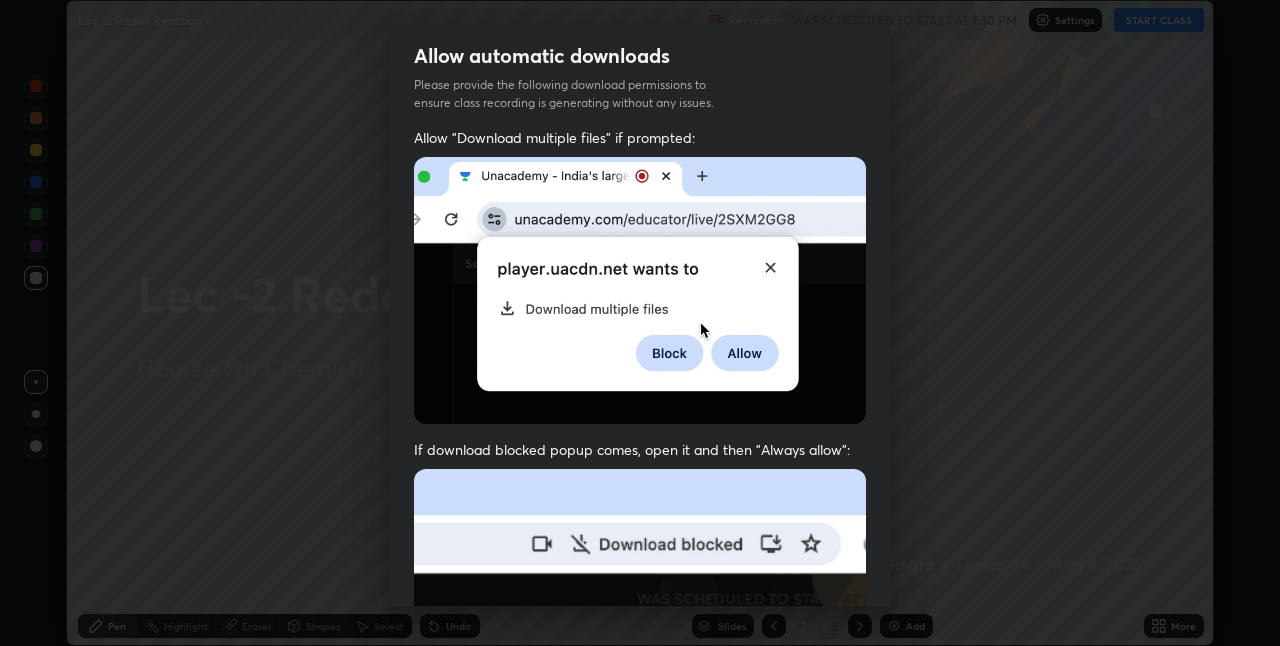 click at bounding box center (640, 687) 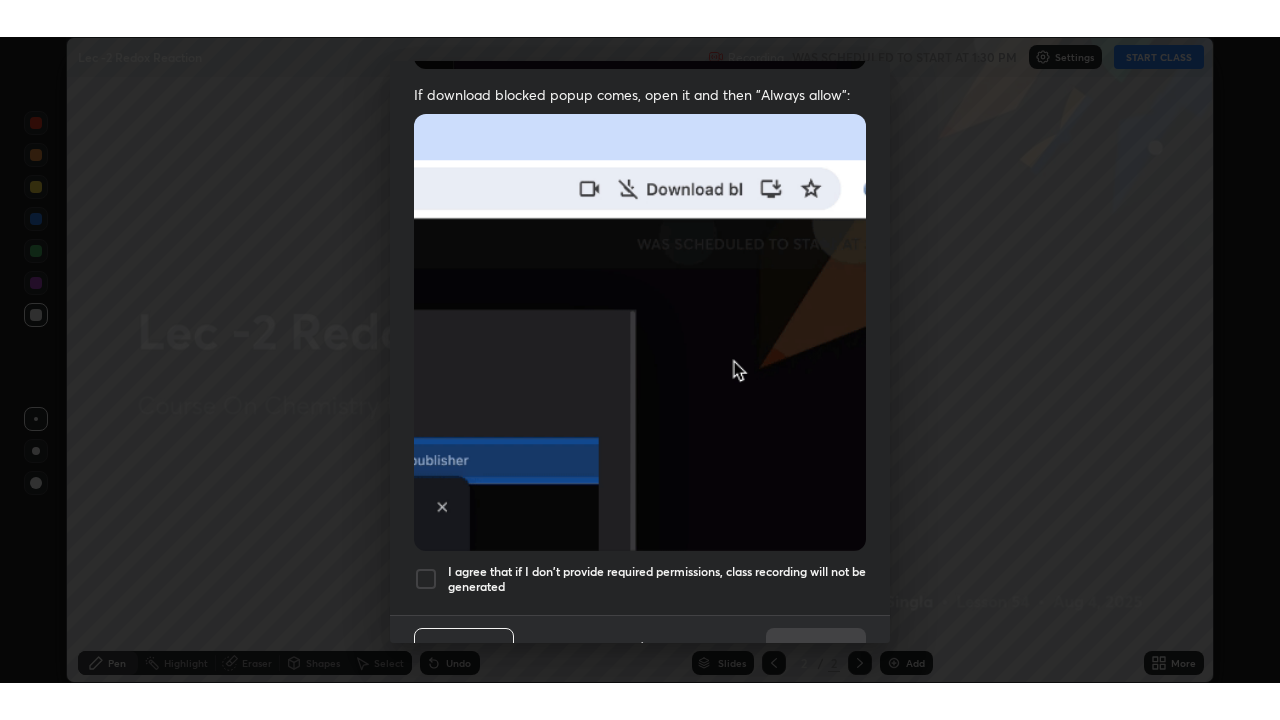 scroll, scrollTop: 418, scrollLeft: 0, axis: vertical 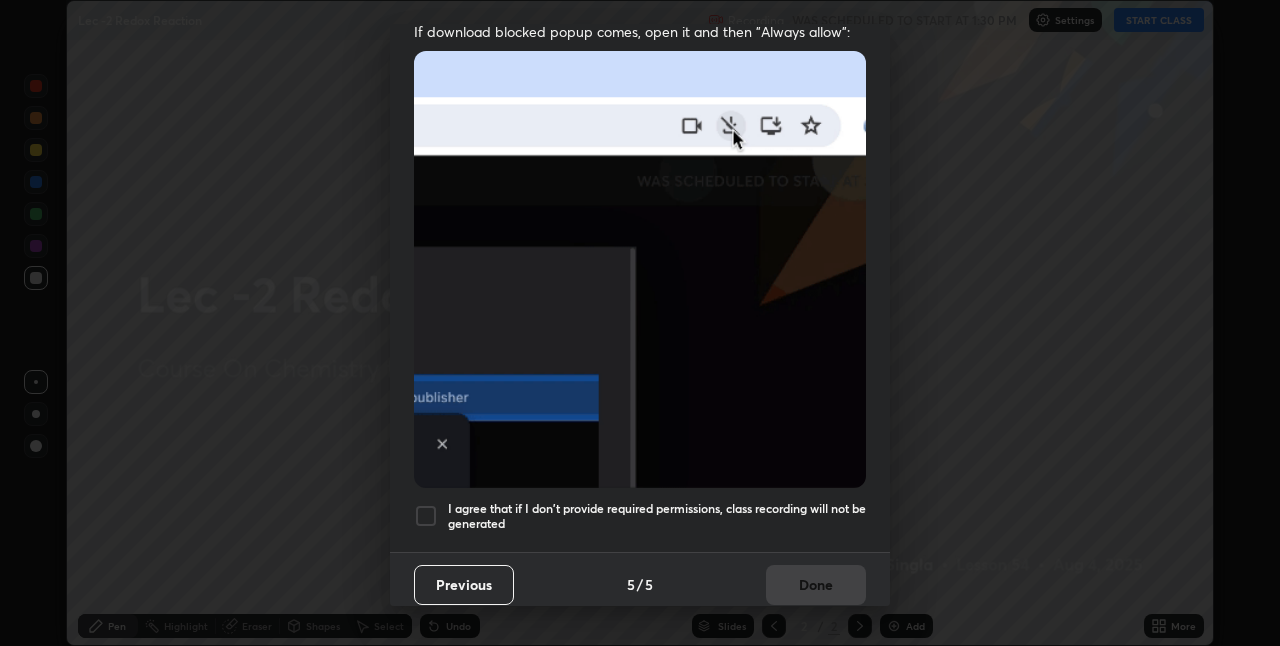 click on "I agree that if I don't provide required permissions, class recording will not be generated" at bounding box center (640, 516) 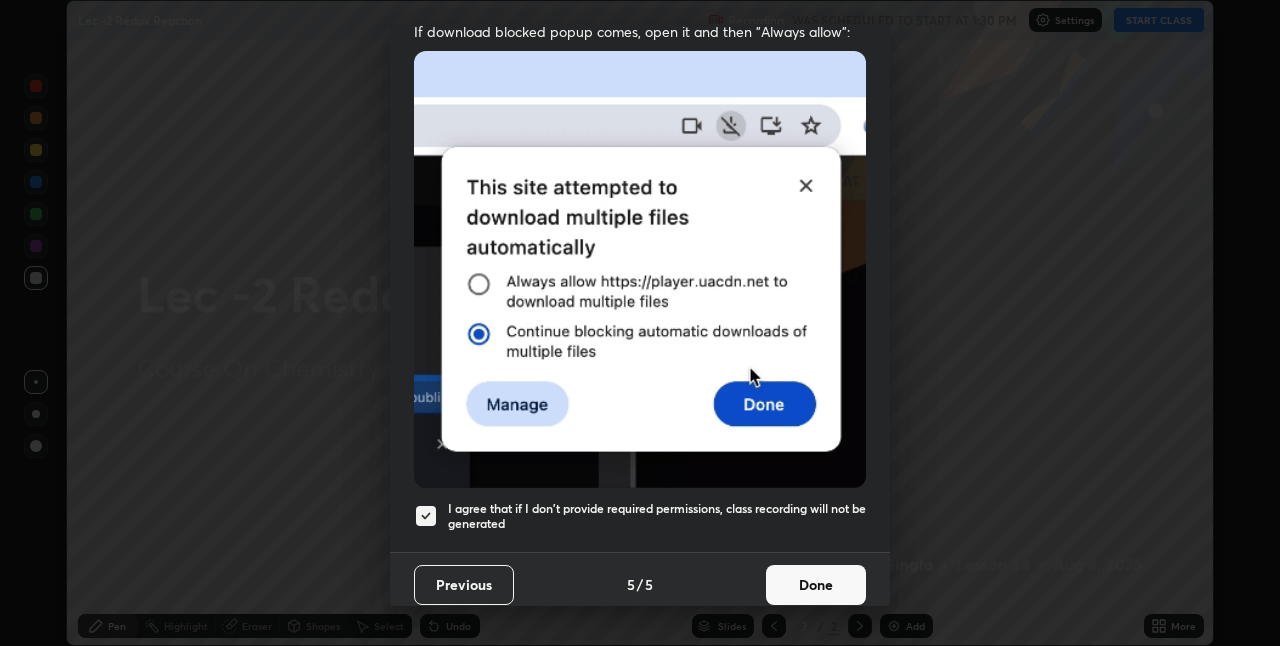click on "Done" at bounding box center [816, 585] 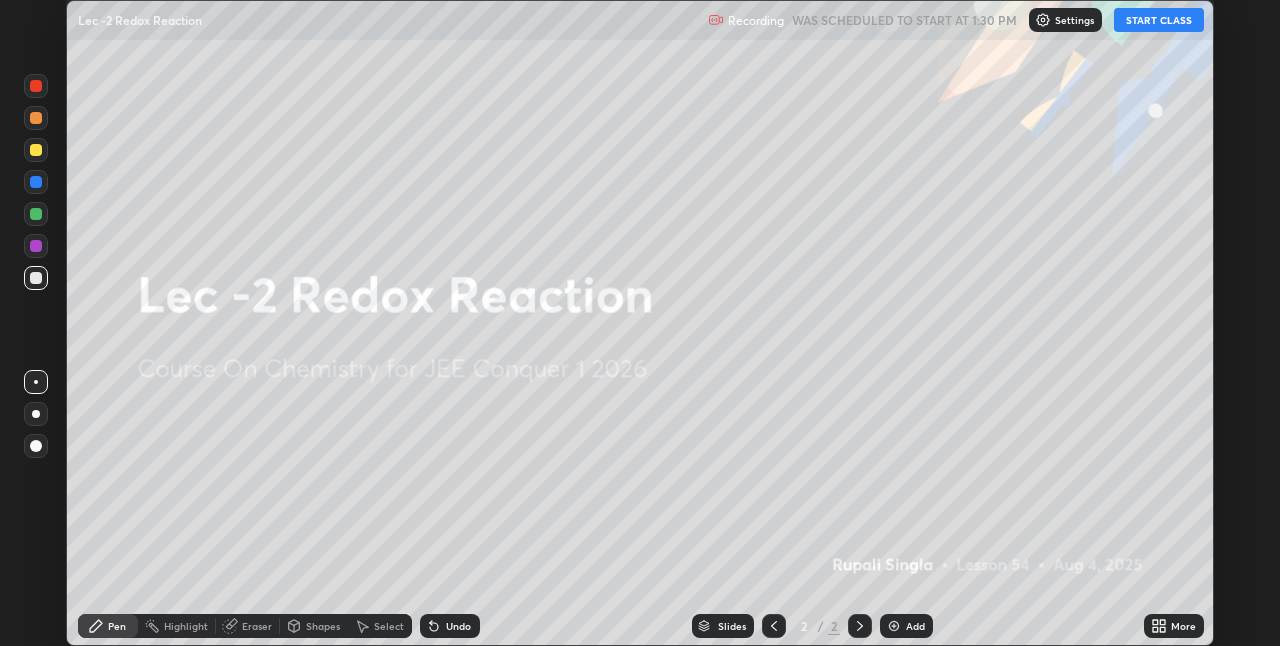 click on "START CLASS" at bounding box center (1159, 20) 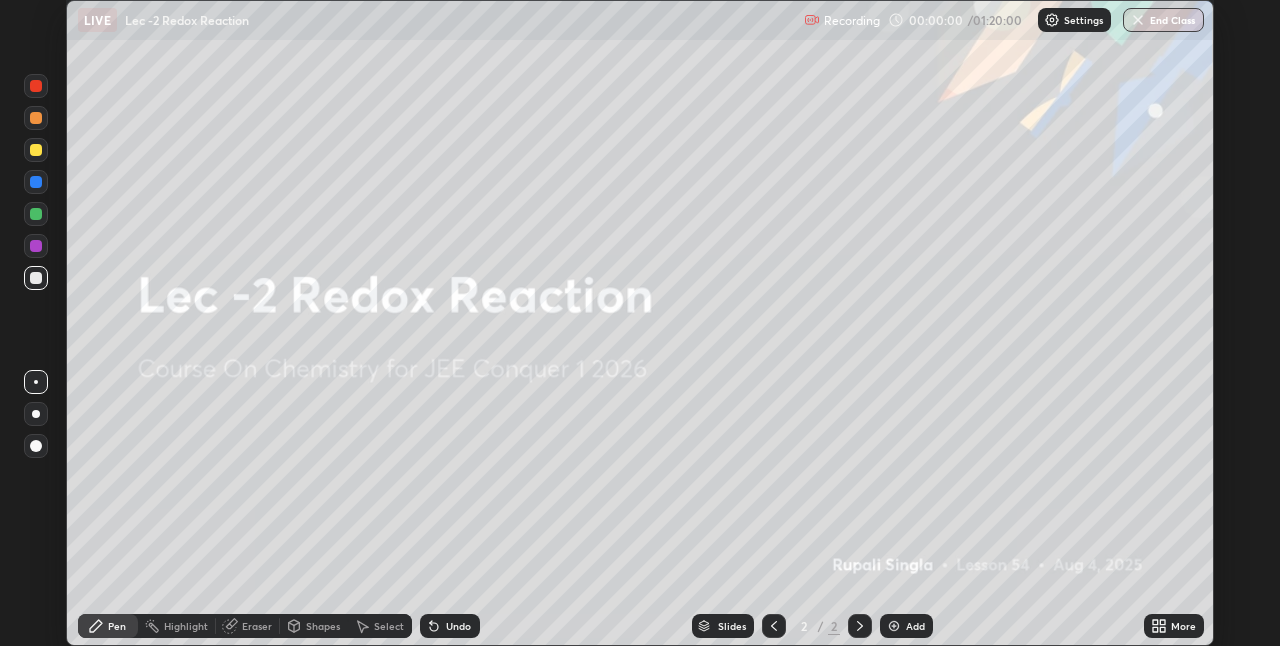 click 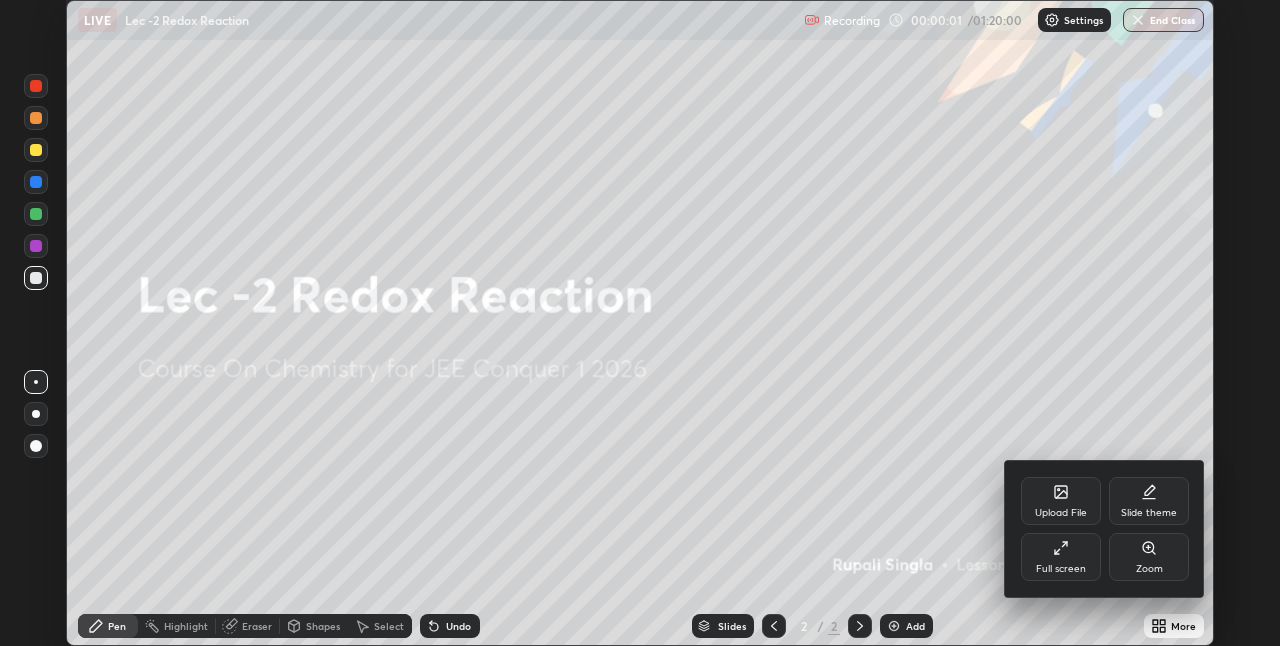 click on "Full screen" at bounding box center [1061, 557] 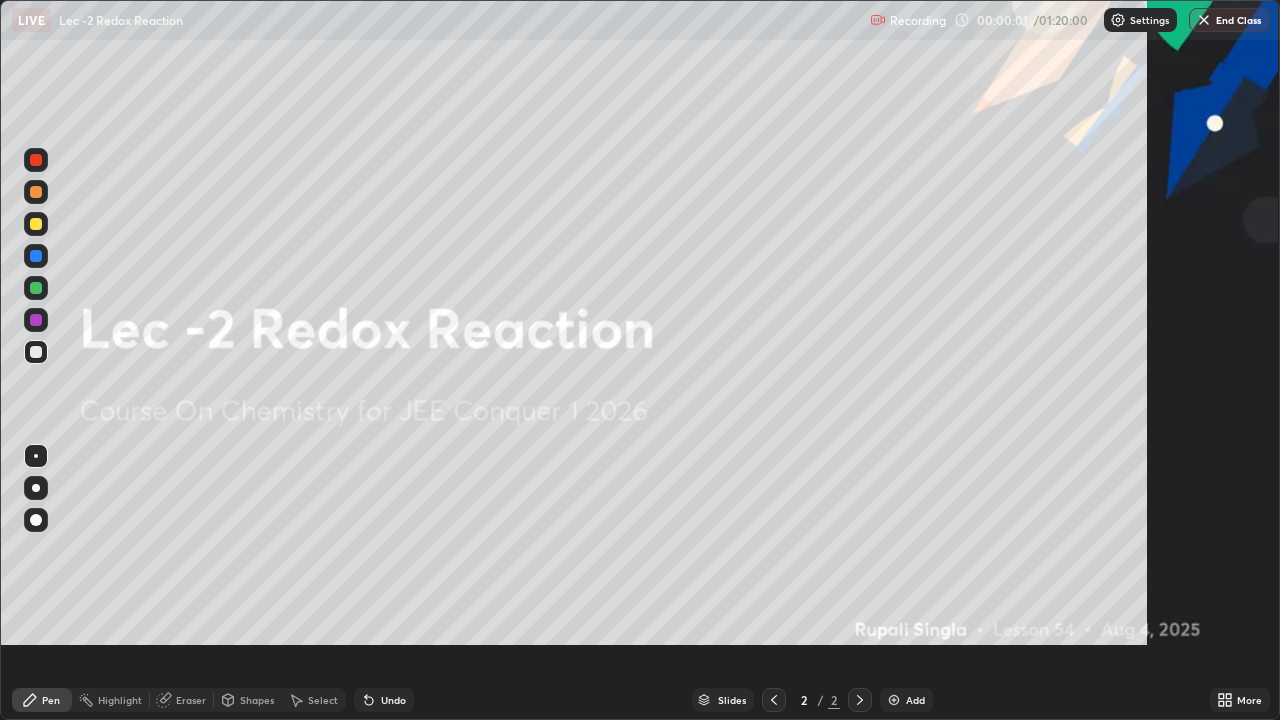 scroll, scrollTop: 99280, scrollLeft: 98720, axis: both 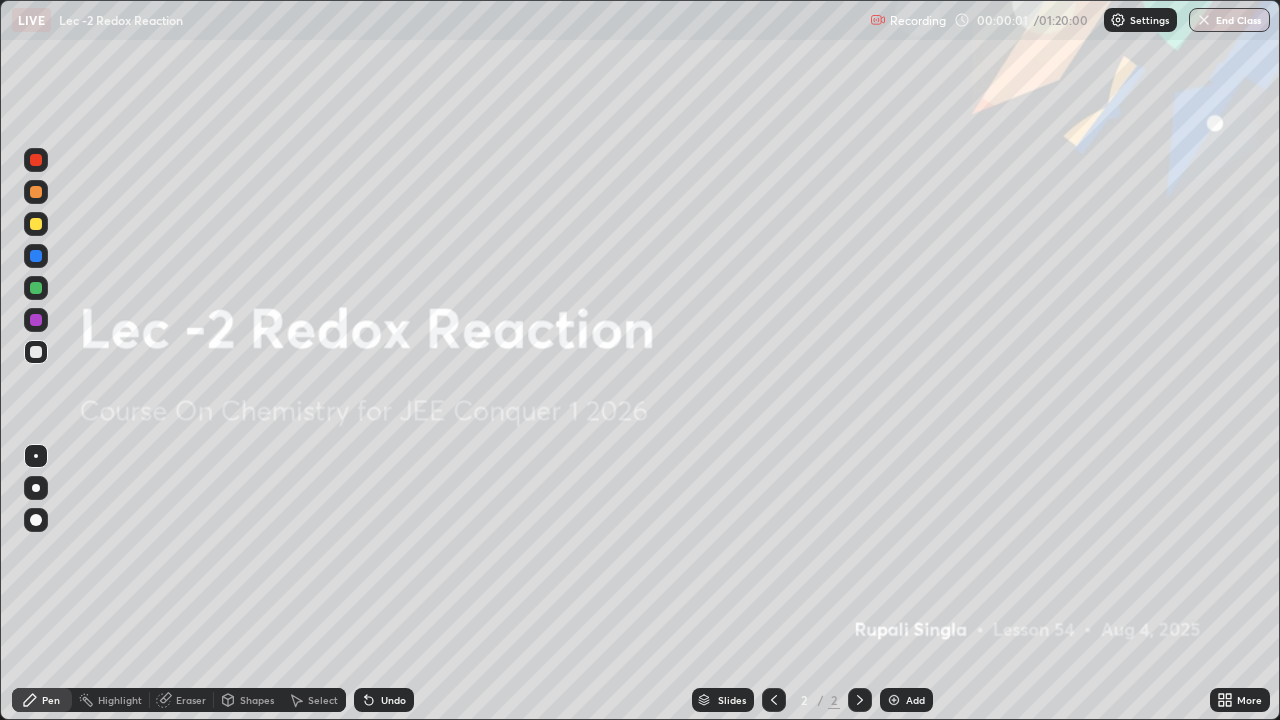 click on "Add" at bounding box center (906, 700) 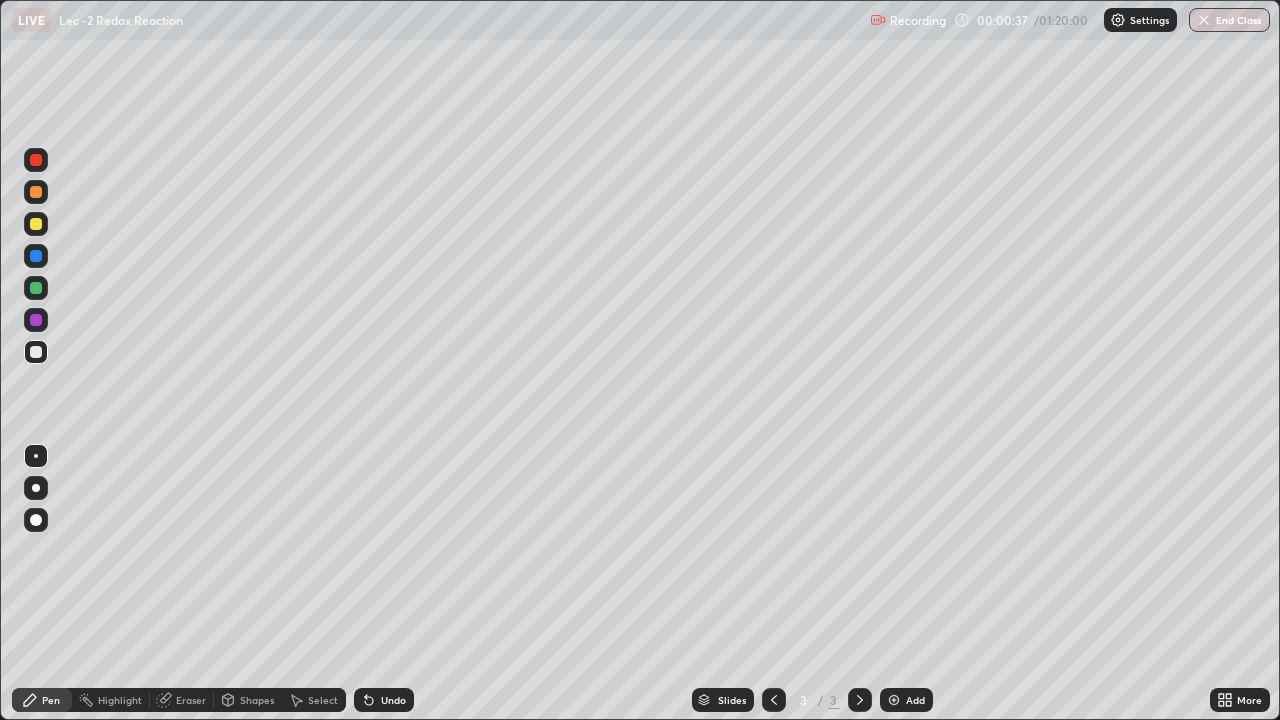 click at bounding box center [36, 224] 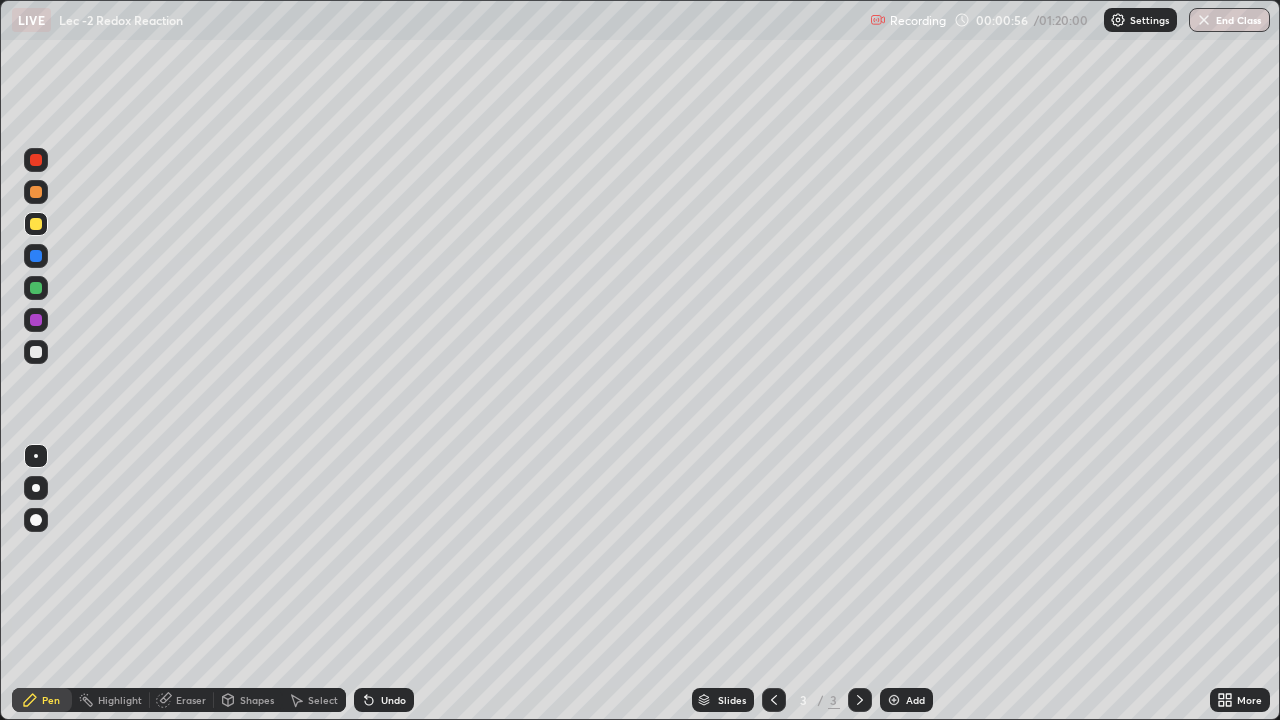 click at bounding box center [36, 288] 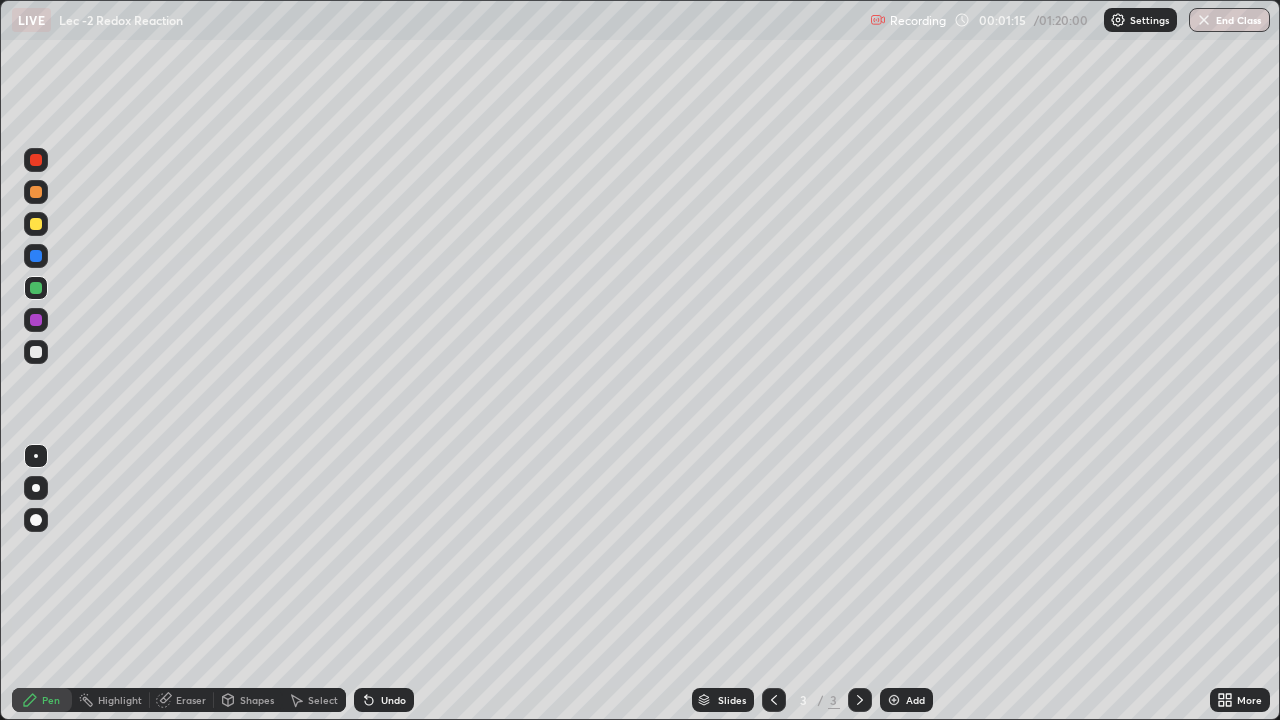 click at bounding box center (36, 352) 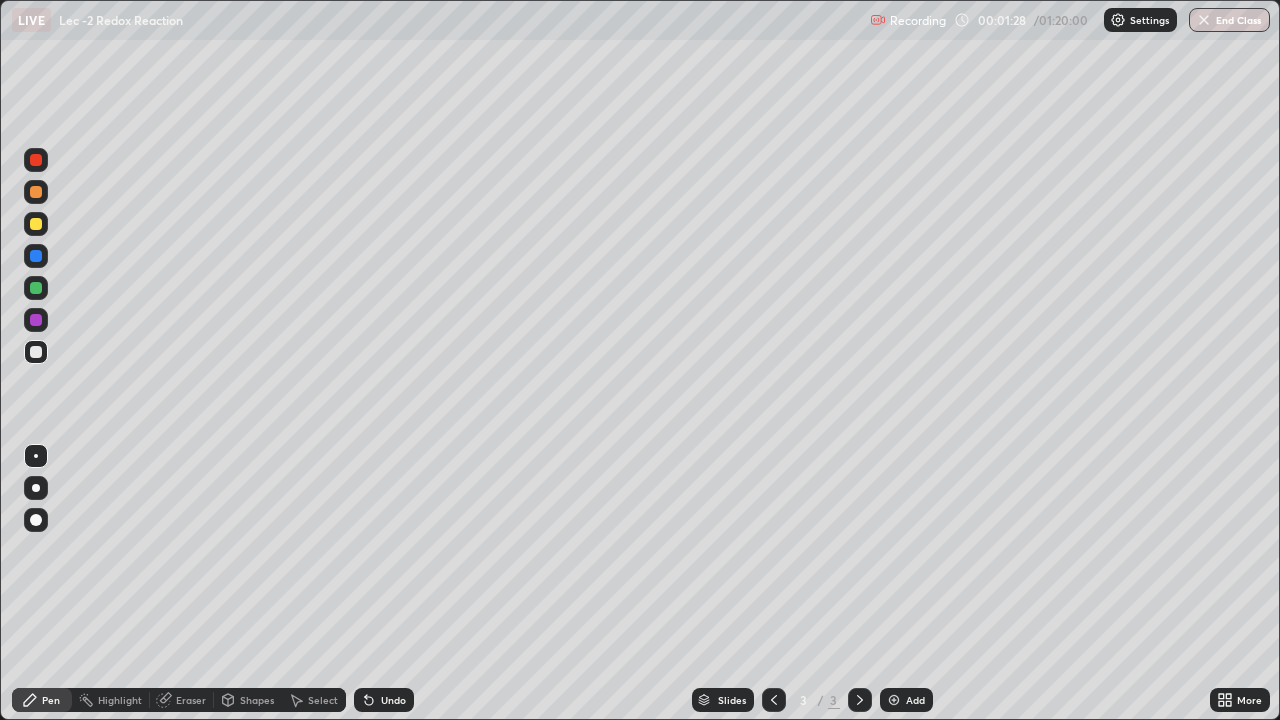 click at bounding box center (36, 288) 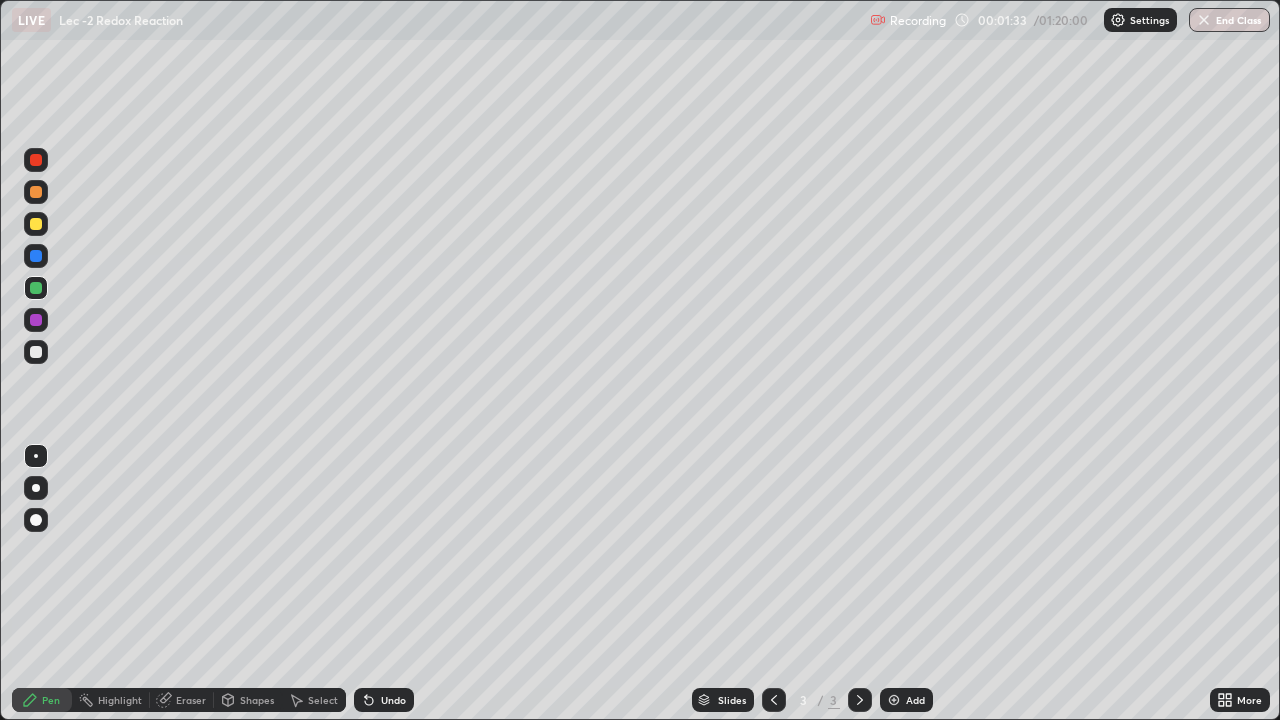 click on "Undo" at bounding box center [384, 700] 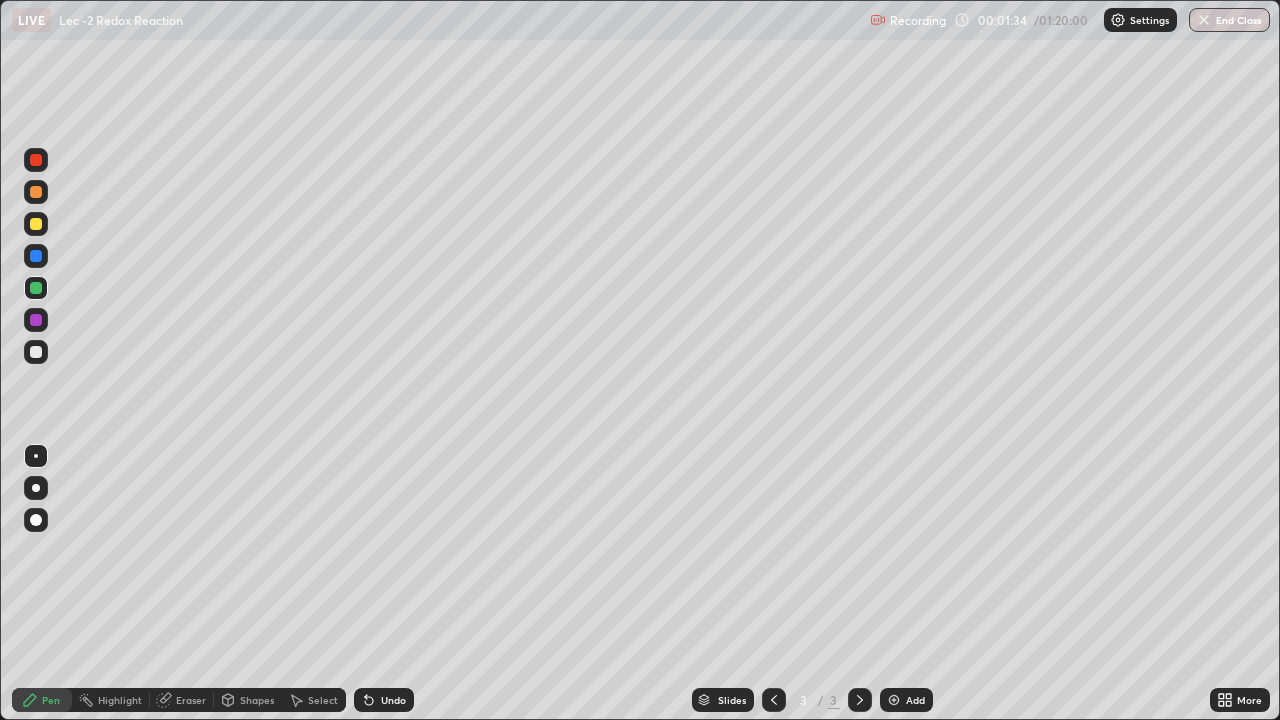 click on "Undo" at bounding box center (384, 700) 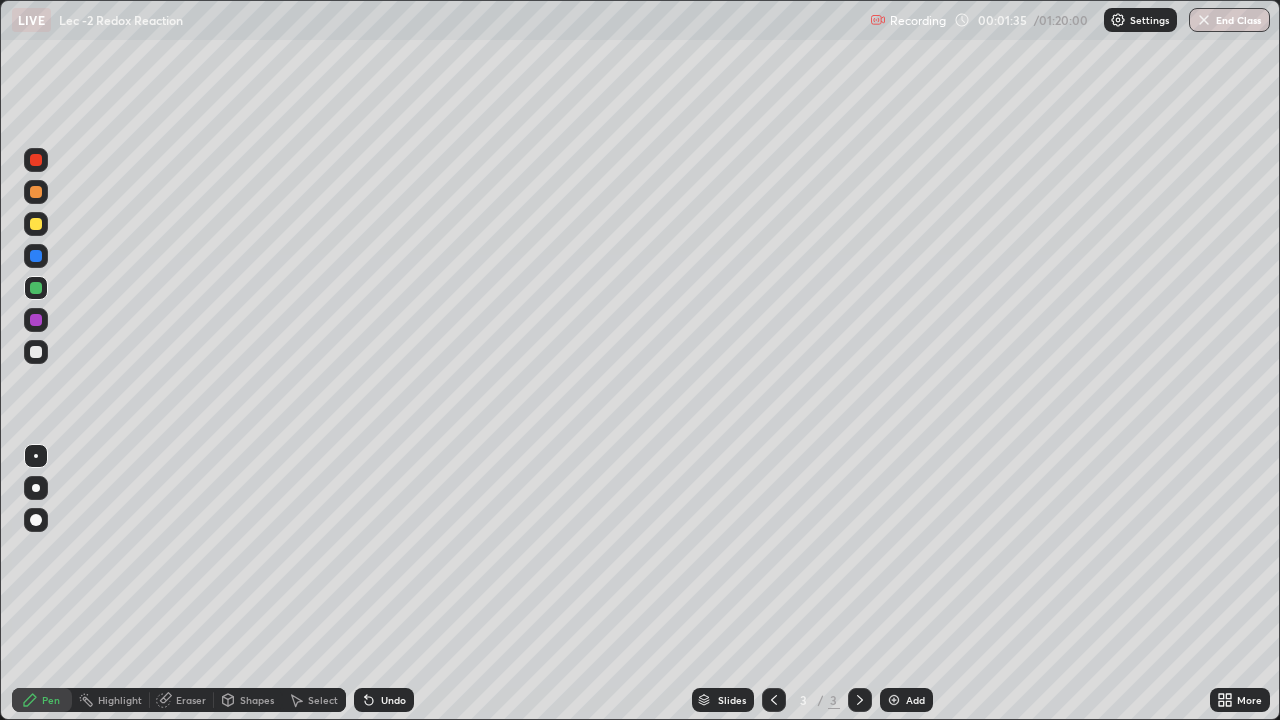 click on "Undo" at bounding box center [393, 700] 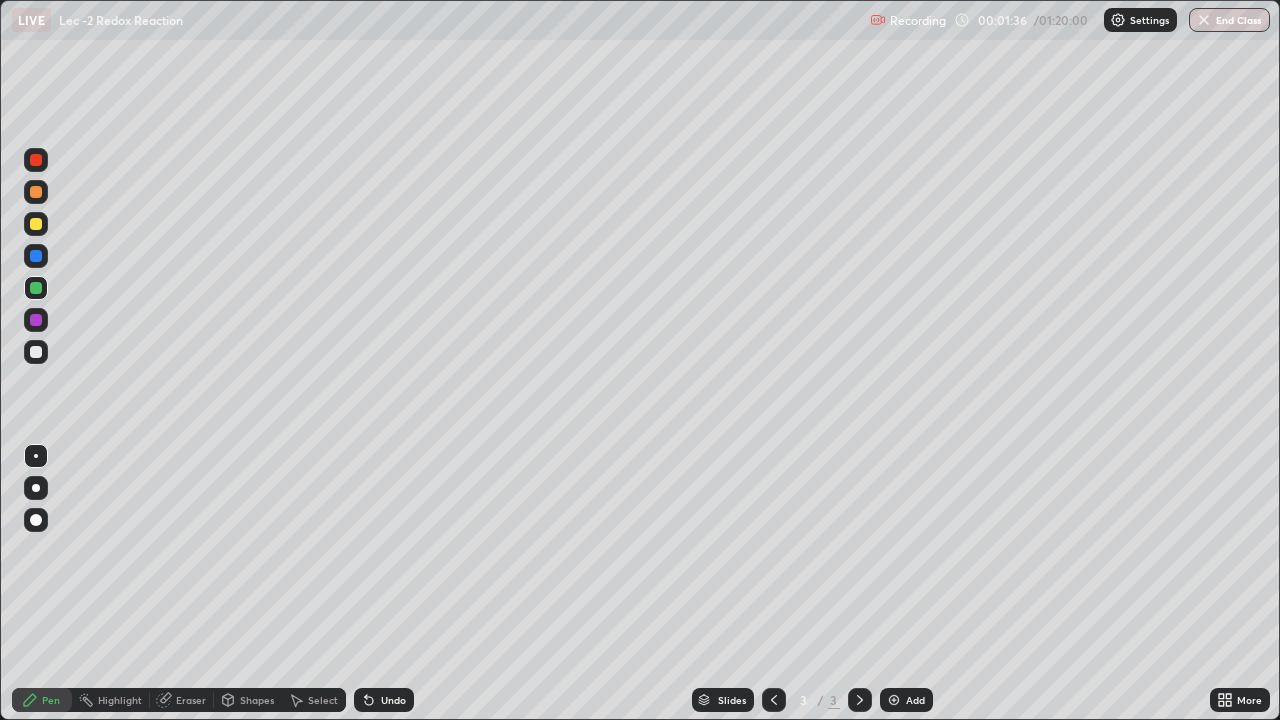 click at bounding box center [36, 320] 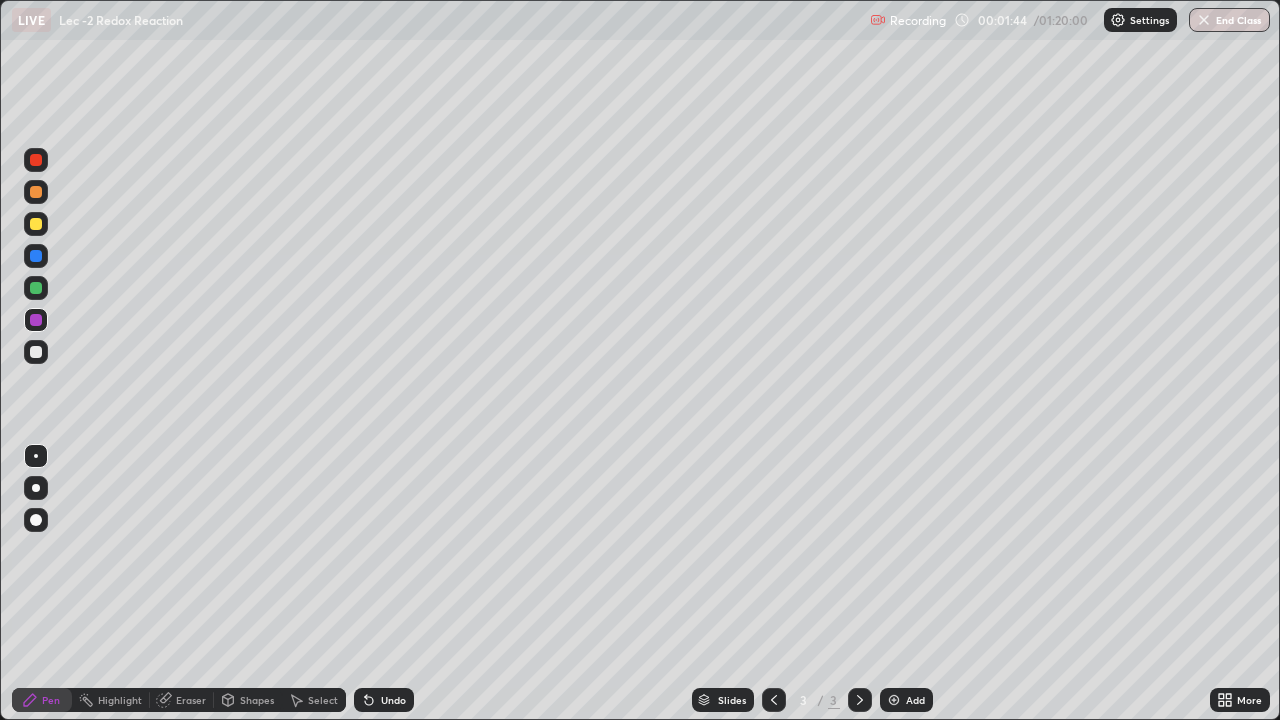 click on "Undo" at bounding box center (384, 700) 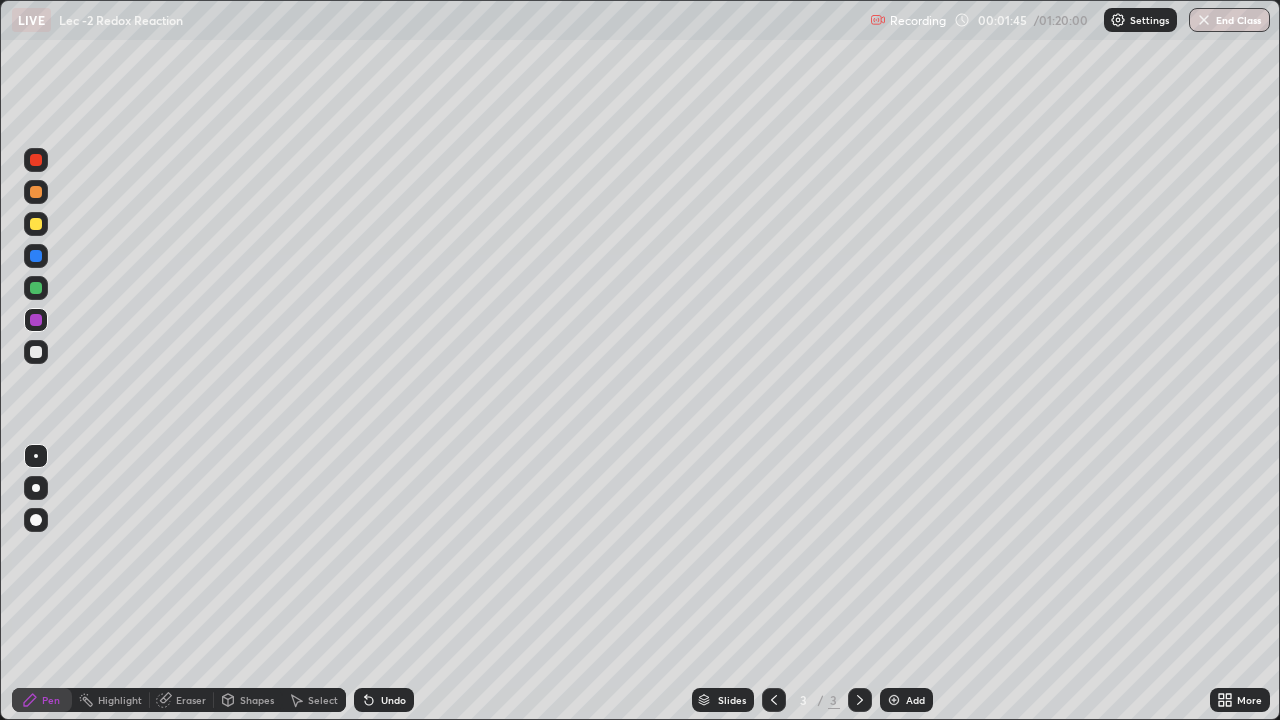 click 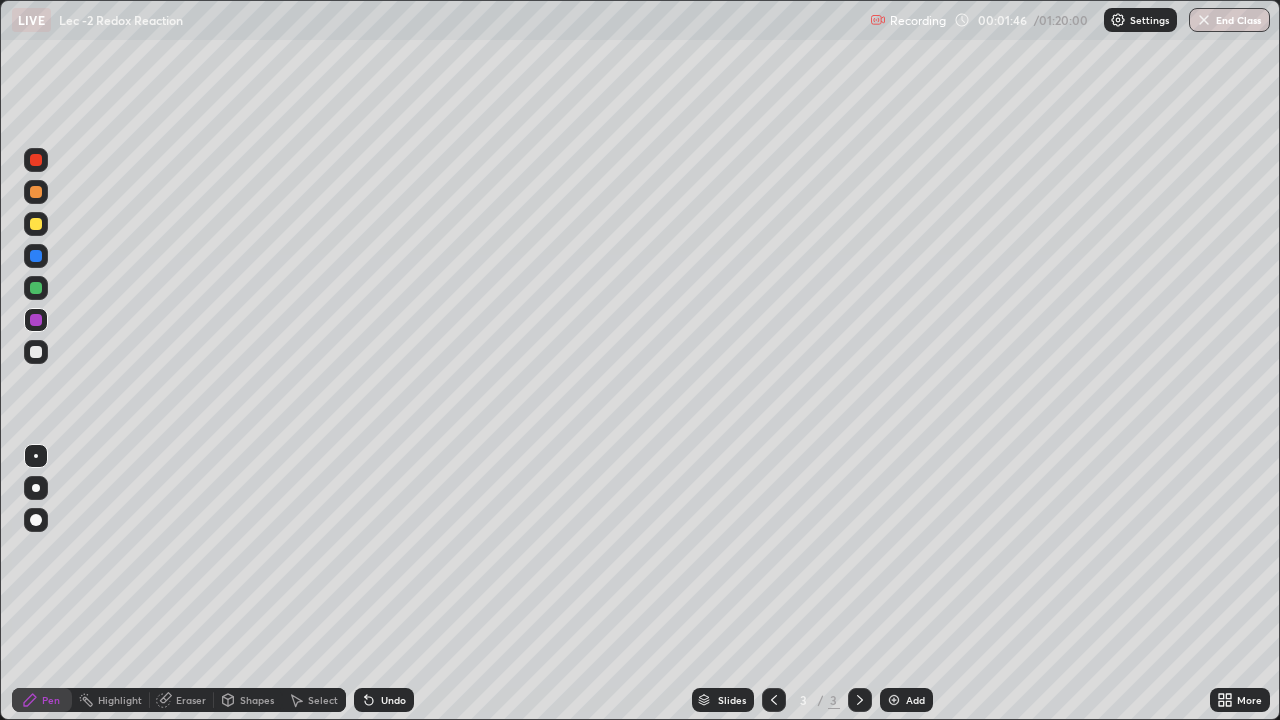 click on "Undo" at bounding box center (384, 700) 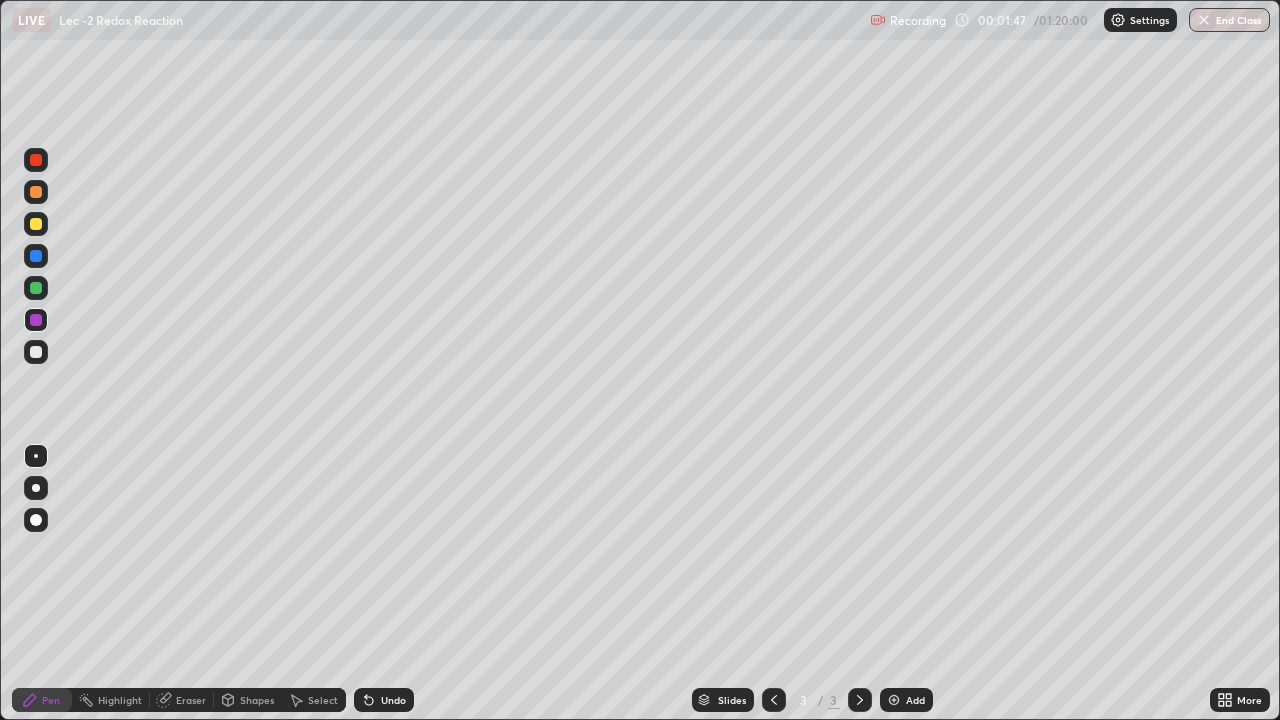 click on "Undo" at bounding box center [384, 700] 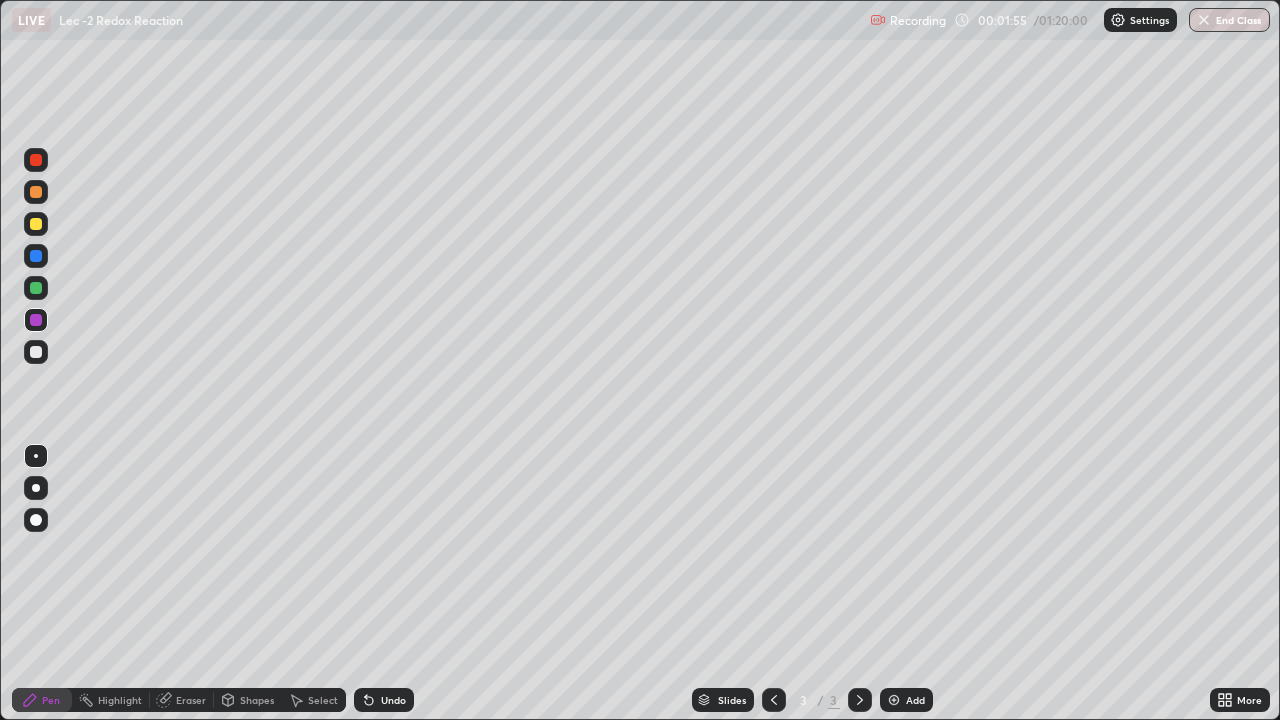 click on "Undo" at bounding box center (384, 700) 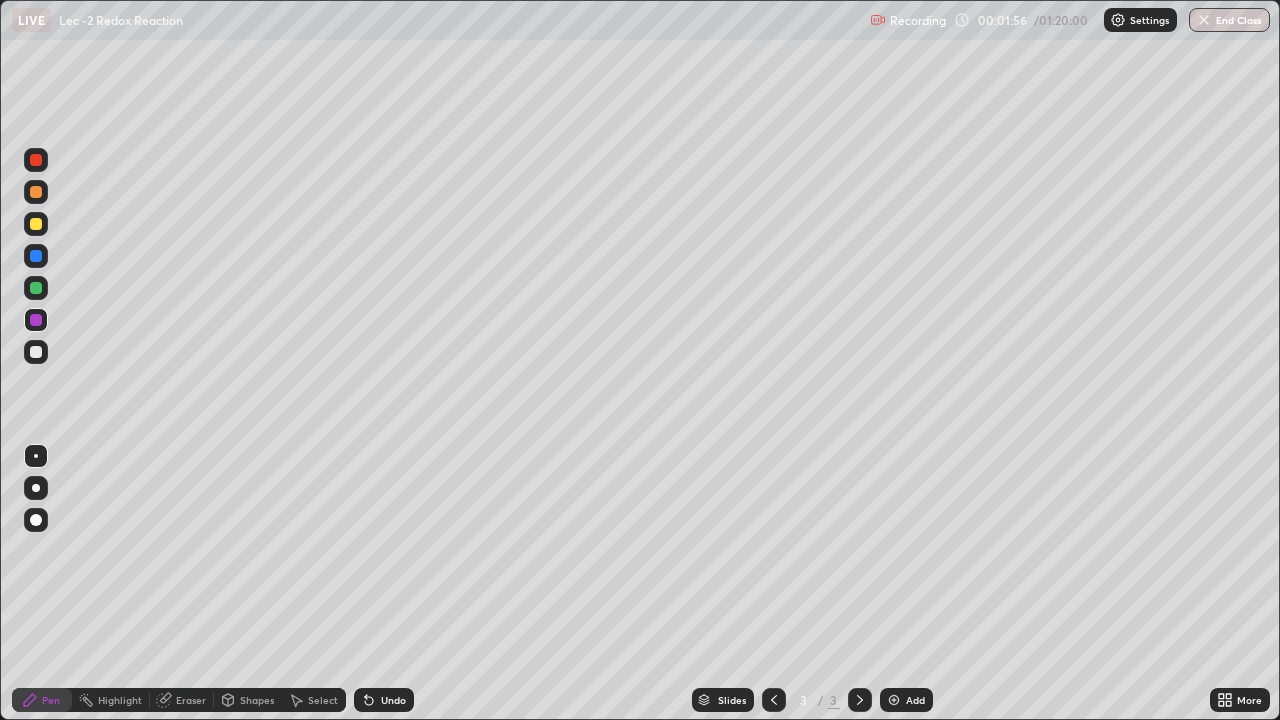 click on "Undo" at bounding box center [384, 700] 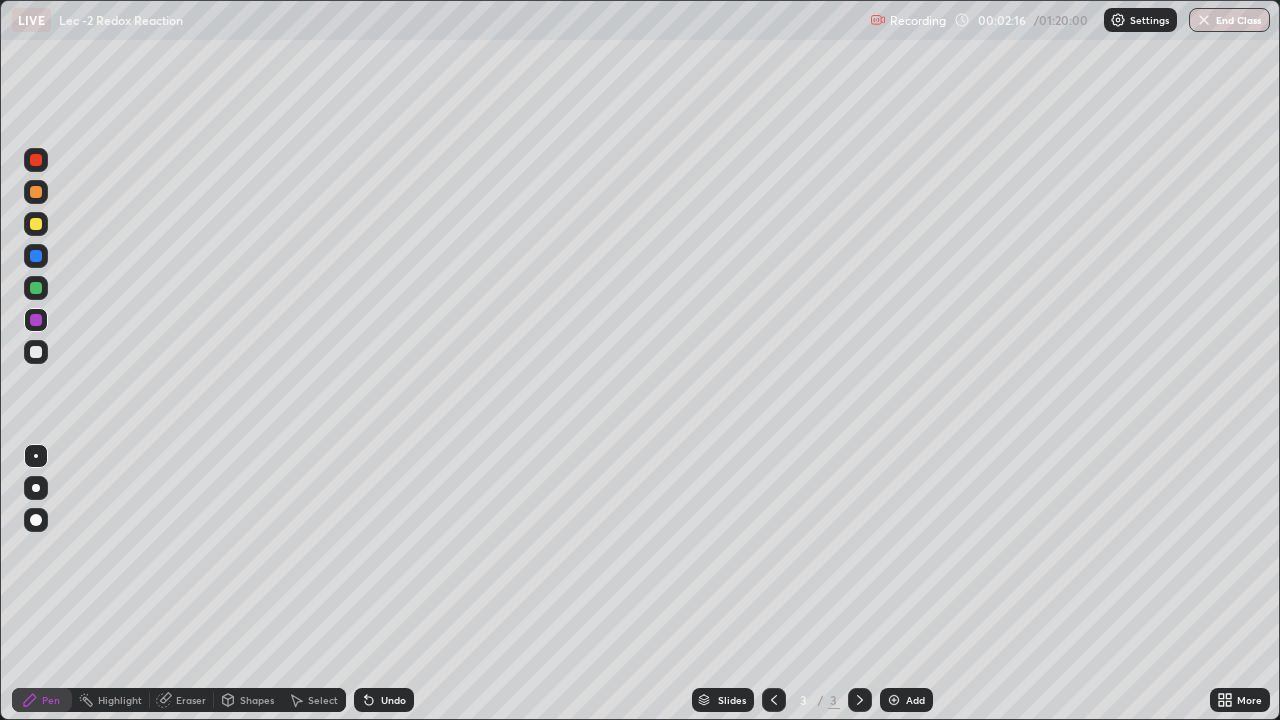 click at bounding box center (36, 352) 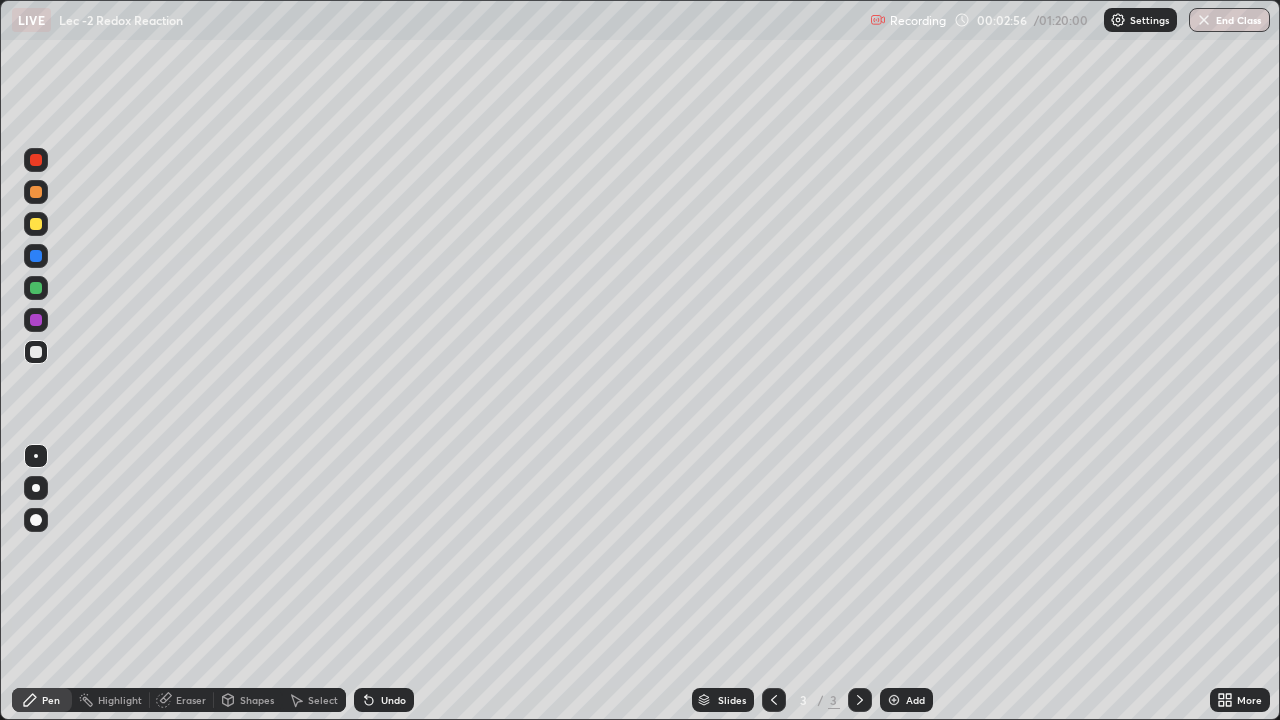 click at bounding box center (36, 288) 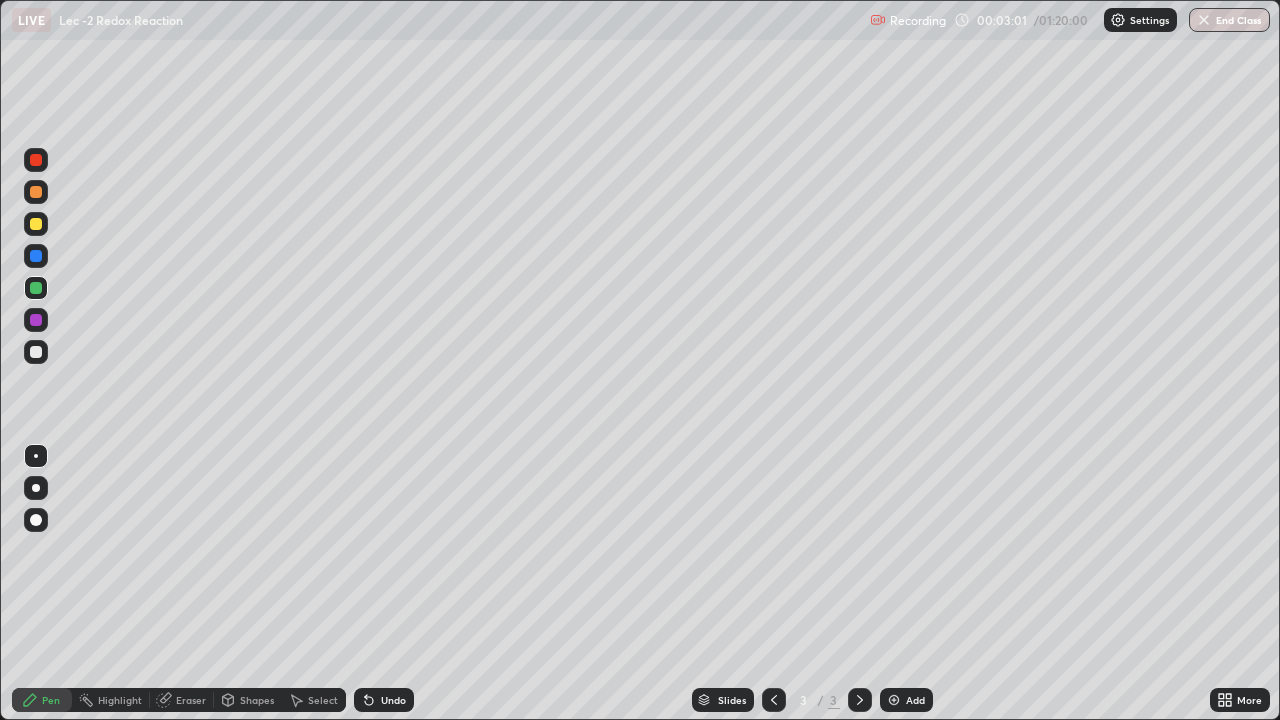 click at bounding box center (36, 352) 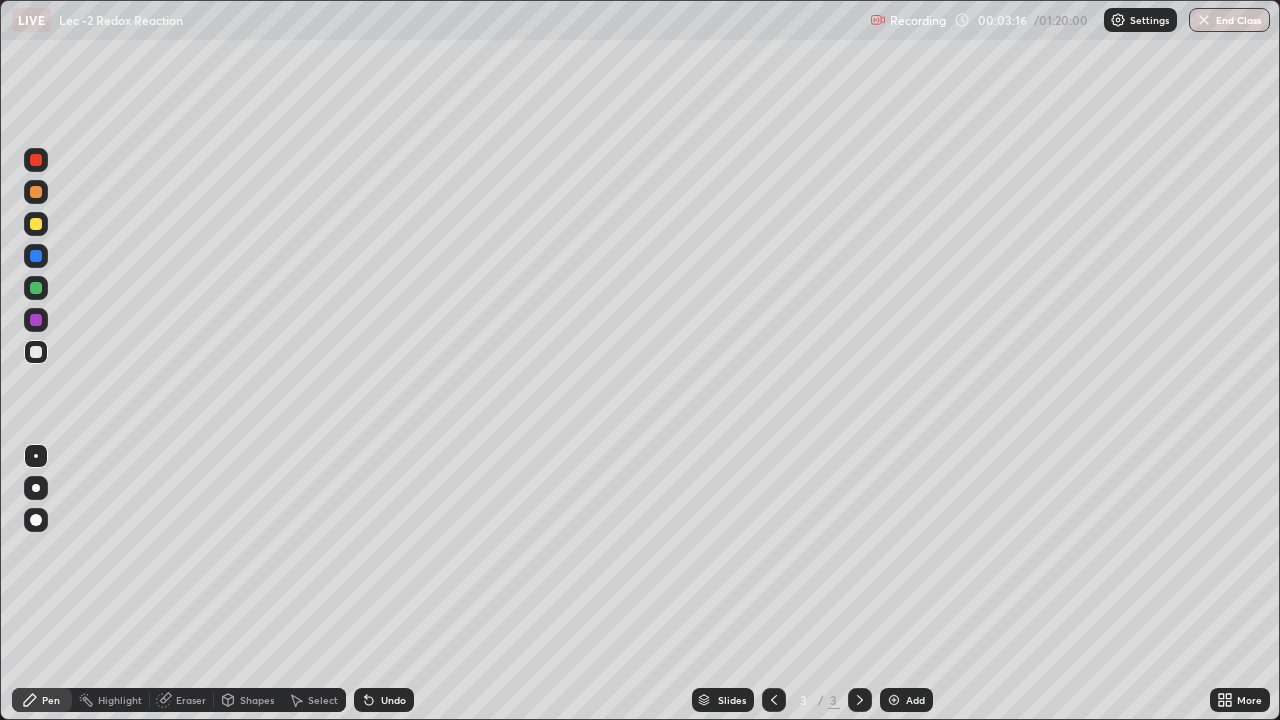 click on "Eraser" at bounding box center (182, 700) 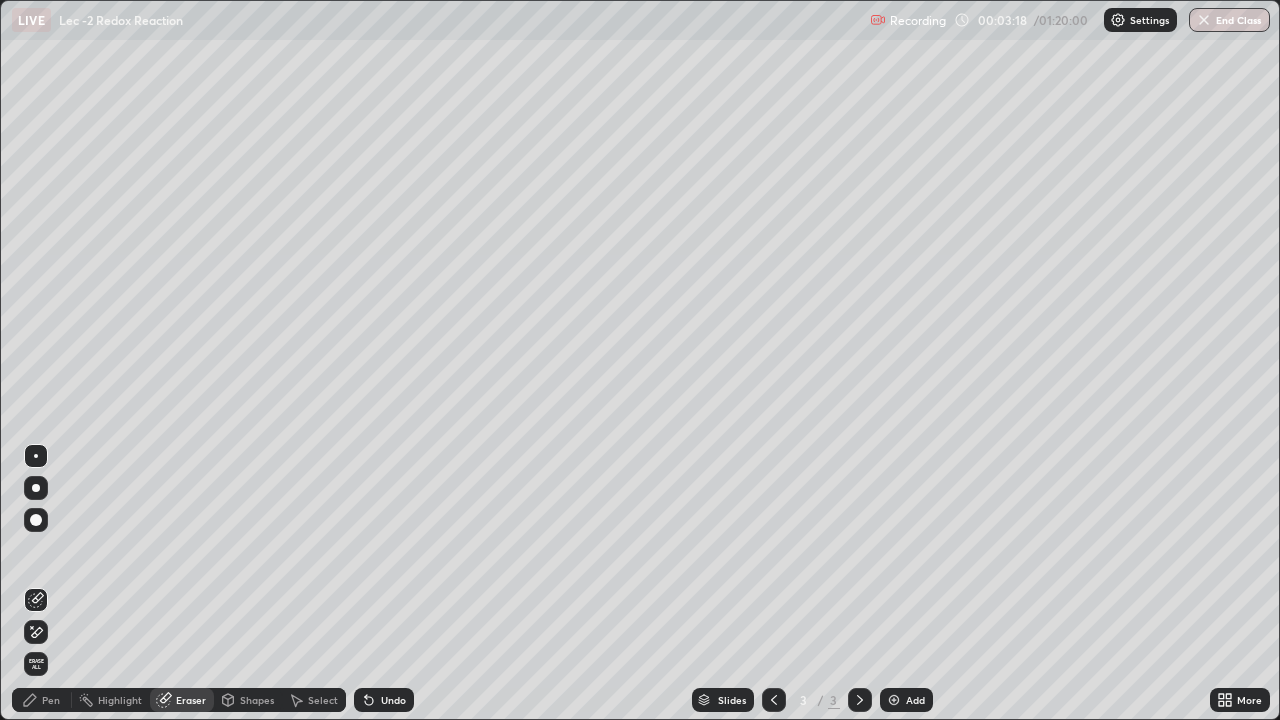 click on "Pen" at bounding box center (42, 700) 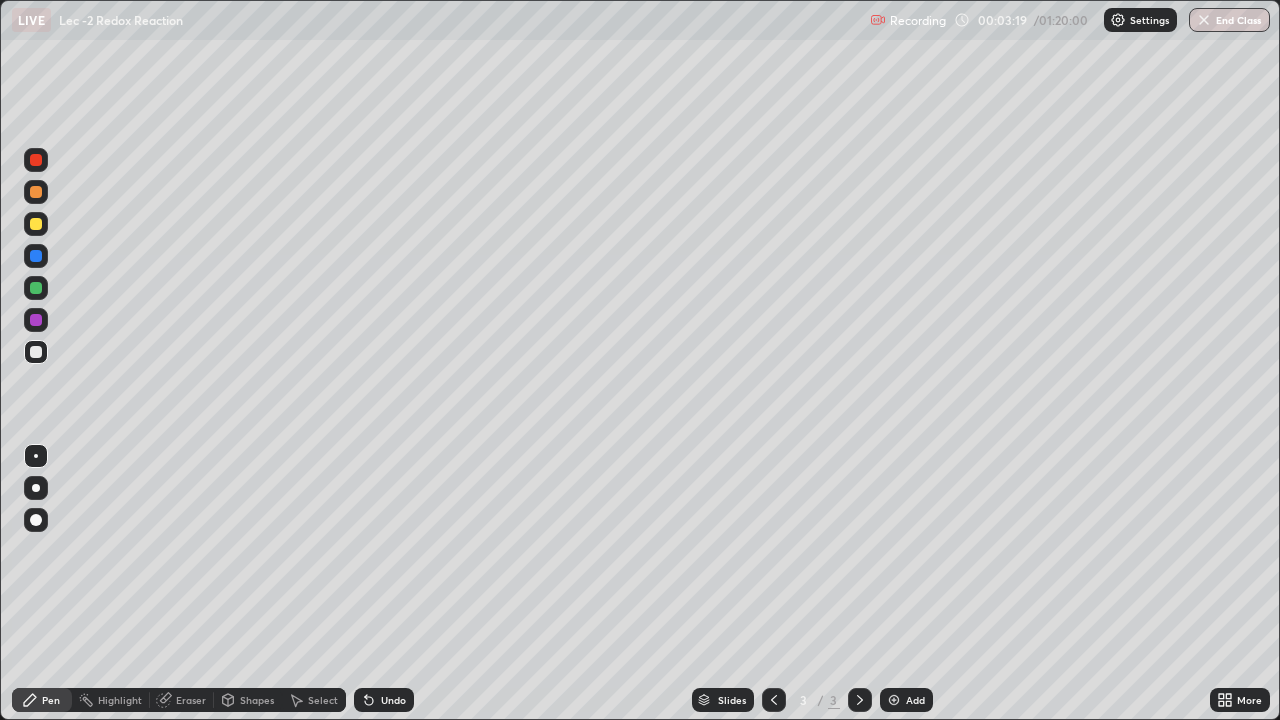 click at bounding box center (36, 288) 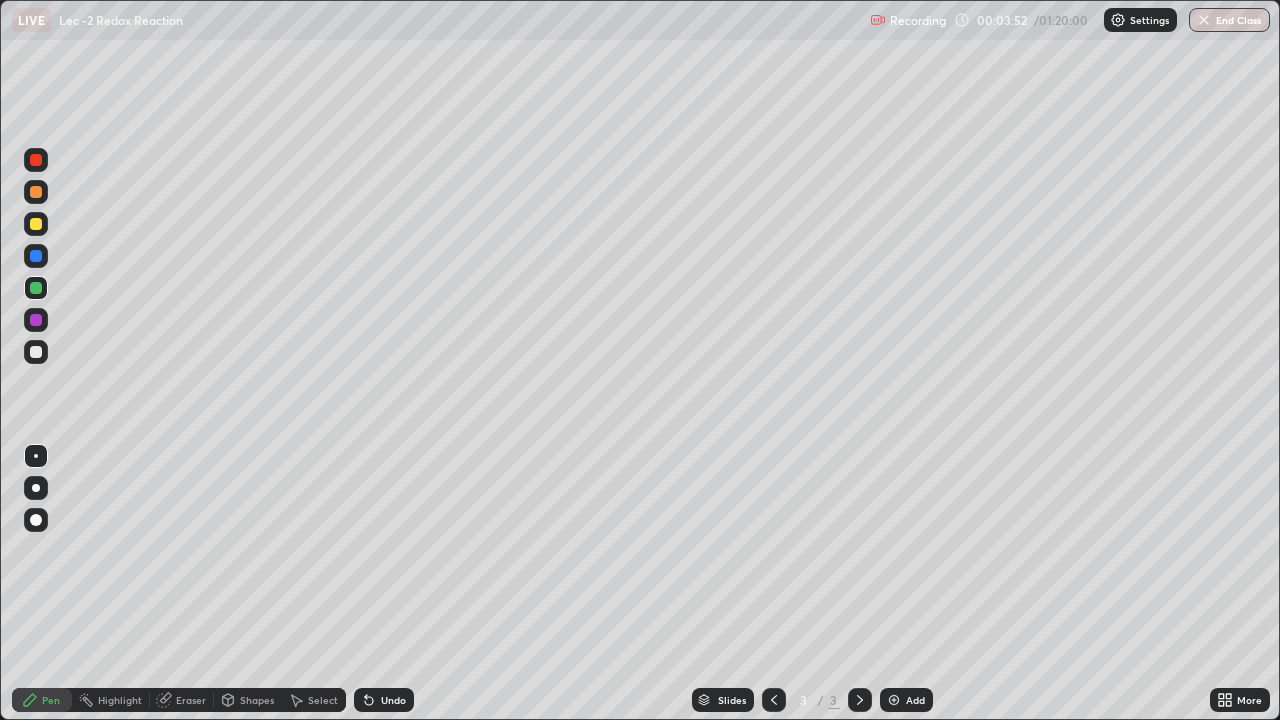 click on "Undo" at bounding box center [384, 700] 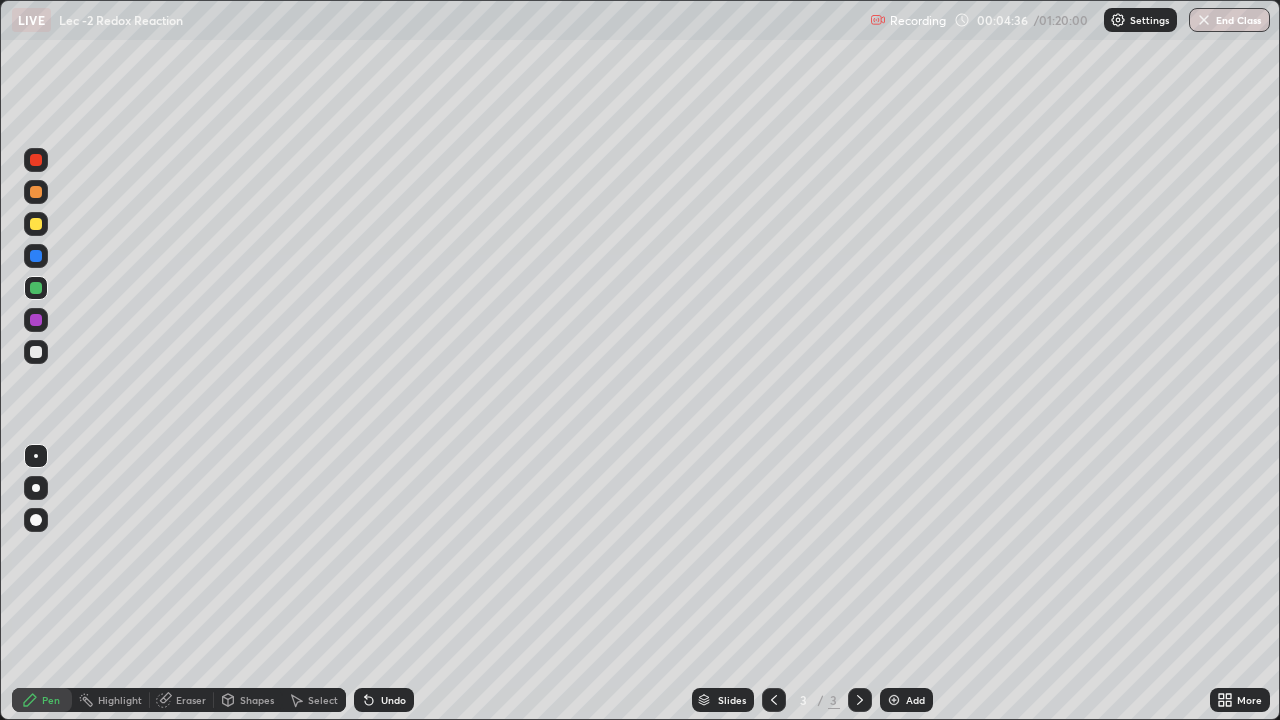 click at bounding box center (36, 352) 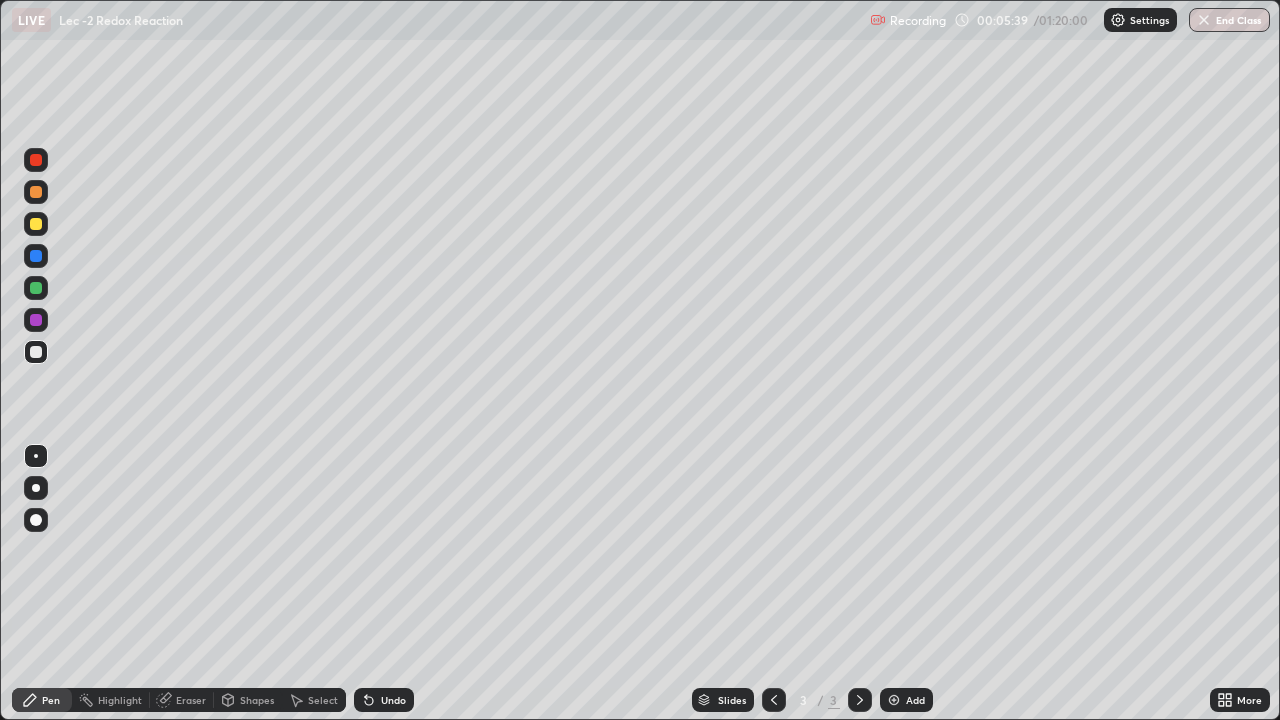 click at bounding box center [36, 224] 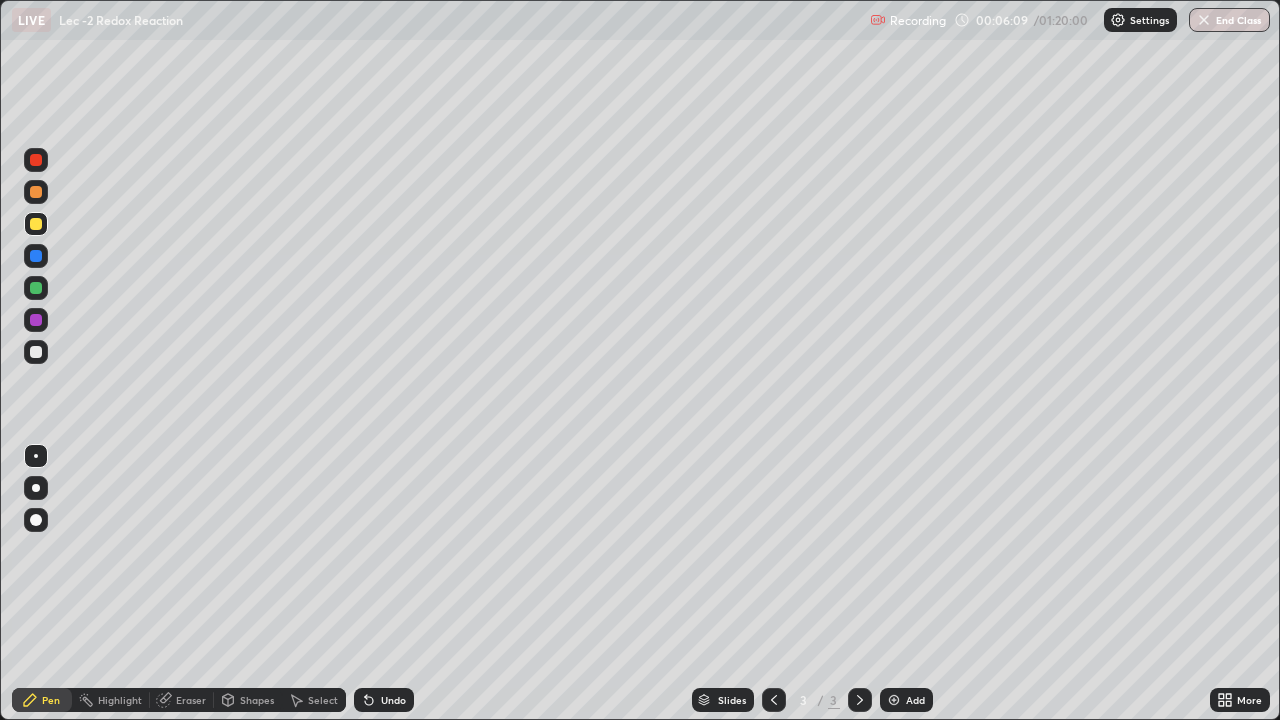 click on "Undo" at bounding box center (384, 700) 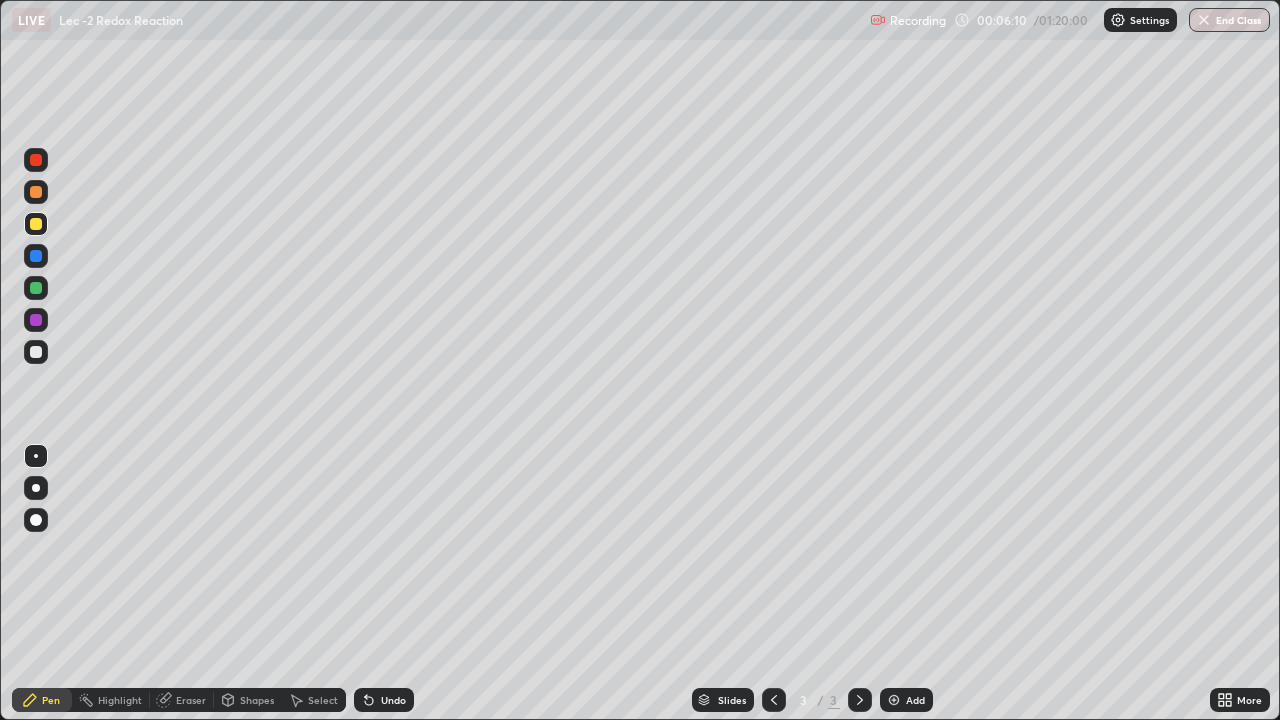 click on "Undo" at bounding box center [393, 700] 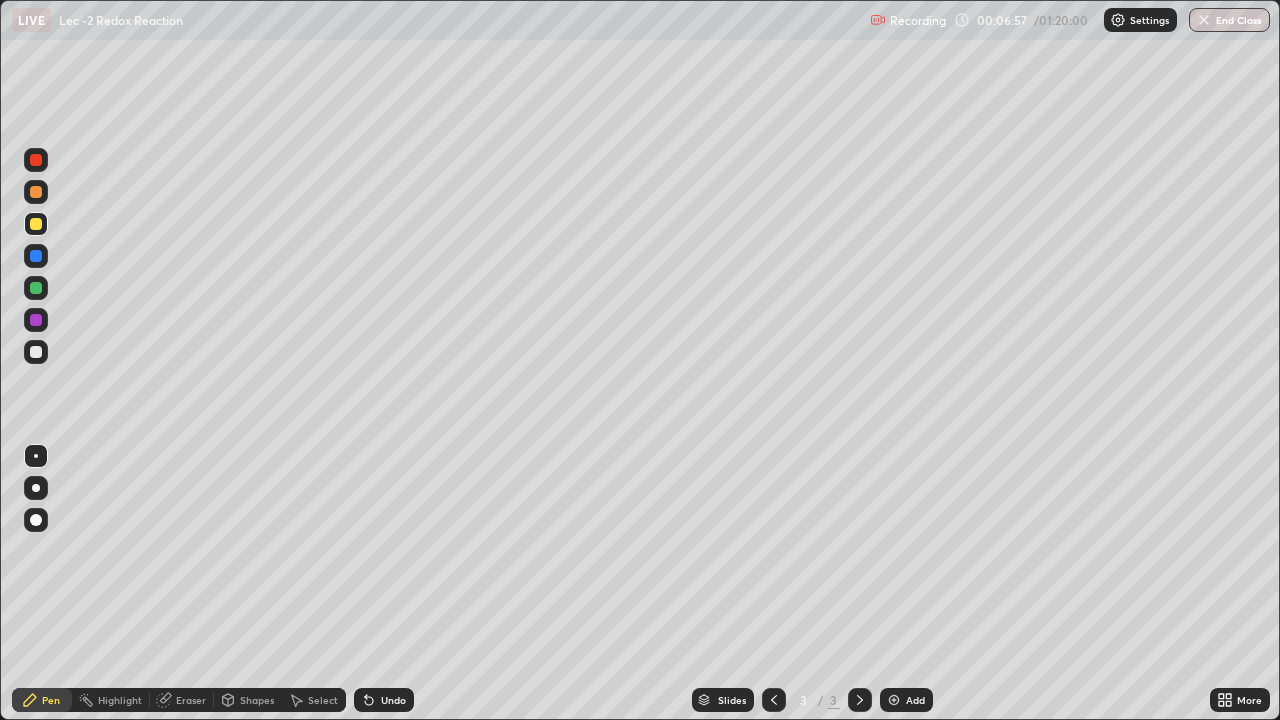 click on "Select" at bounding box center [323, 700] 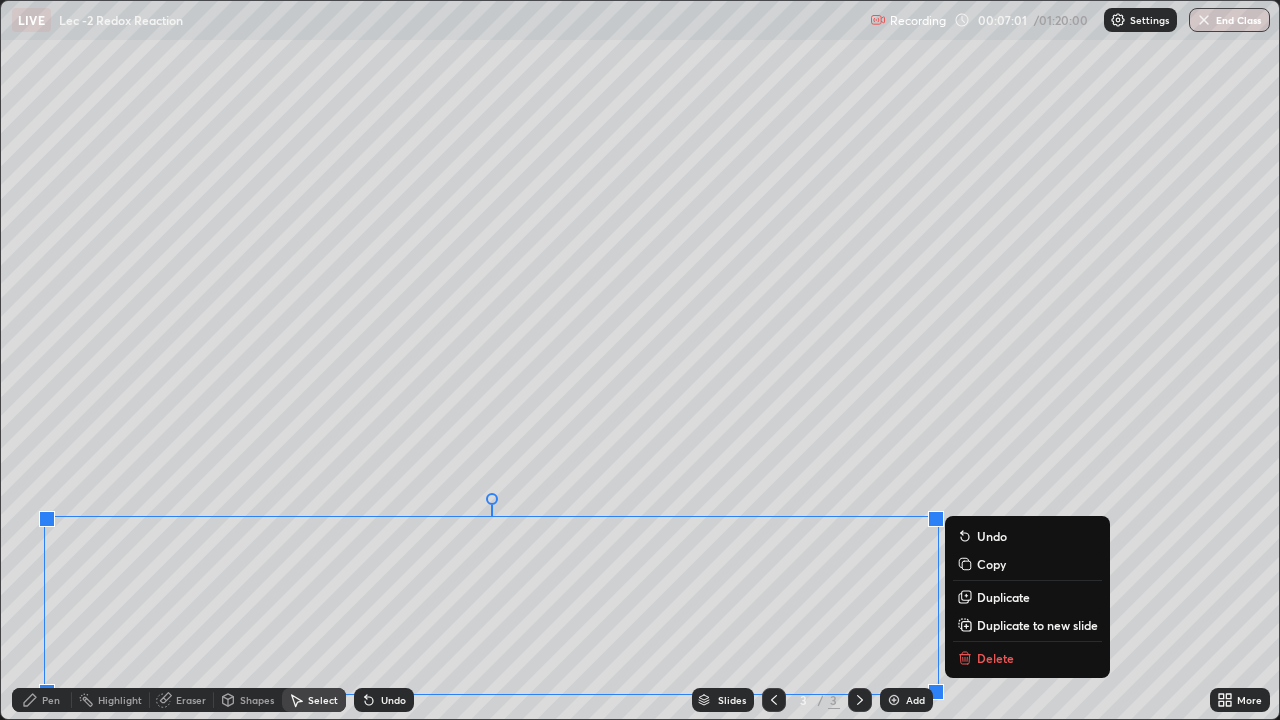 click on "0 ° Undo Copy Duplicate Duplicate to new slide Delete" at bounding box center [640, 360] 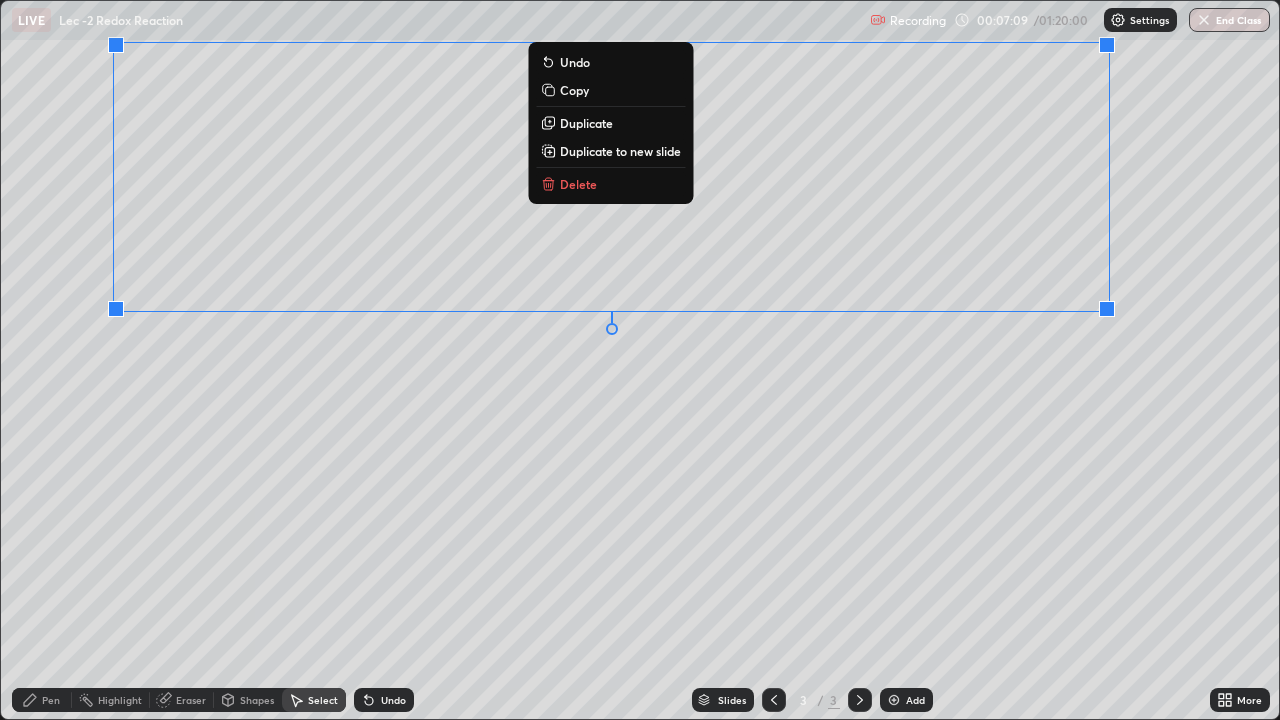 click on "Pen" at bounding box center (51, 700) 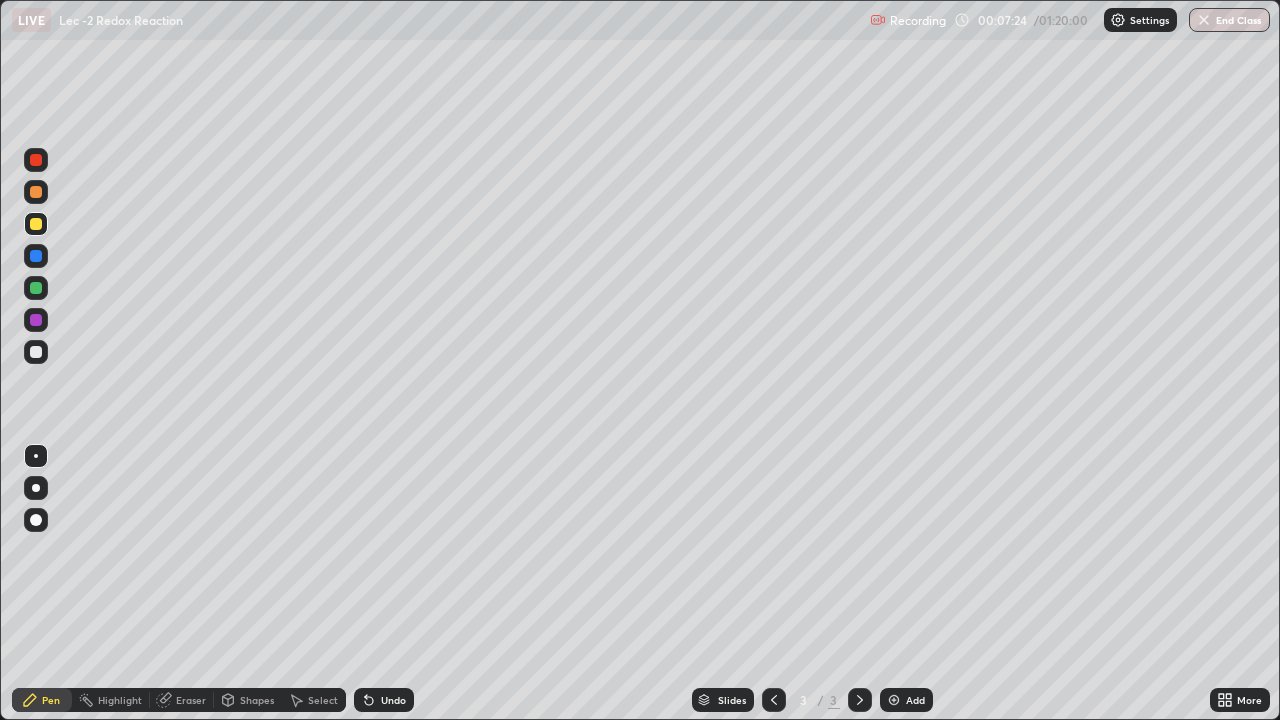 click at bounding box center [36, 320] 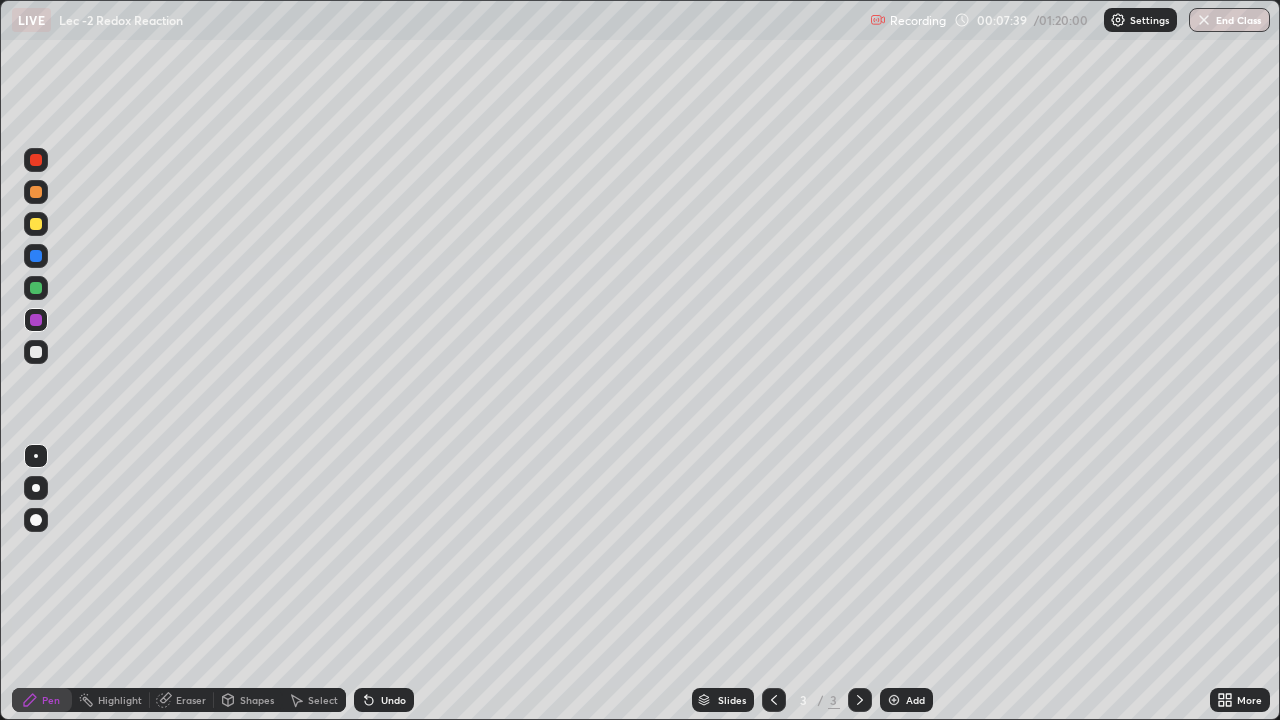 click on "Undo" at bounding box center [384, 700] 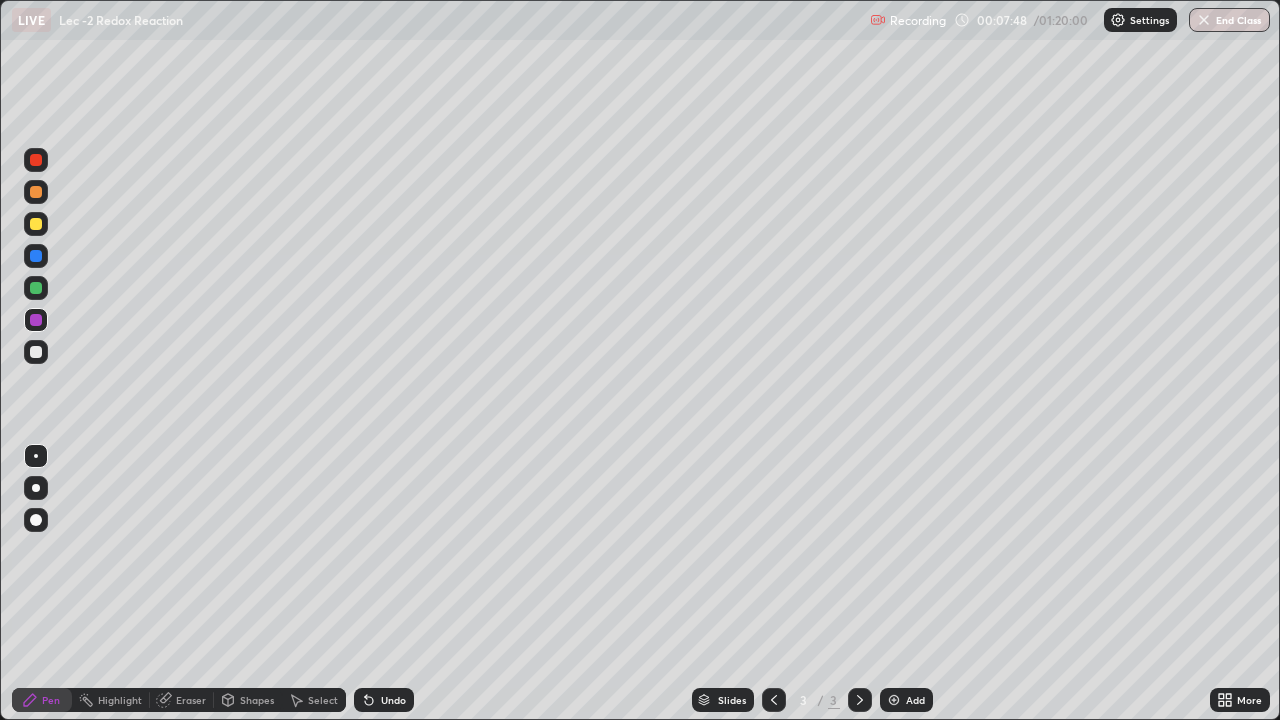 click at bounding box center (36, 288) 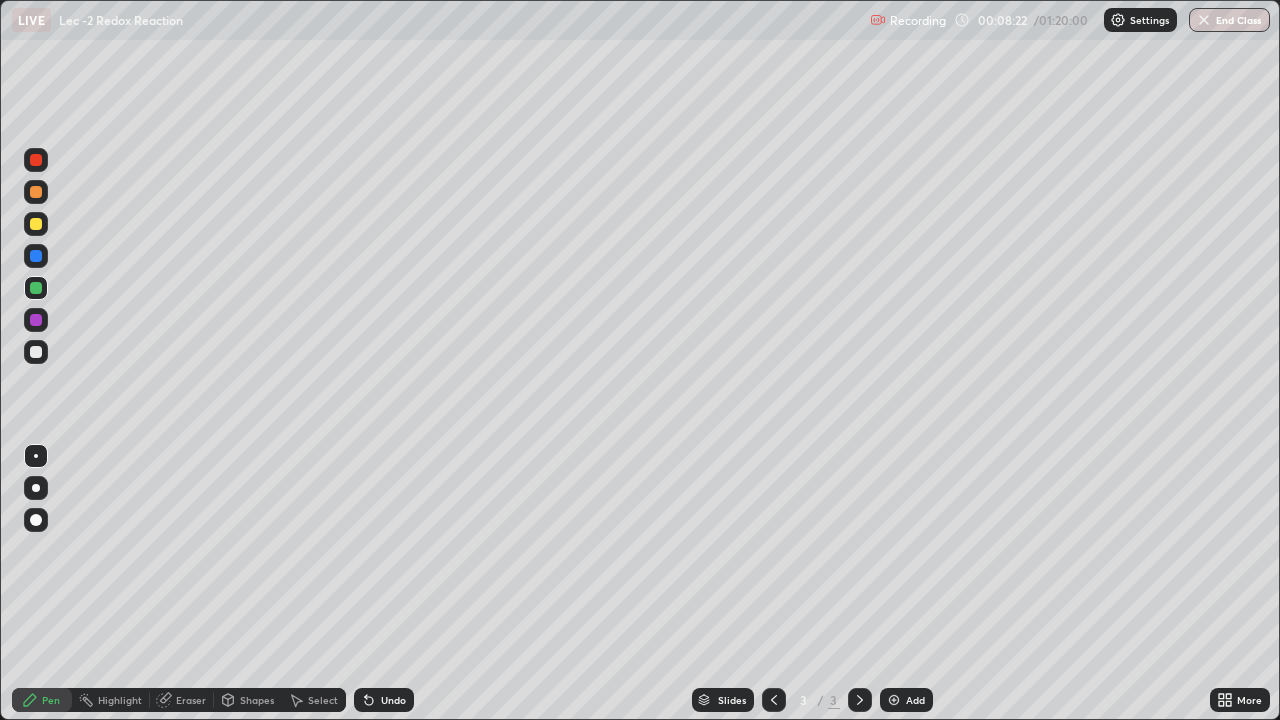 click at bounding box center (36, 256) 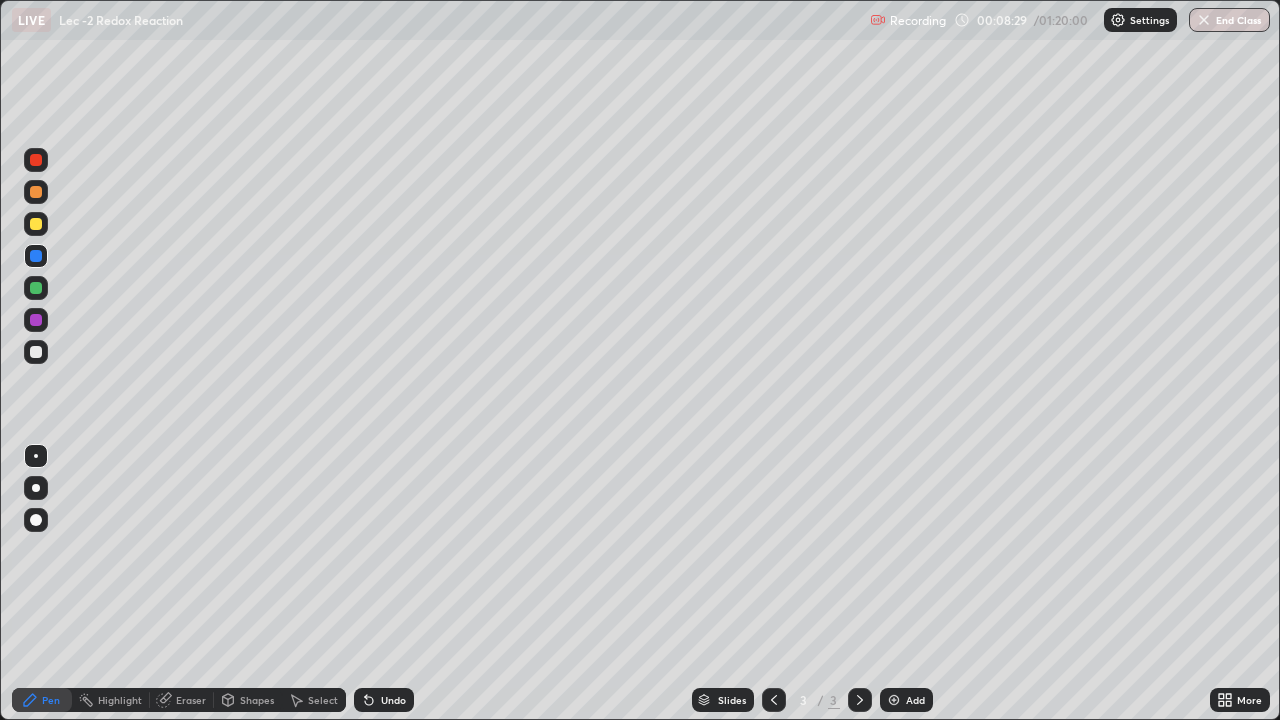 click 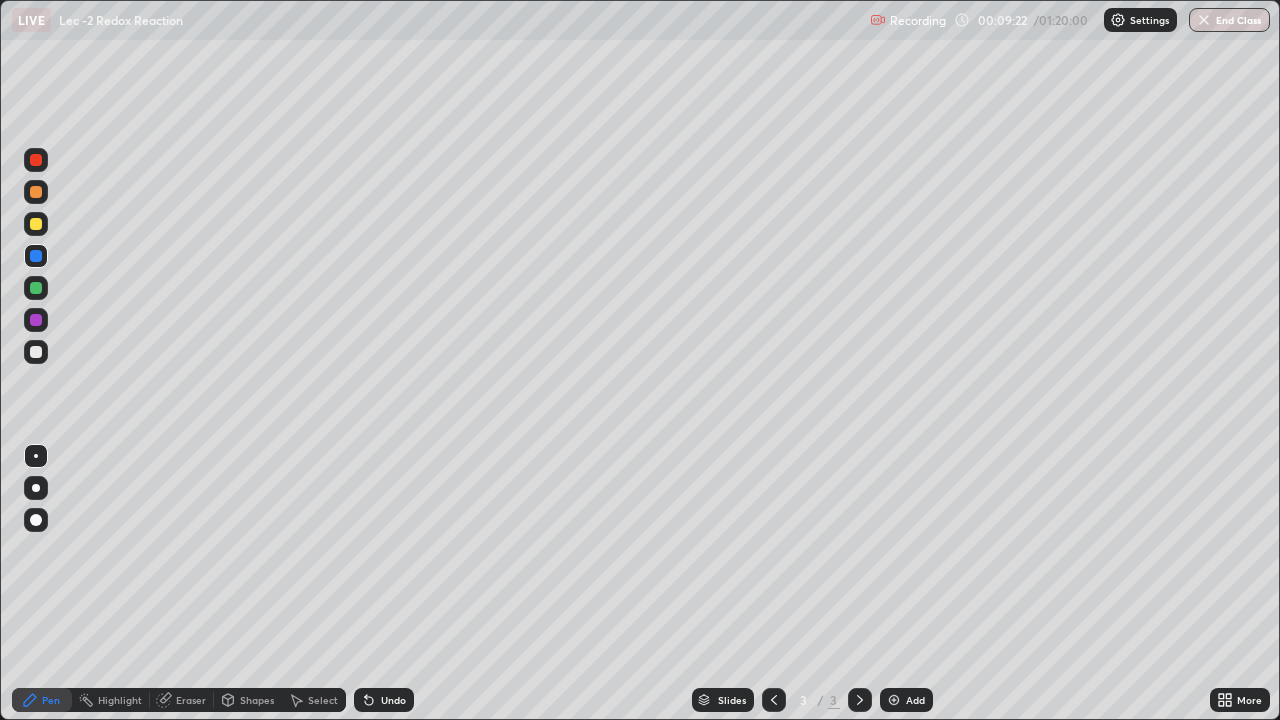 click on "Add" at bounding box center [906, 700] 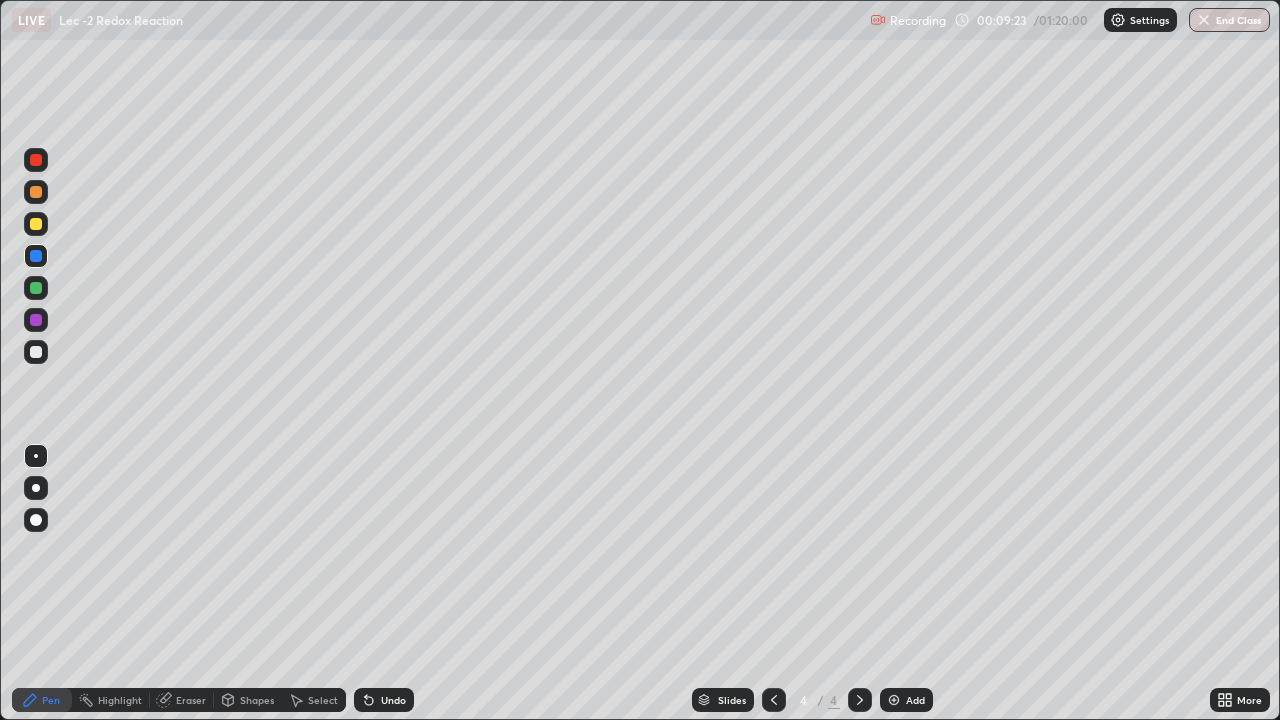 click at bounding box center (36, 224) 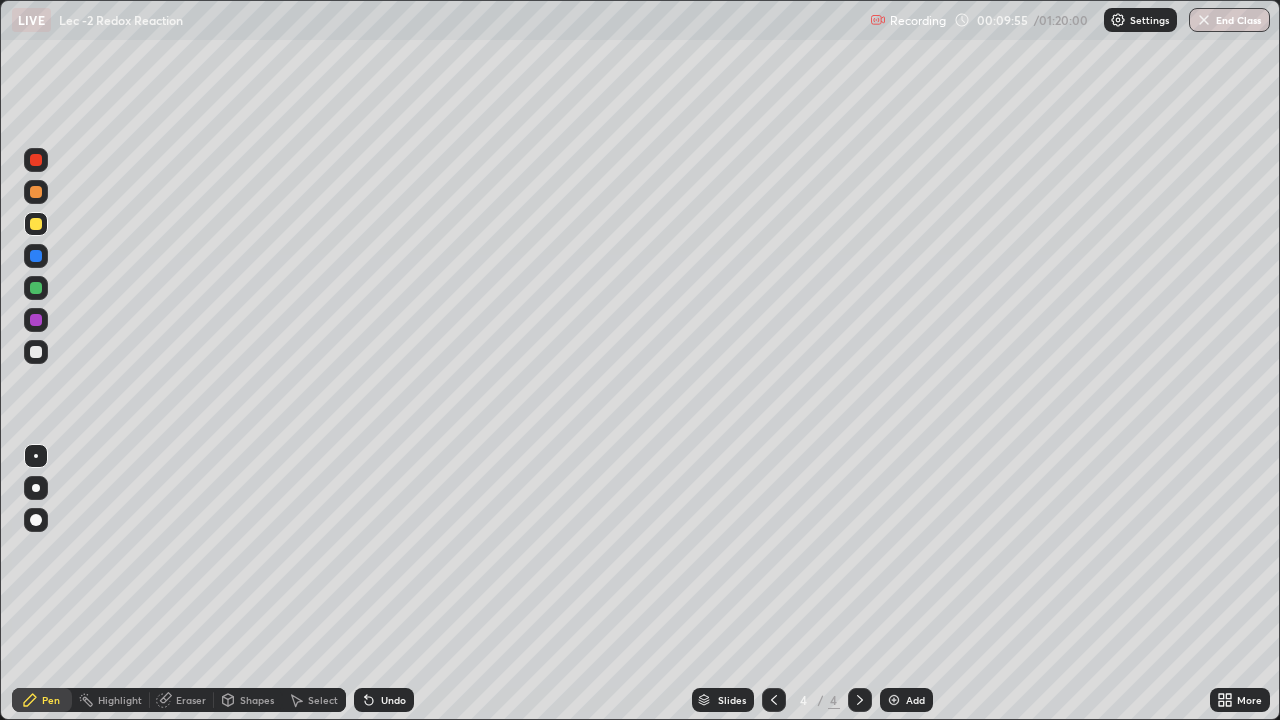 click at bounding box center [36, 288] 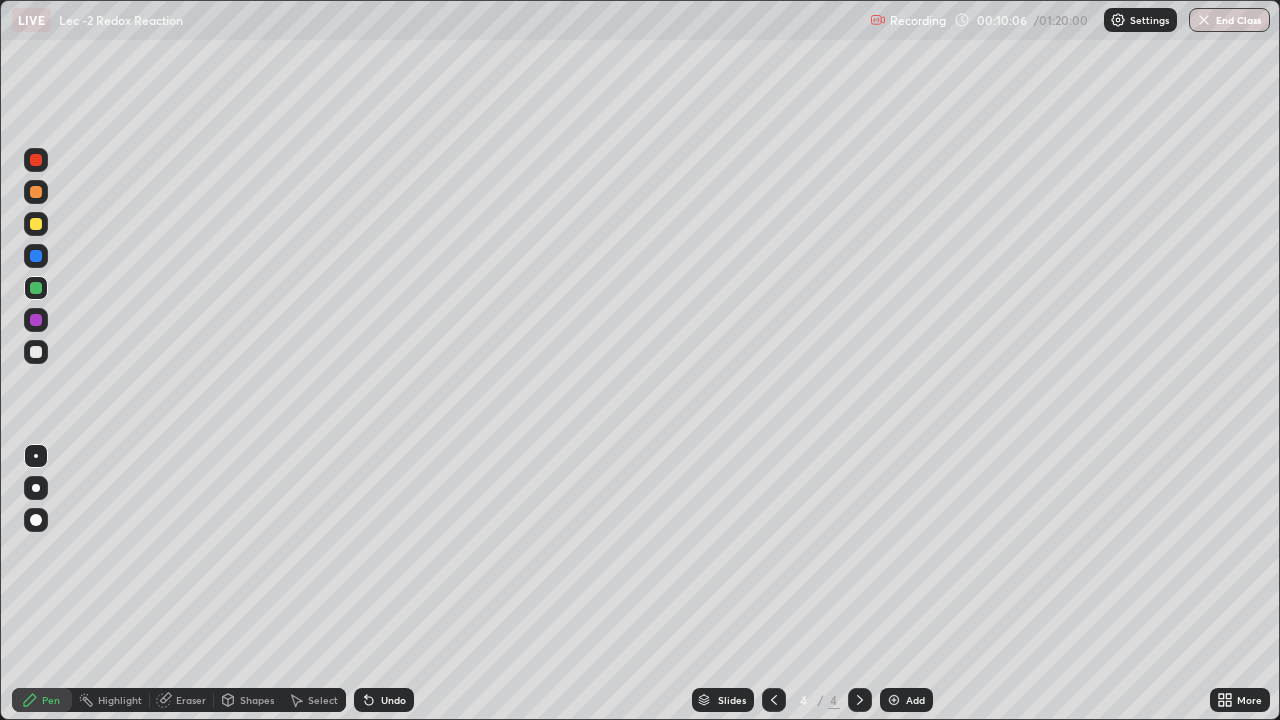 click on "Undo" at bounding box center (384, 700) 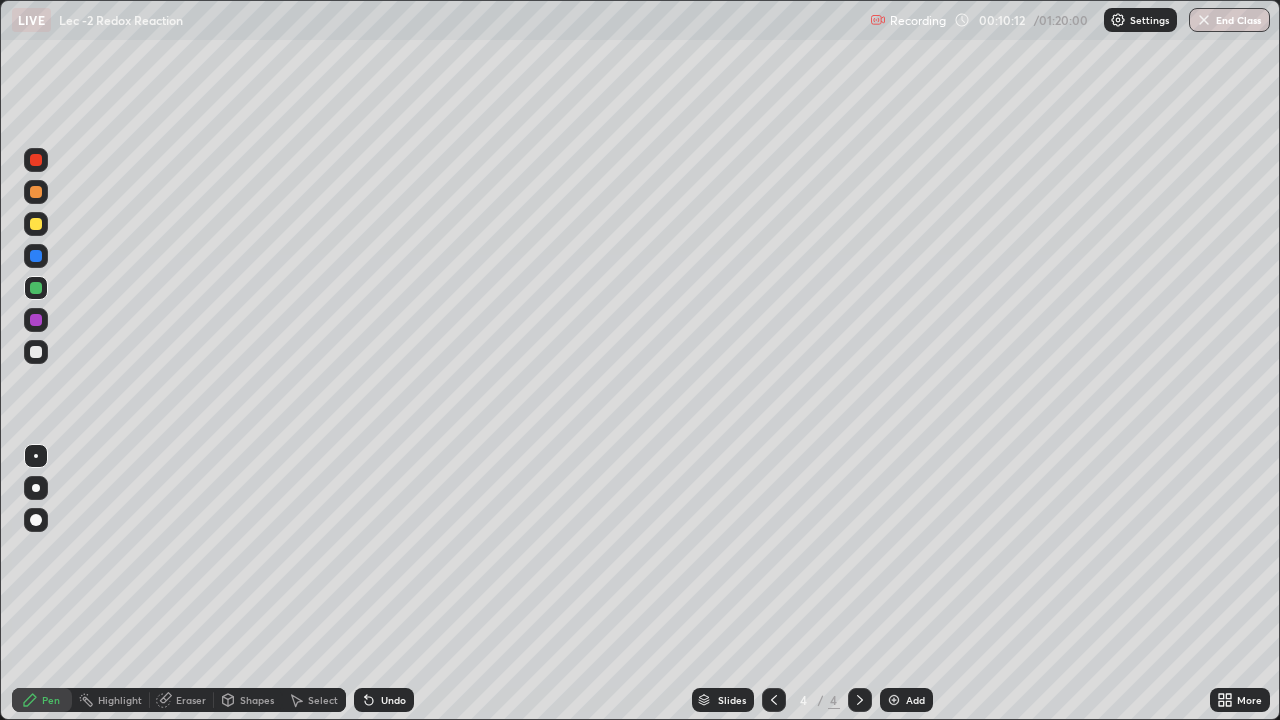 click on "Undo" at bounding box center [384, 700] 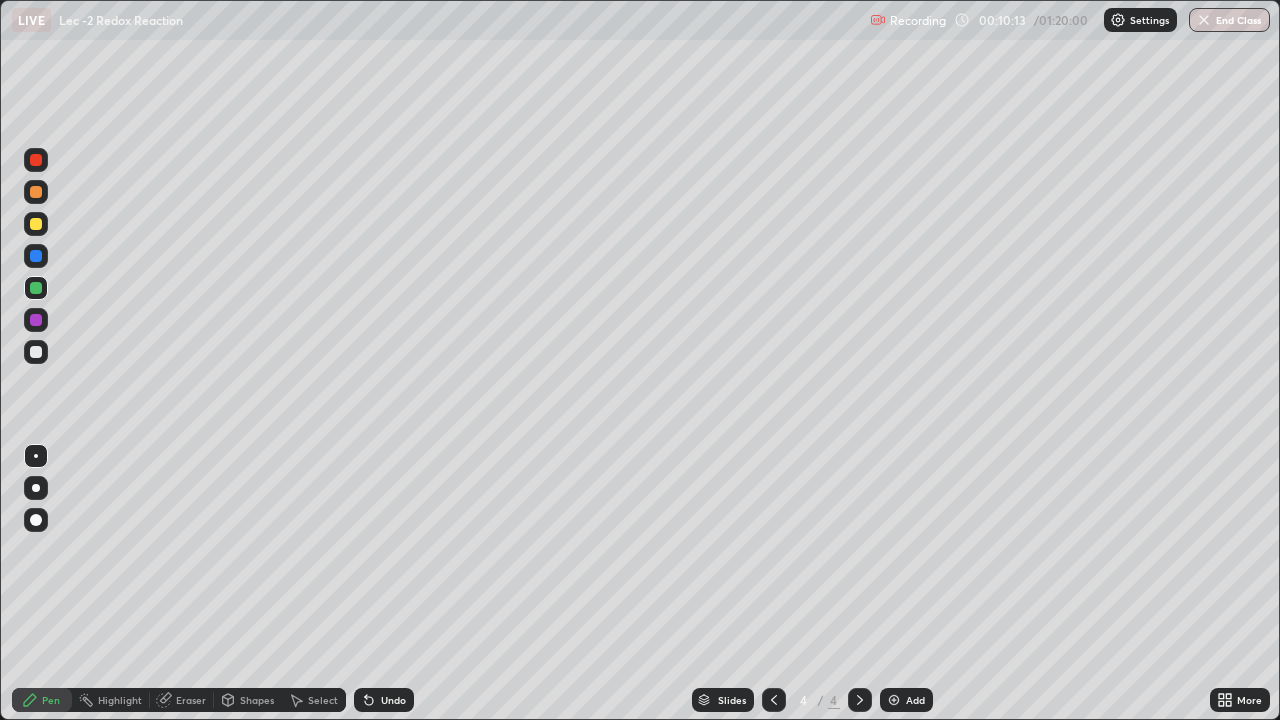 click on "Undo" at bounding box center (384, 700) 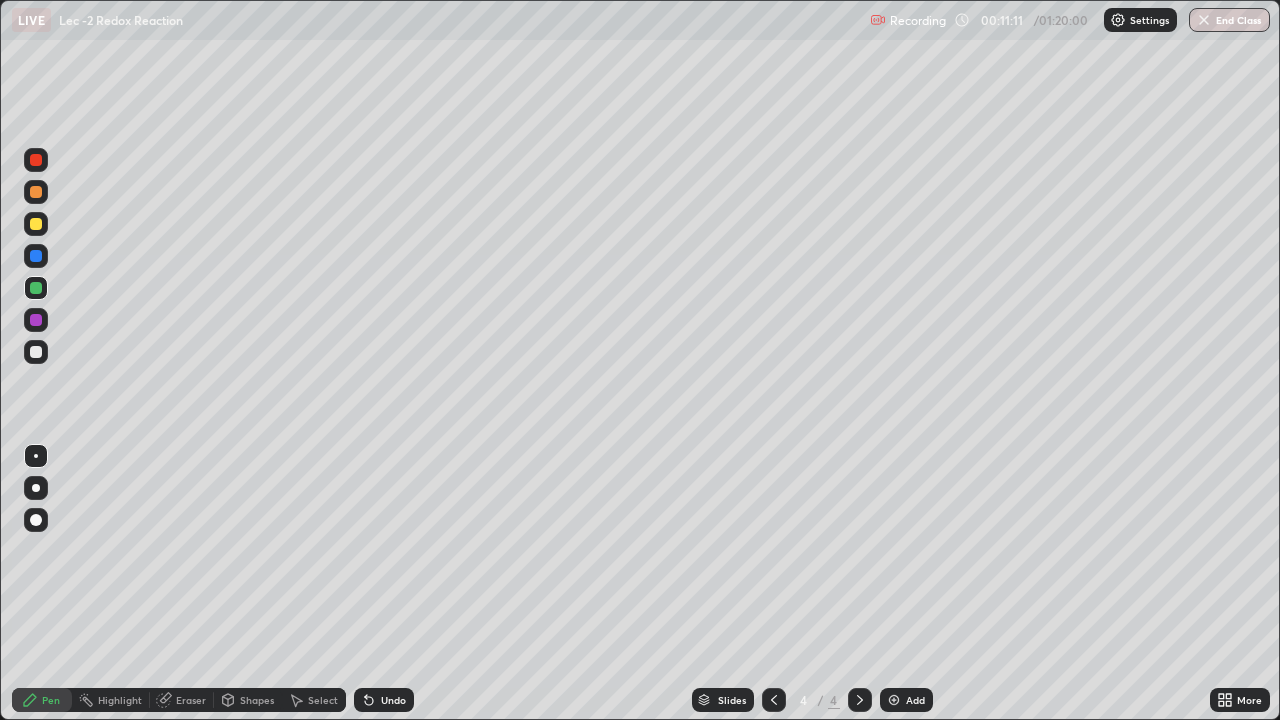 click 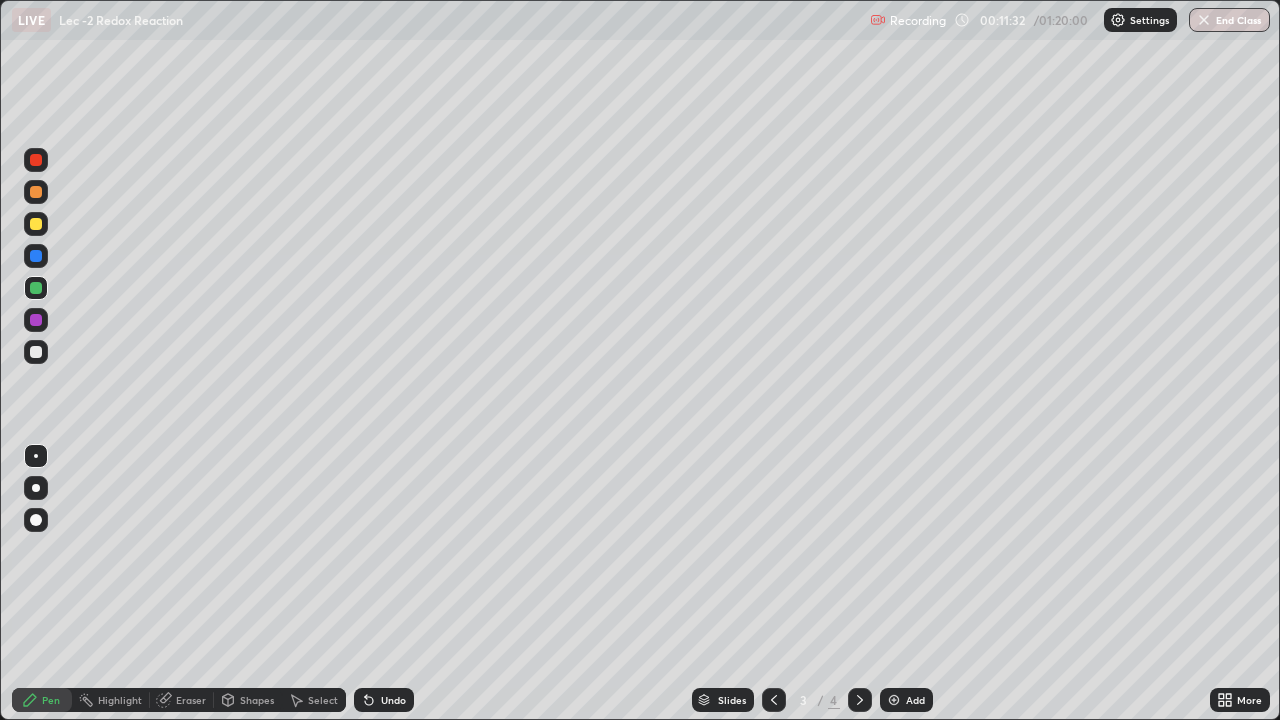 click on "Undo" at bounding box center (393, 700) 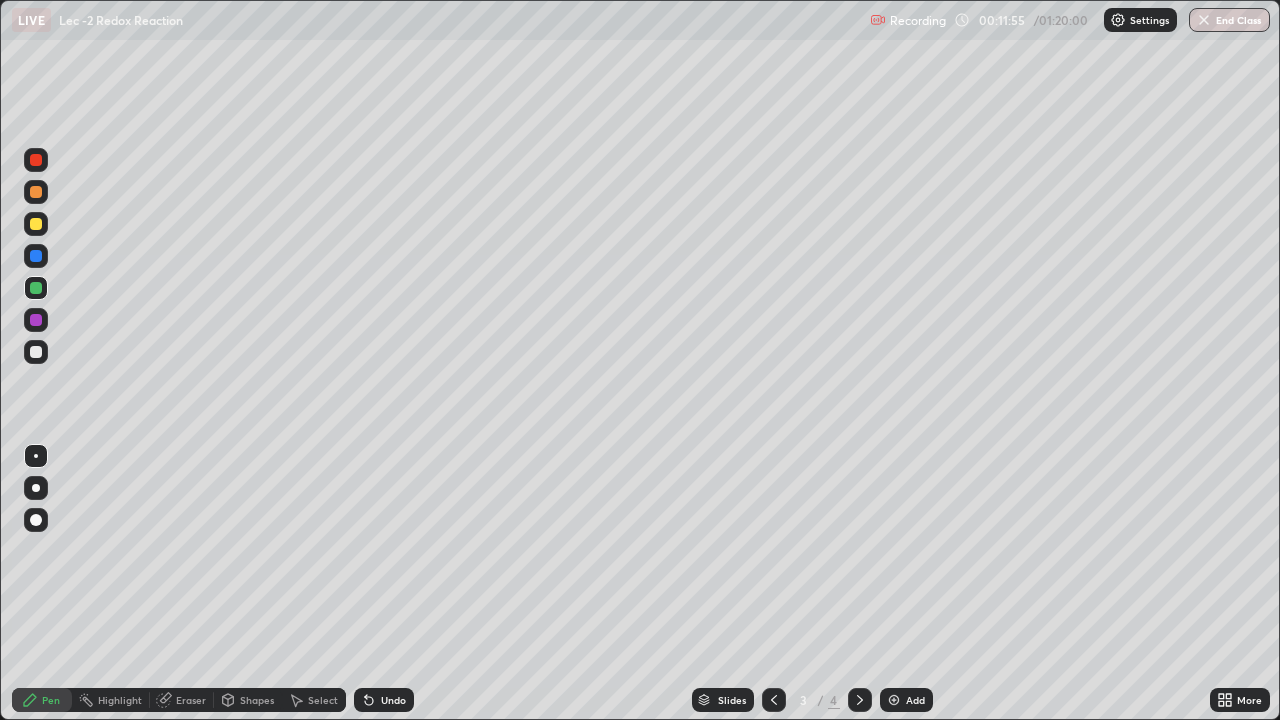 click on "Undo" at bounding box center (384, 700) 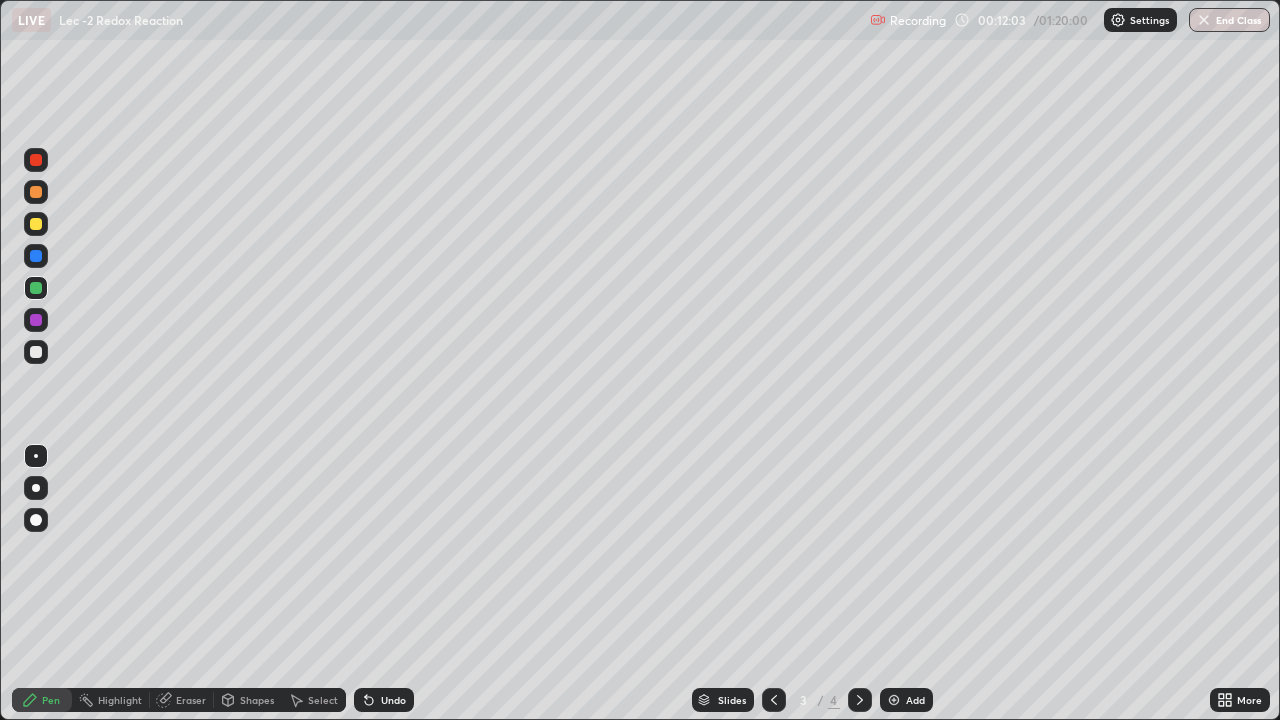 click at bounding box center (36, 320) 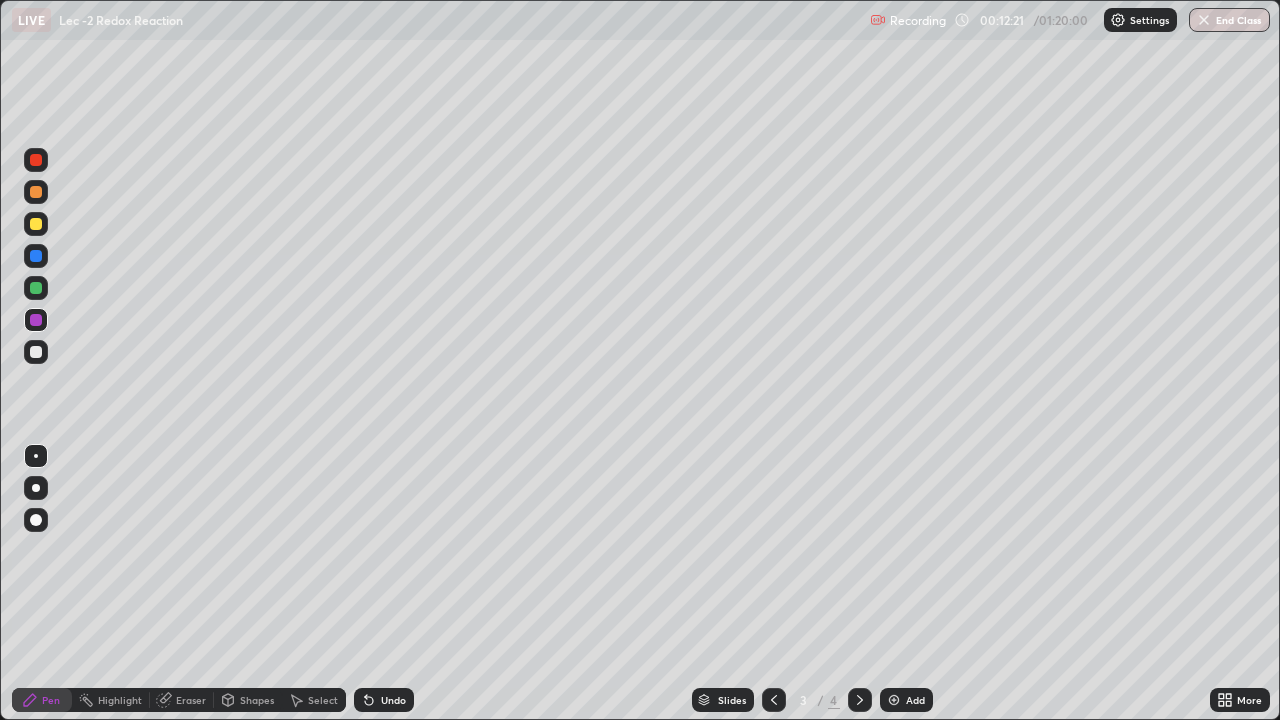 click at bounding box center [36, 288] 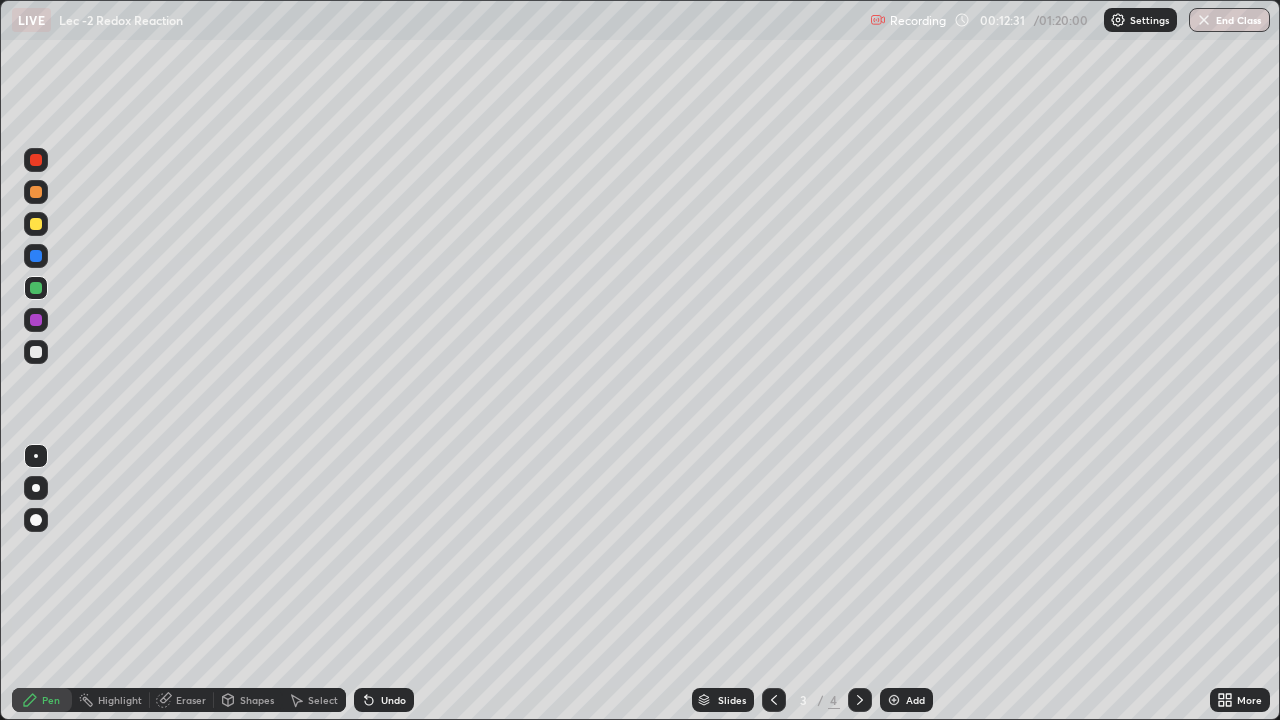click at bounding box center (36, 224) 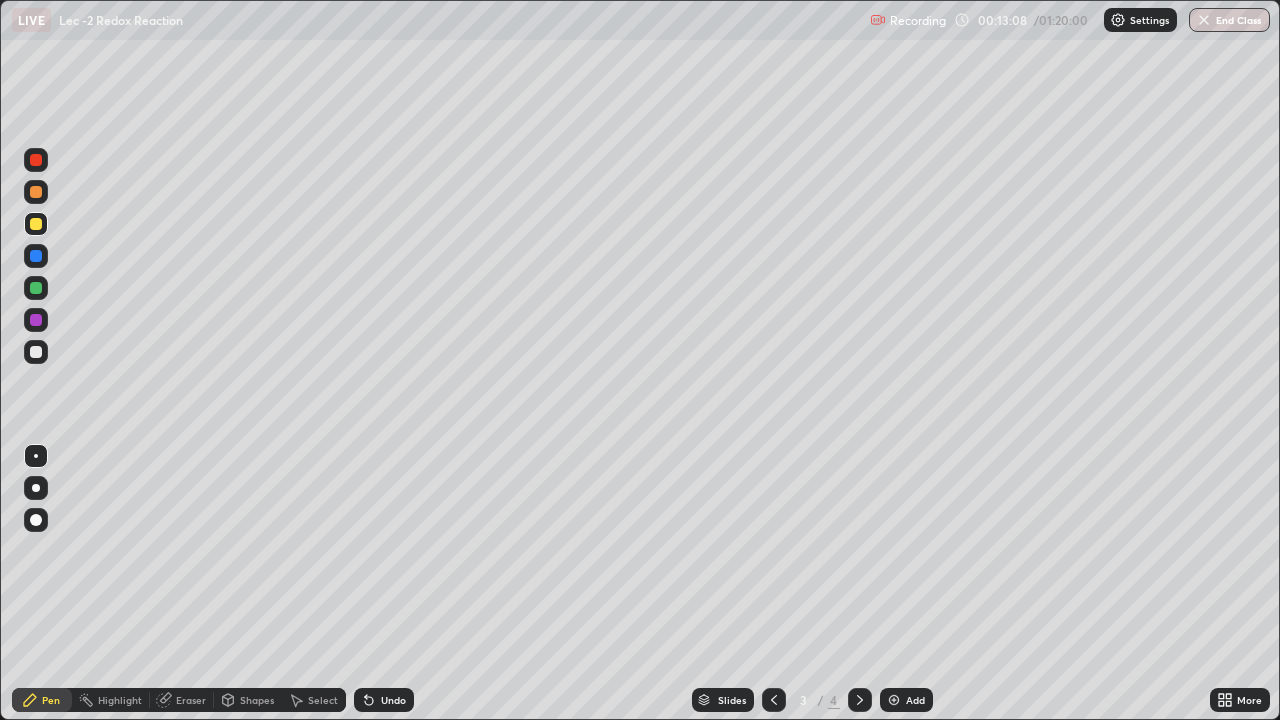 click at bounding box center (36, 320) 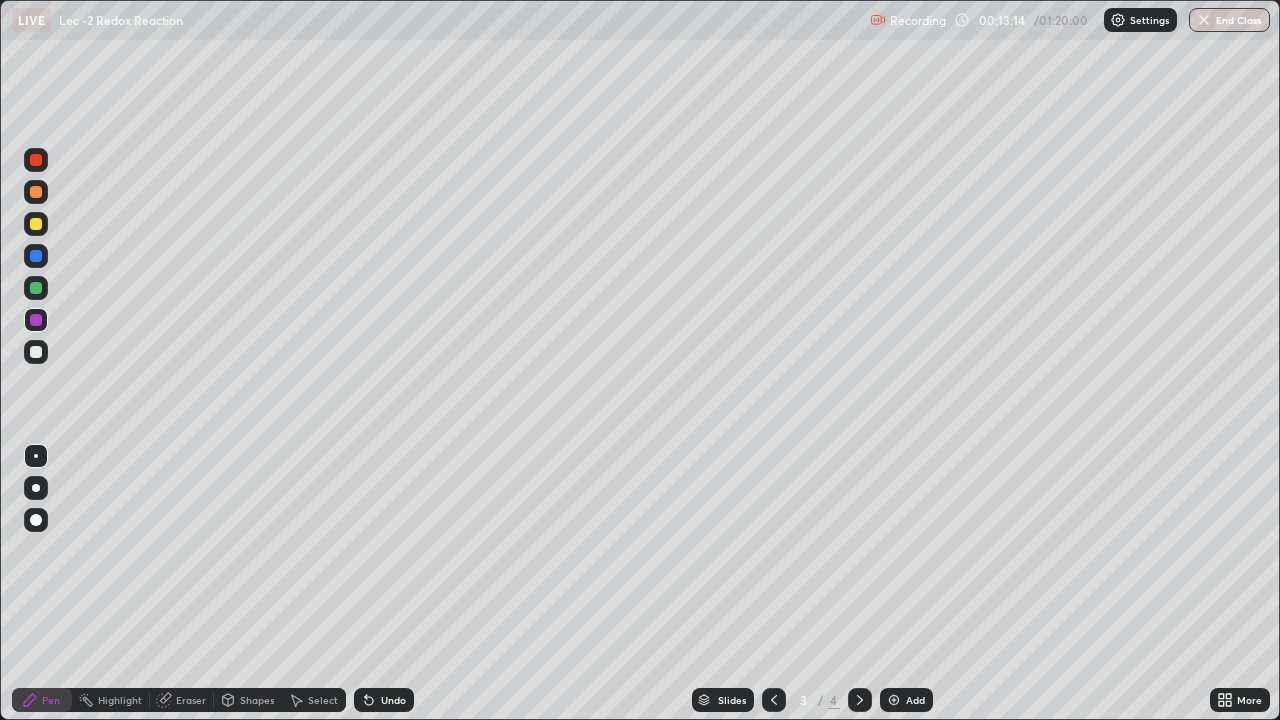 click on "Undo" at bounding box center [380, 700] 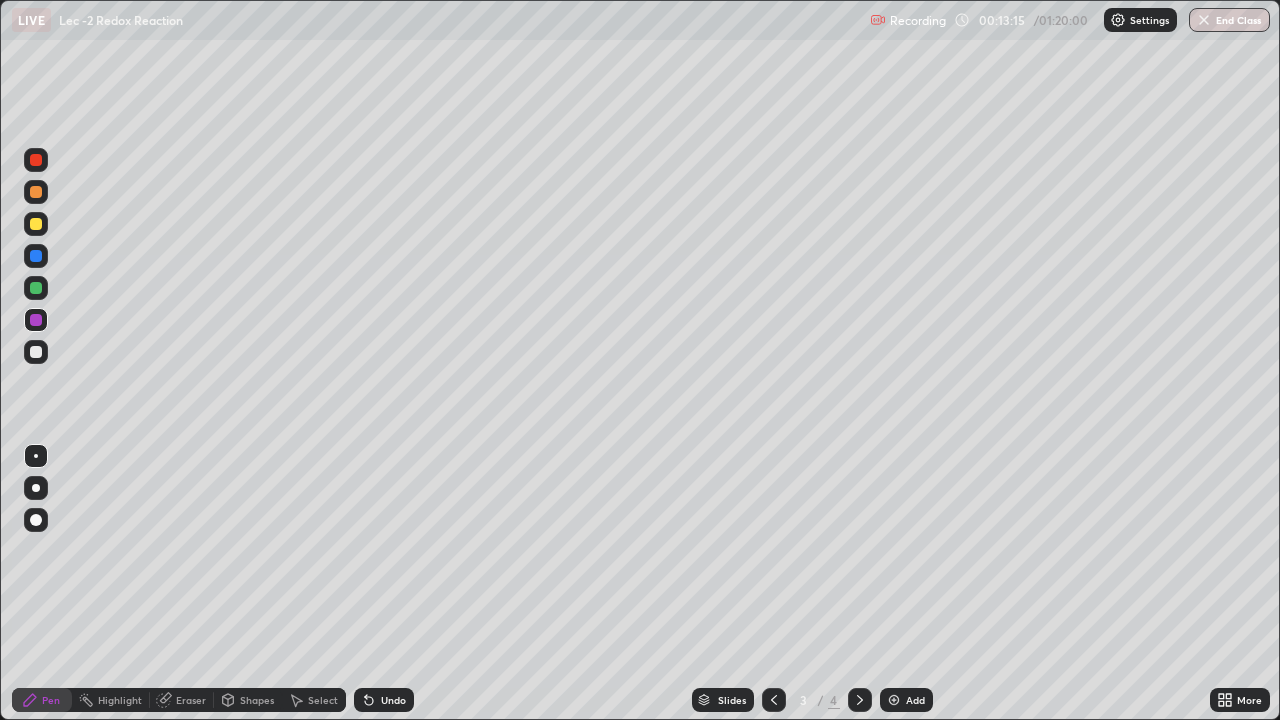 click on "Undo" at bounding box center (393, 700) 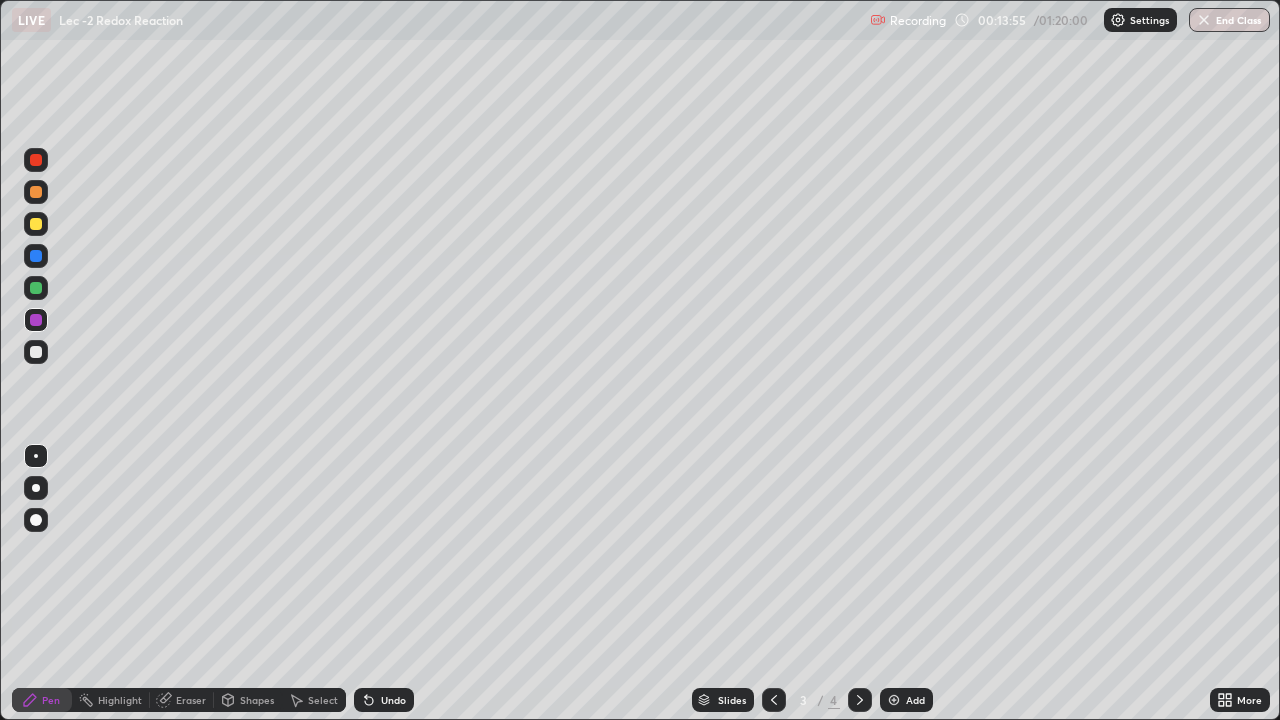 click at bounding box center (36, 224) 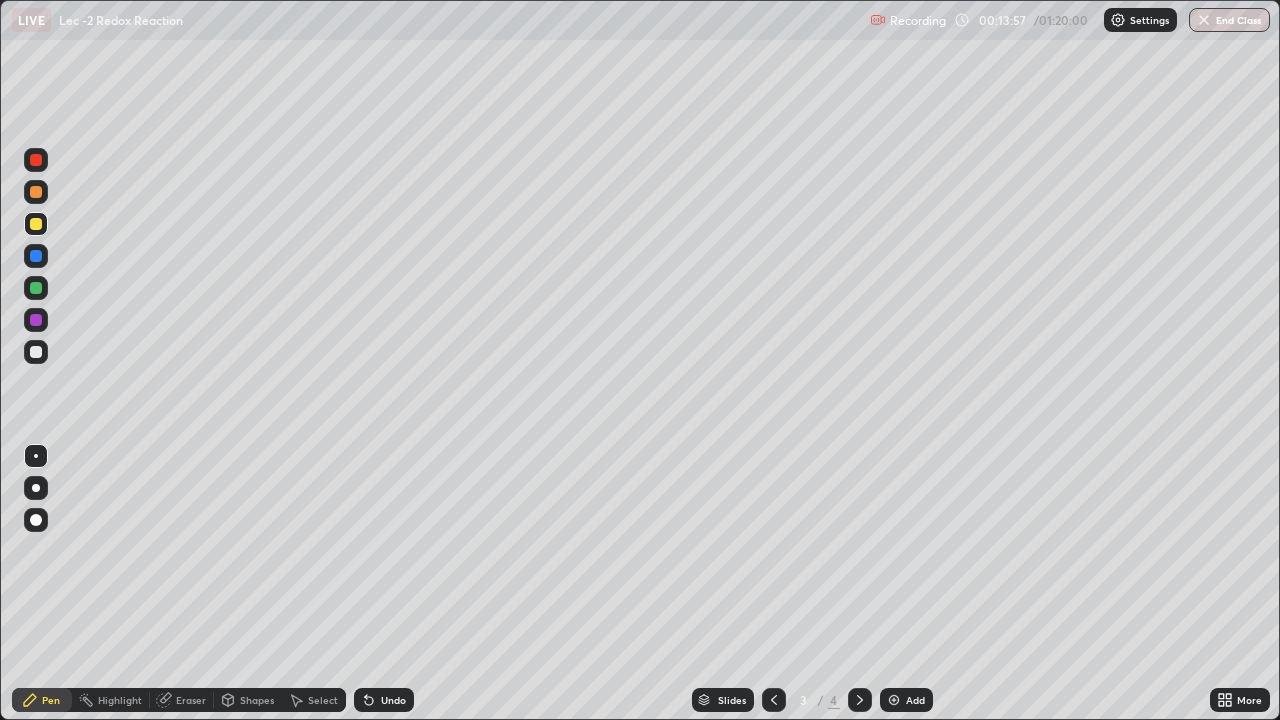 click on "Slides 3 / 4 Add" at bounding box center [812, 700] 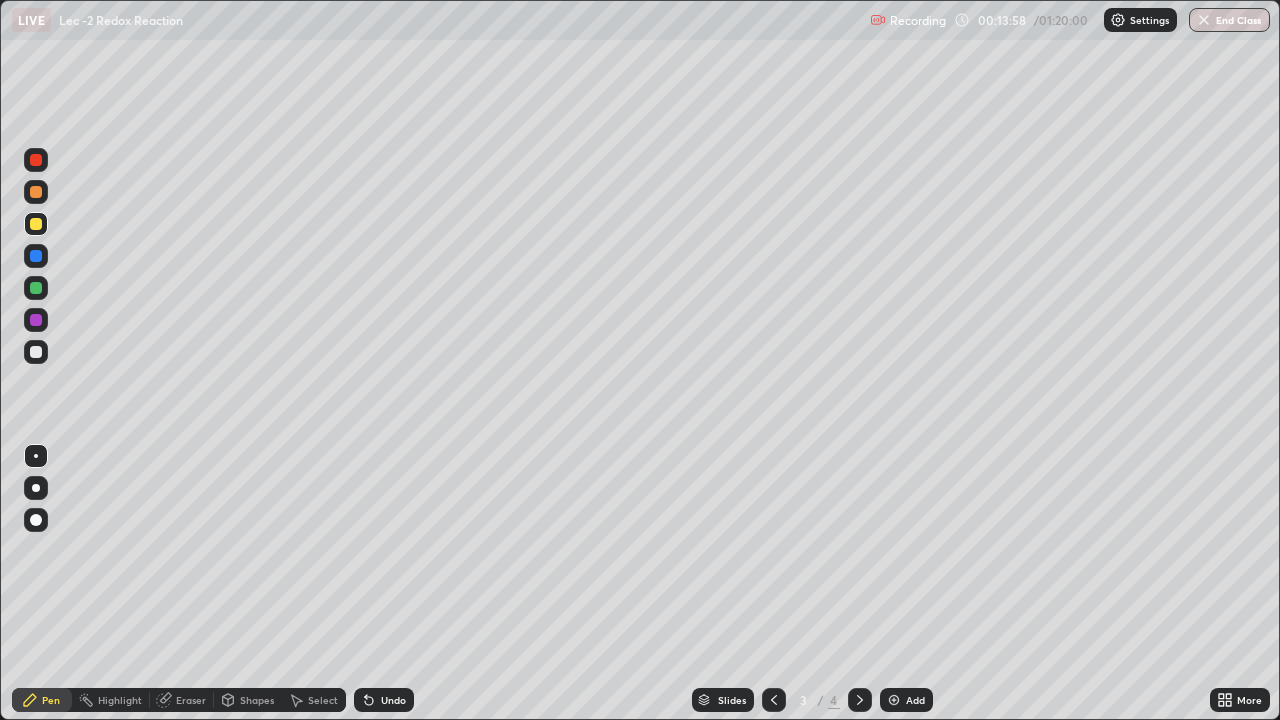click on "Undo" at bounding box center (393, 700) 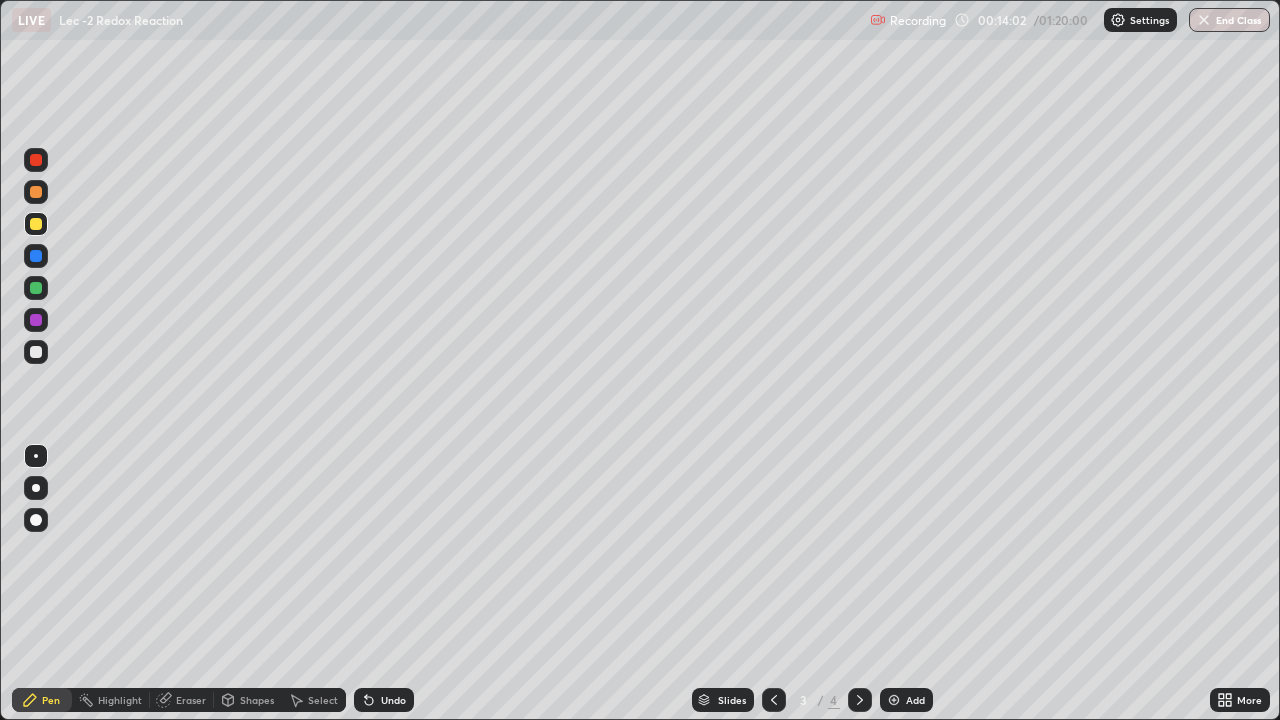 click on "Undo" at bounding box center [393, 700] 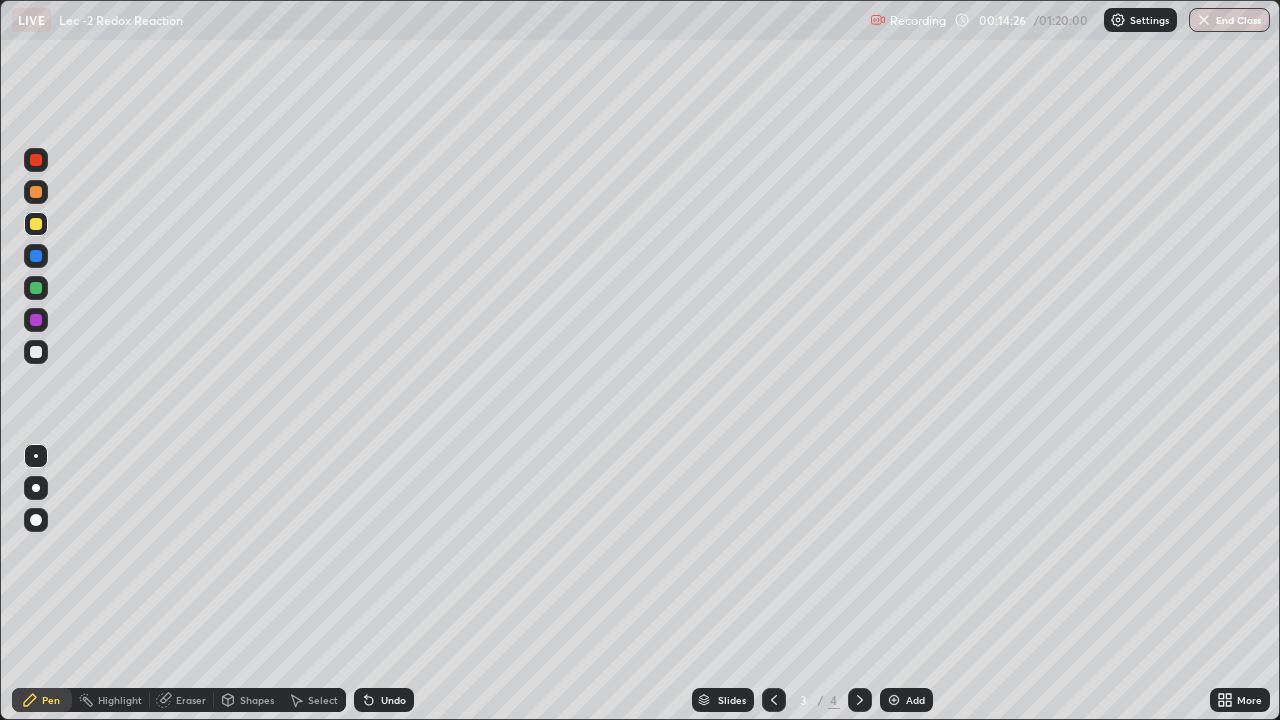 click 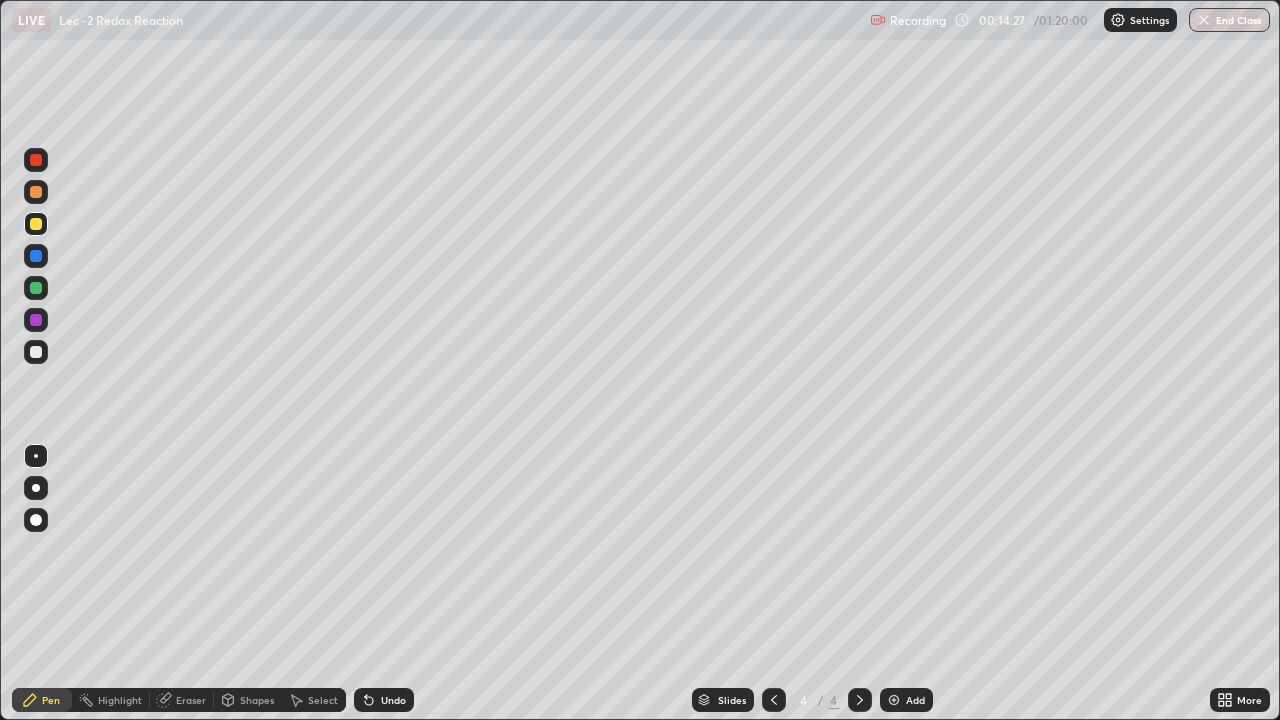 click 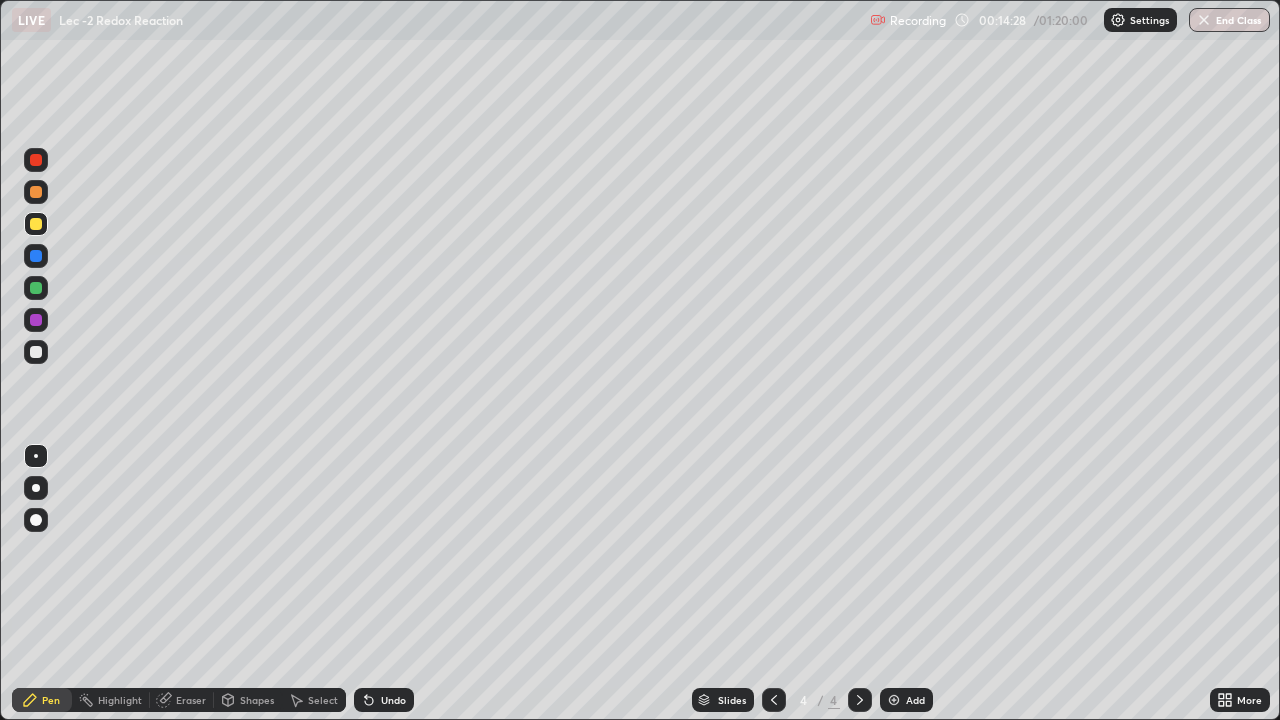 click at bounding box center [36, 320] 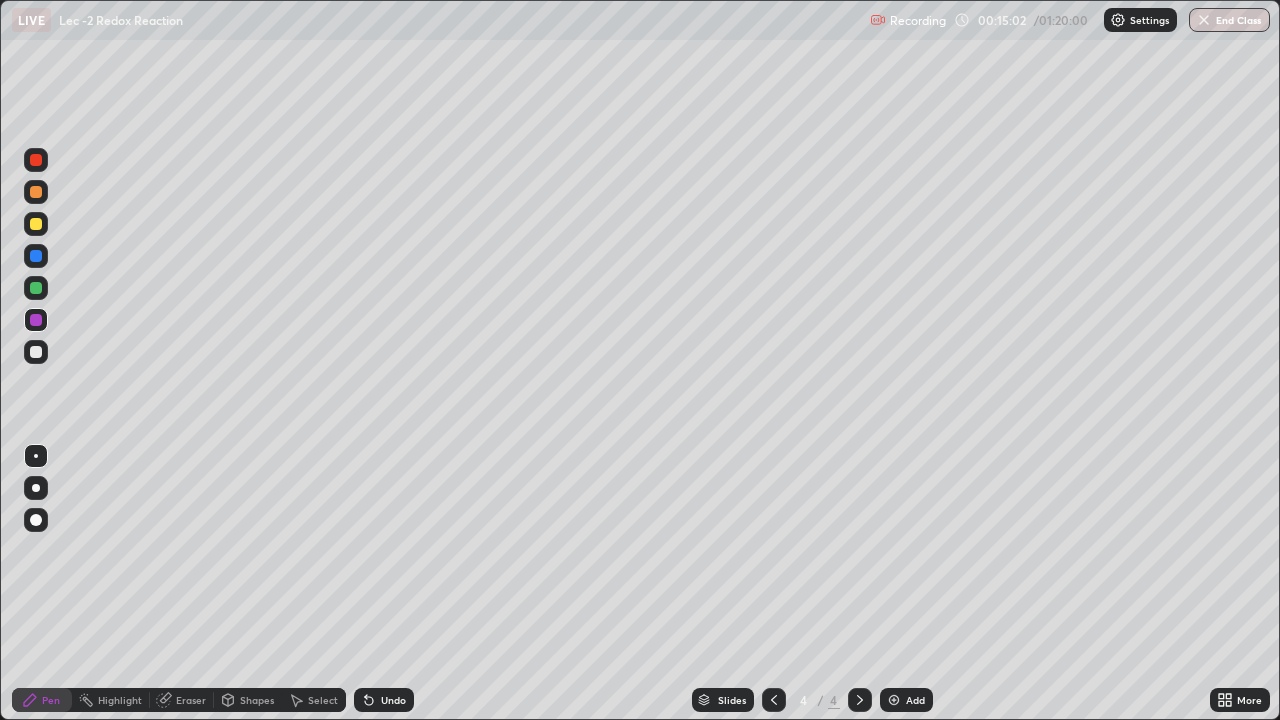click on "Undo" at bounding box center [393, 700] 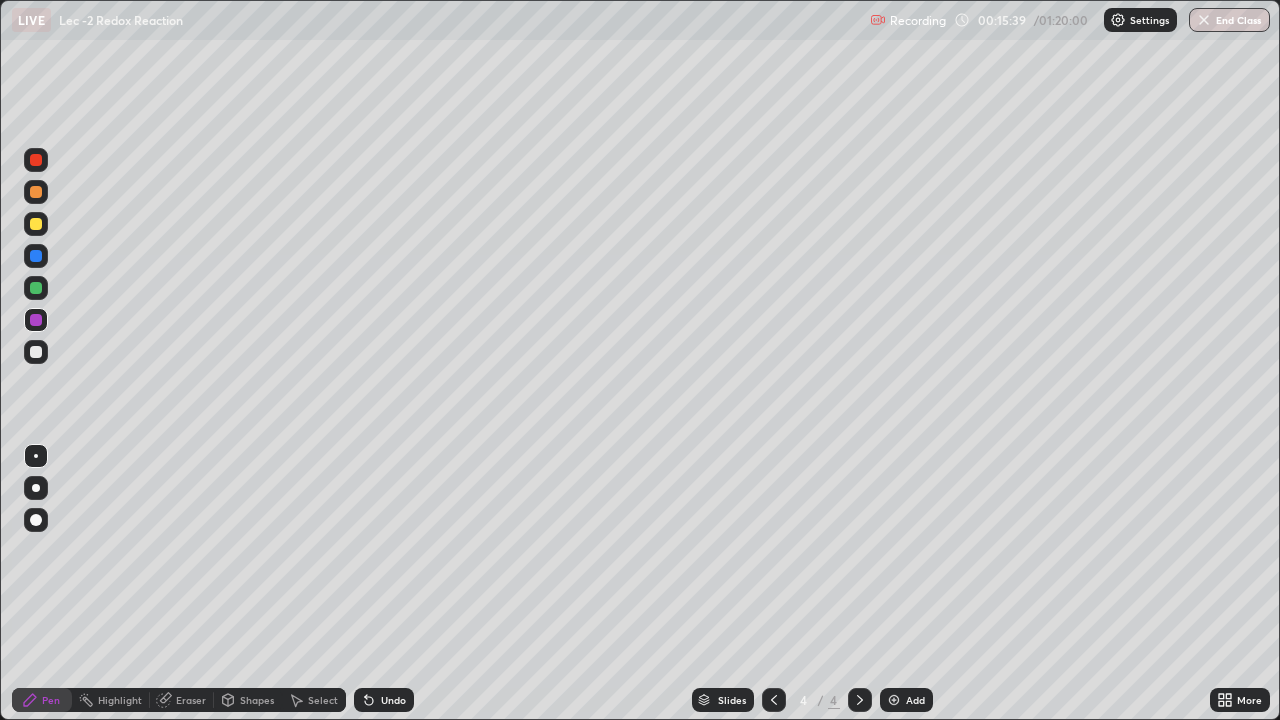 click at bounding box center [36, 352] 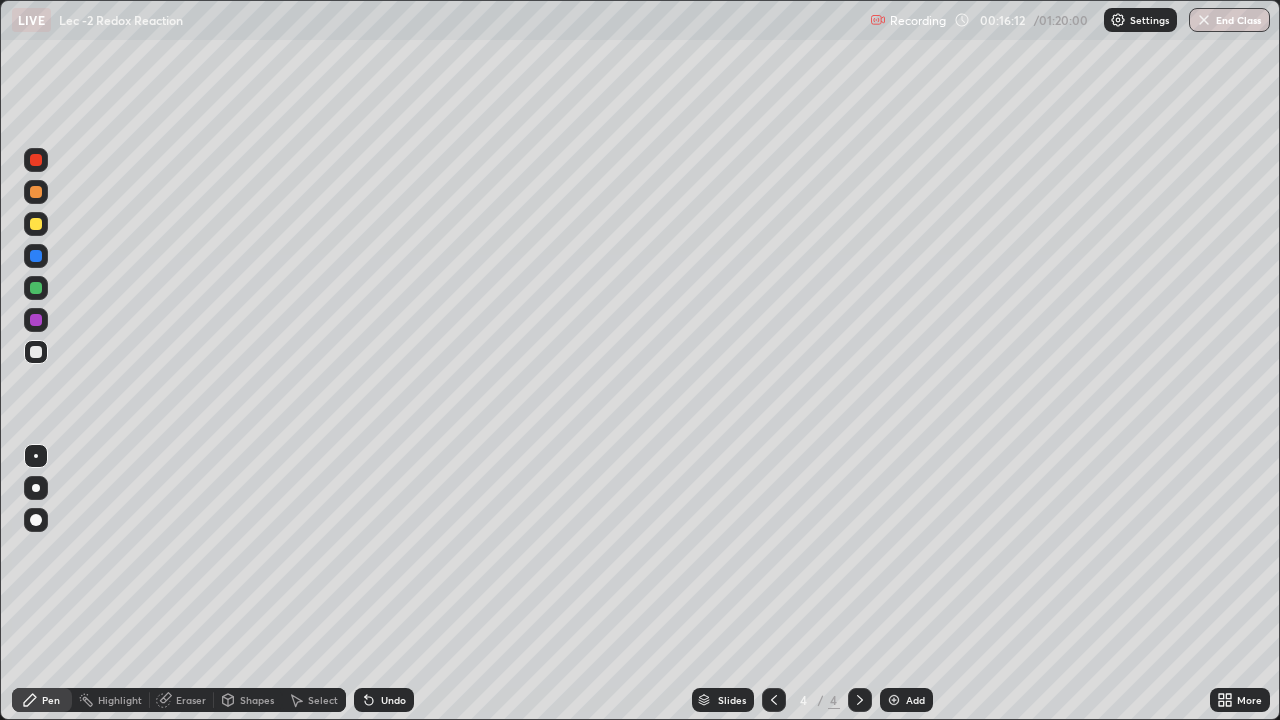 click 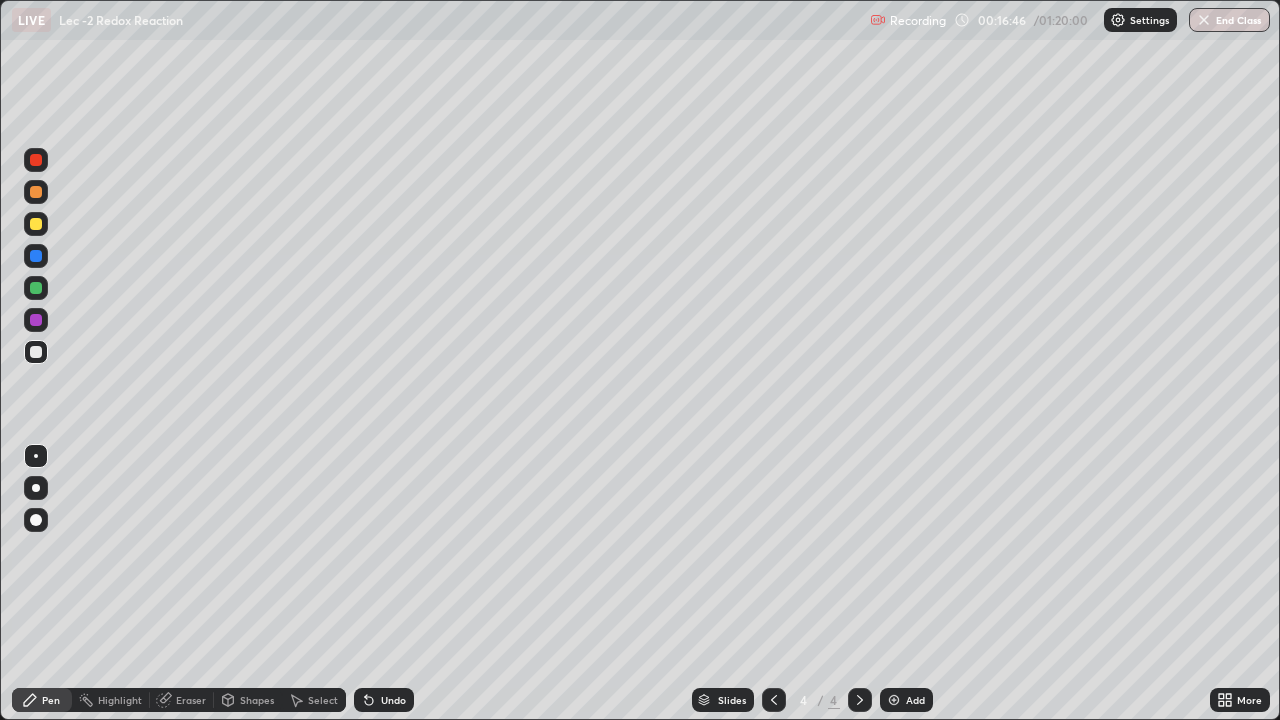 click on "Eraser" at bounding box center (191, 700) 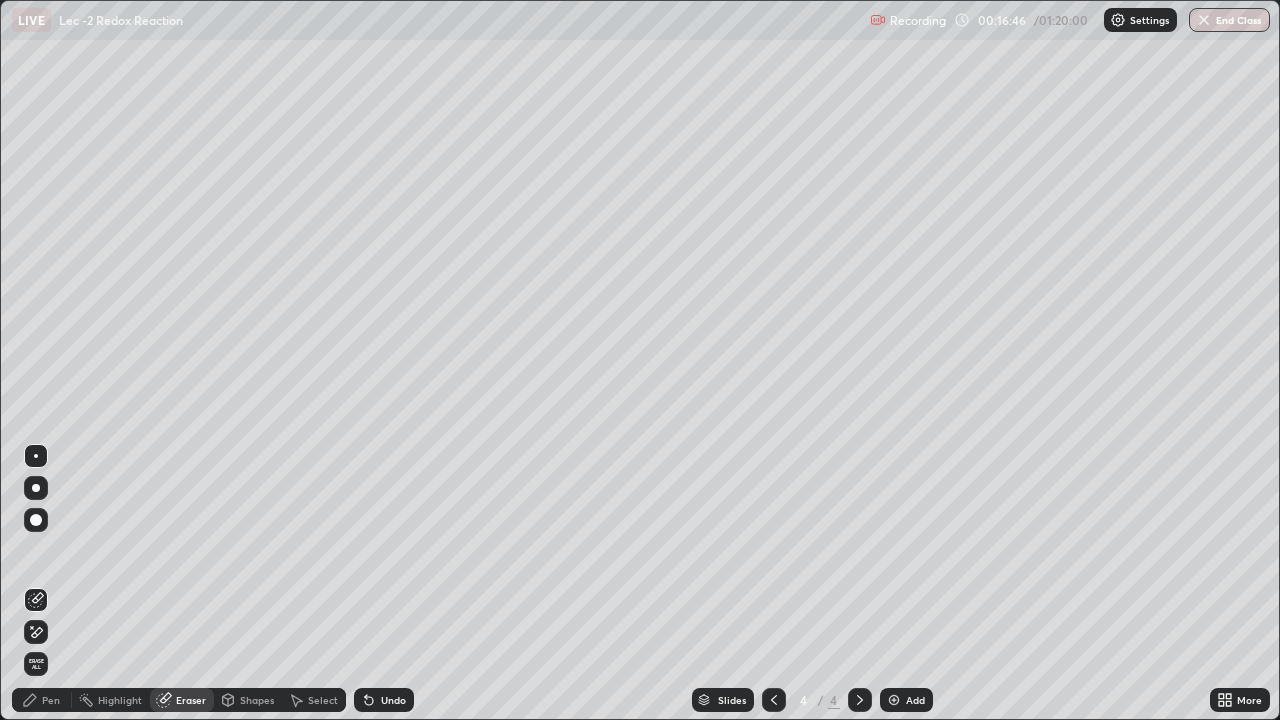 click 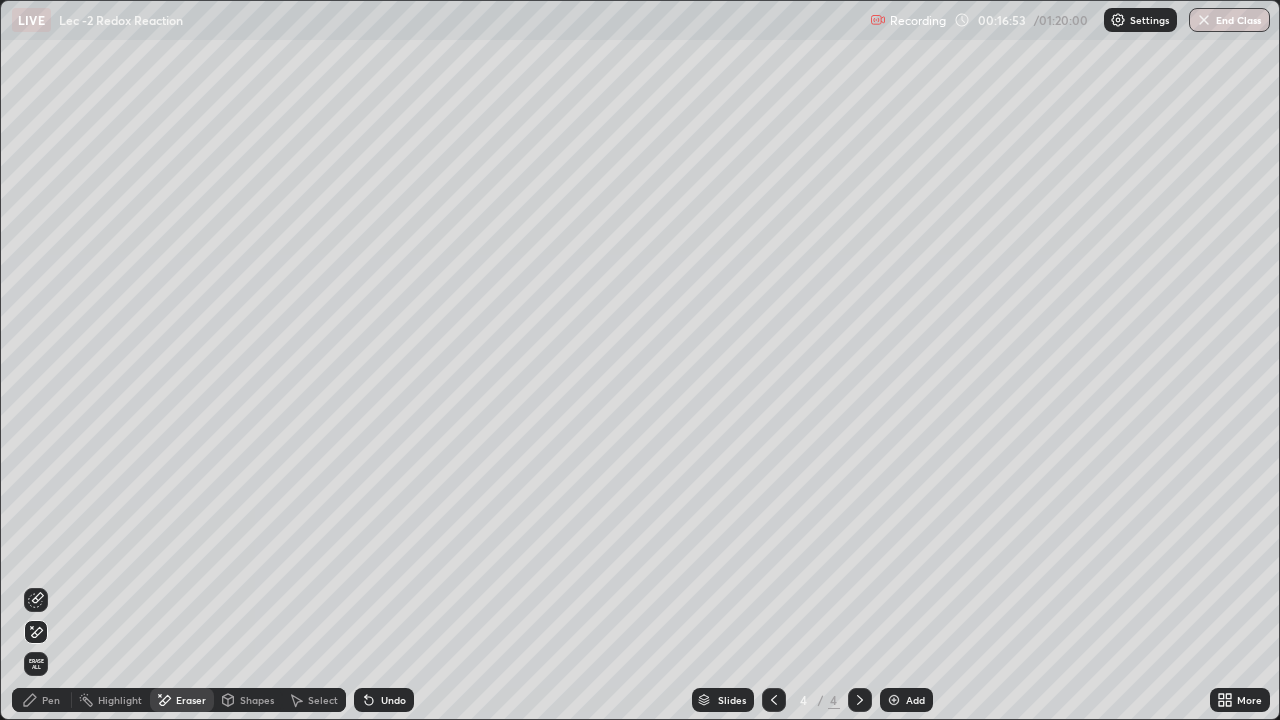 click on "Pen" at bounding box center (42, 700) 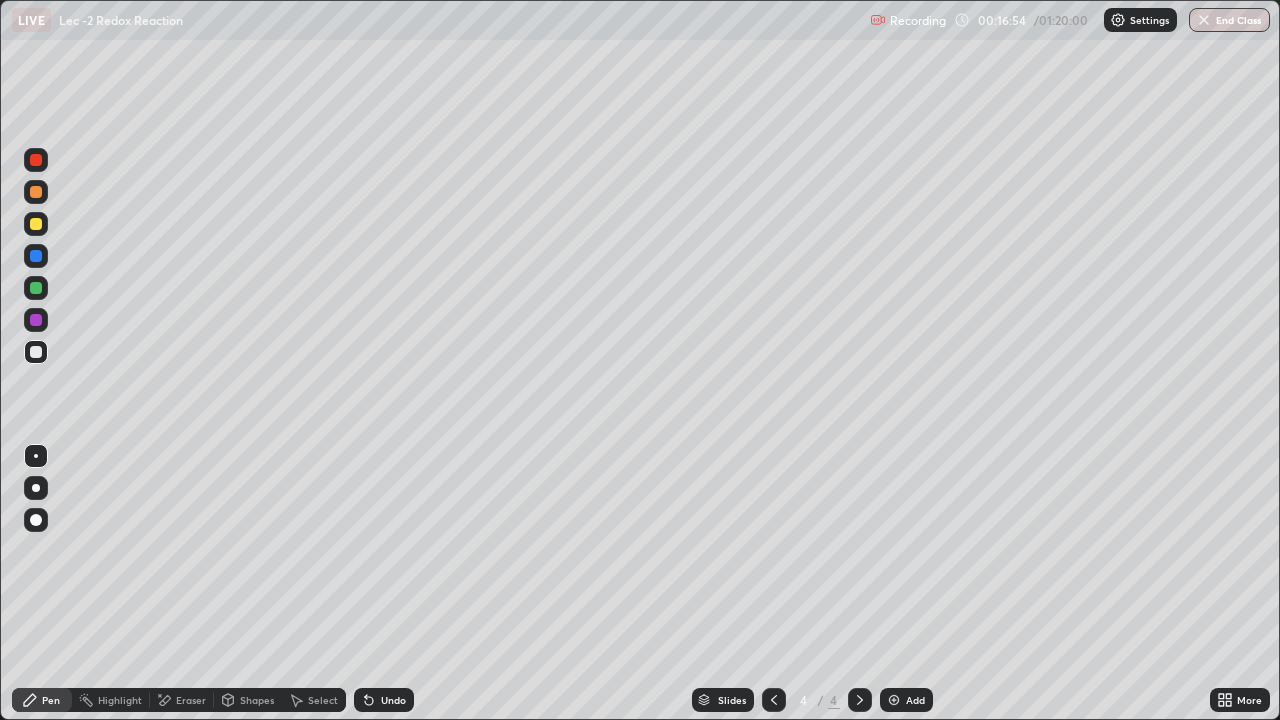 click at bounding box center (36, 288) 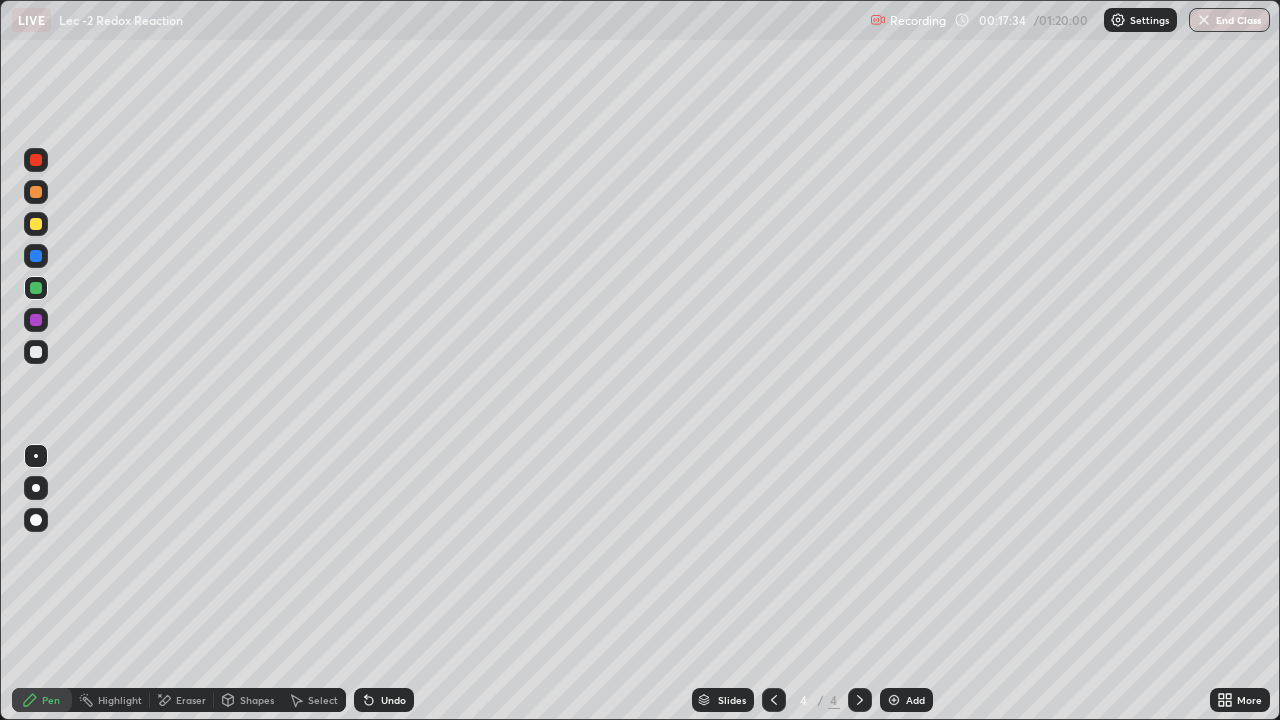 click at bounding box center (36, 224) 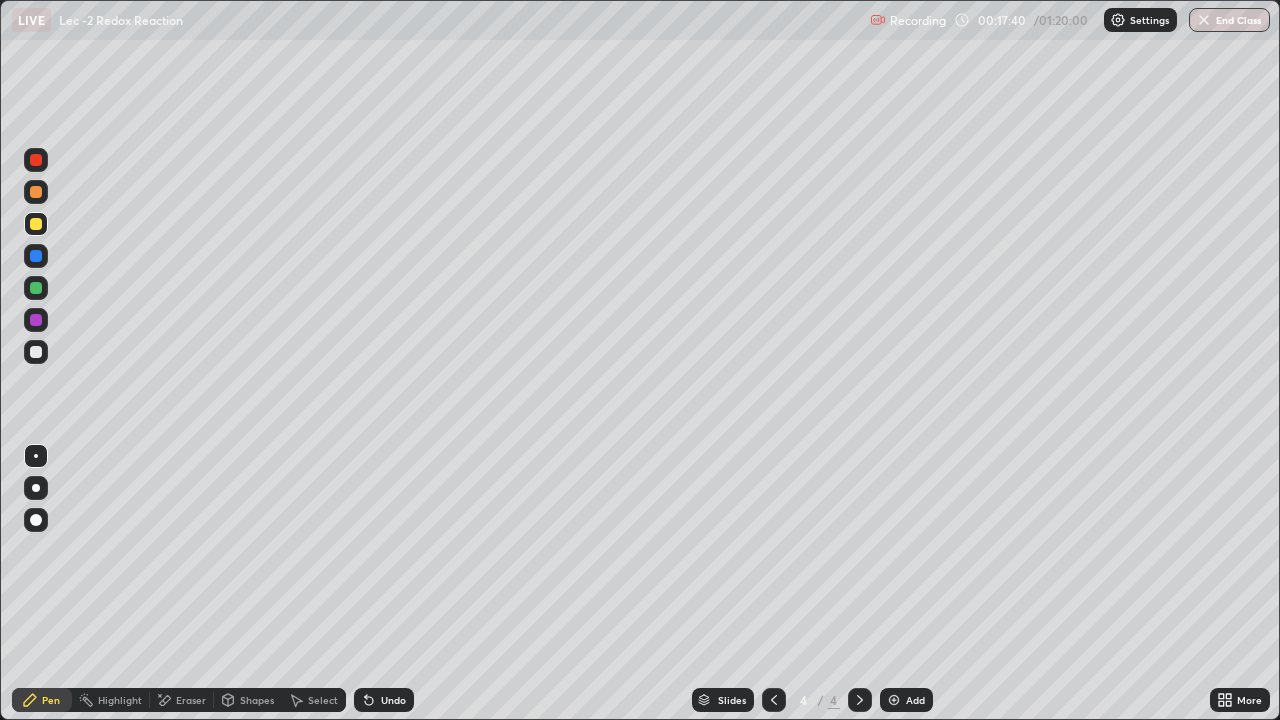 click on "Undo" at bounding box center [393, 700] 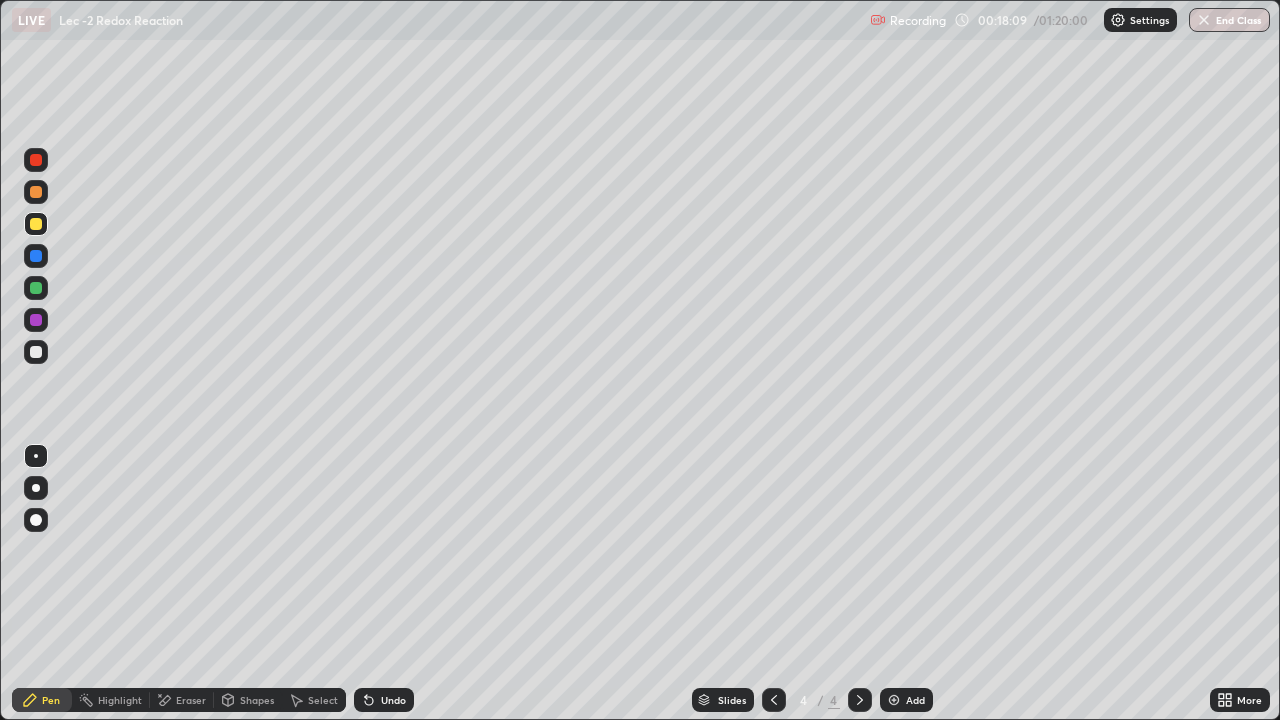 click at bounding box center [36, 256] 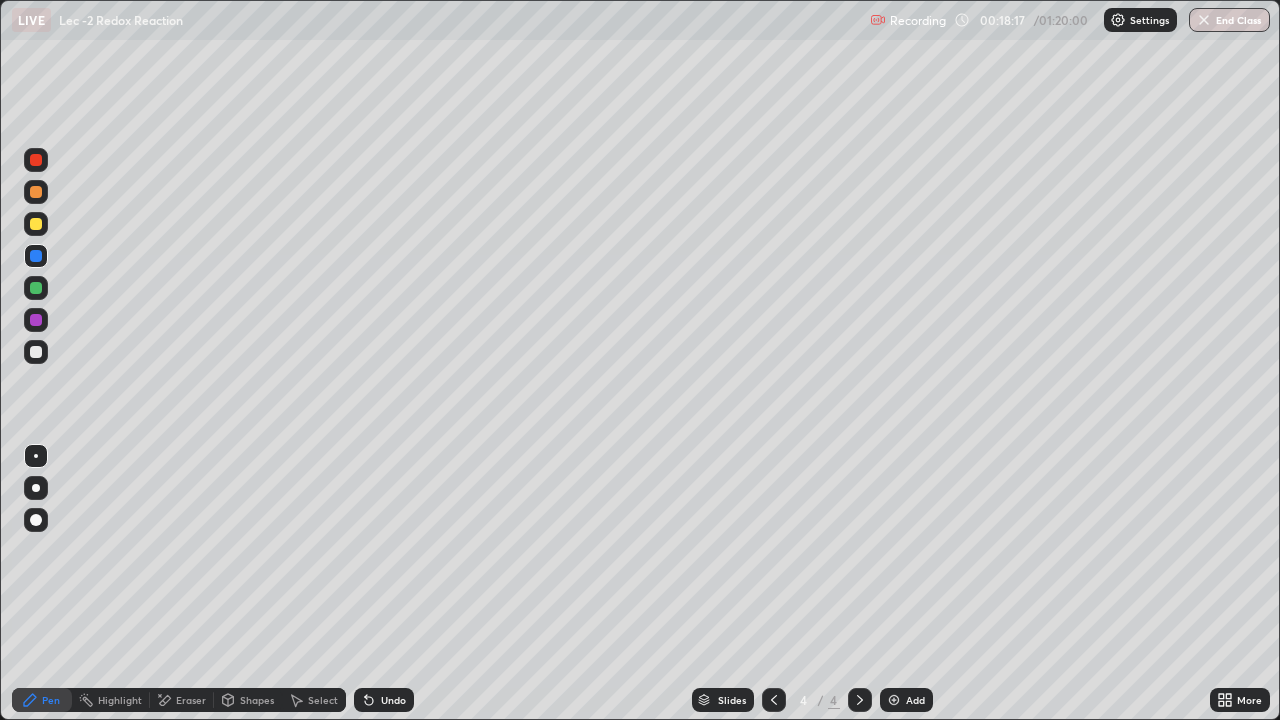 click on "Undo" at bounding box center [384, 700] 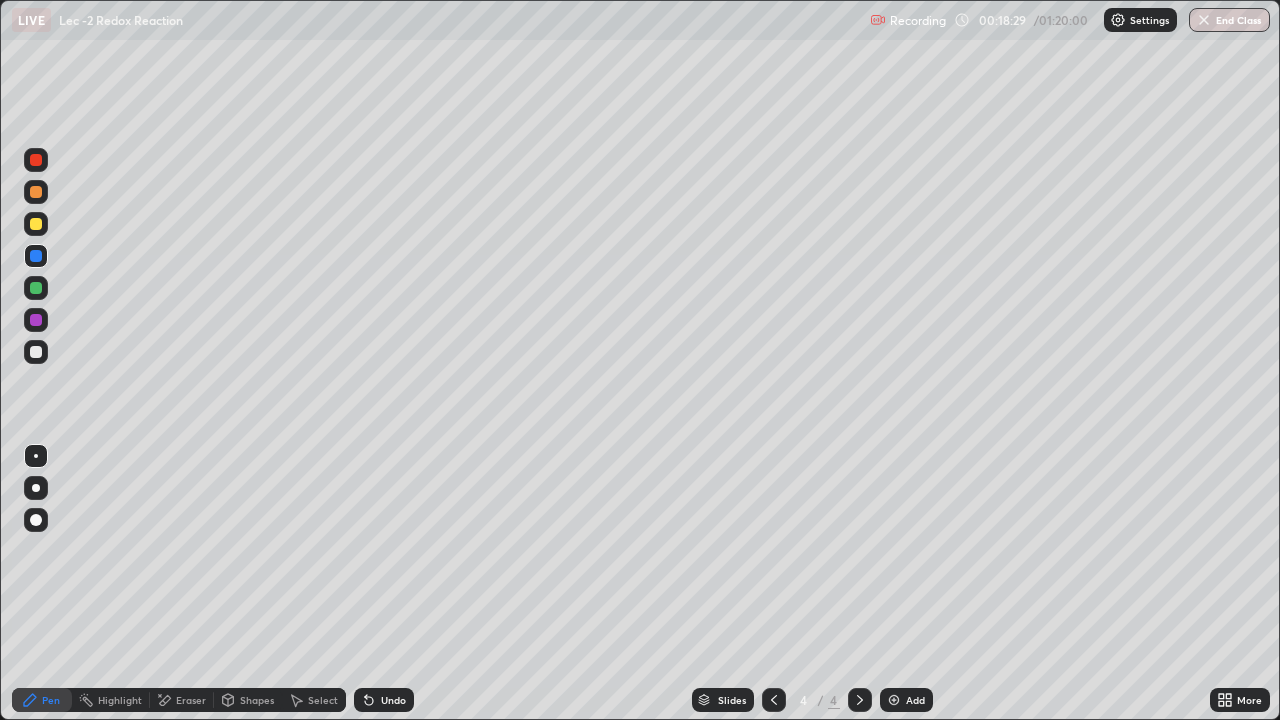 click on "Undo" at bounding box center (393, 700) 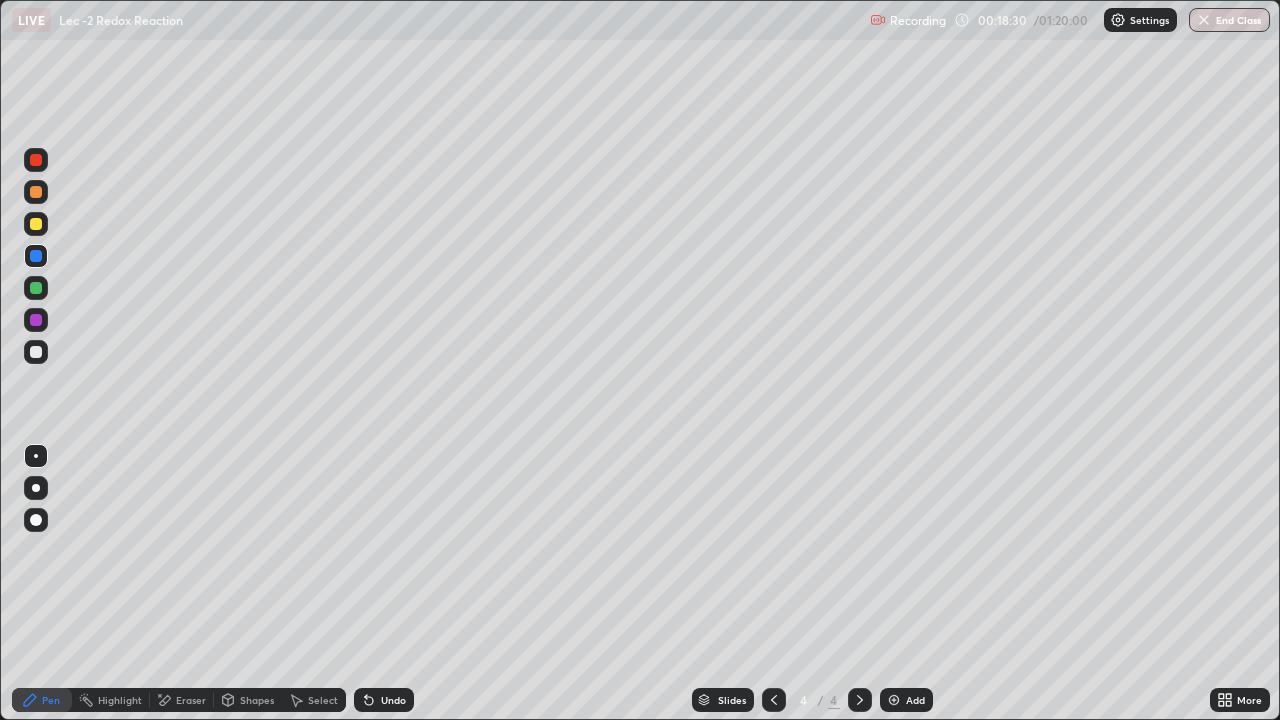 click 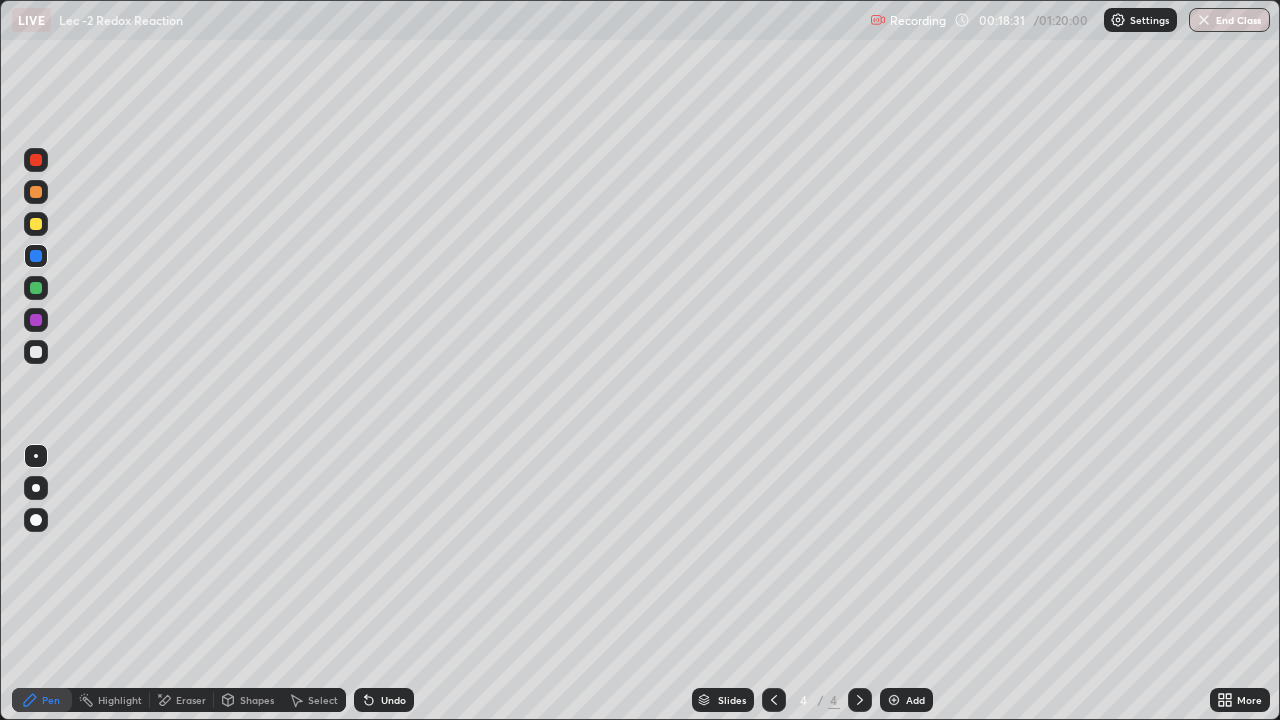 click 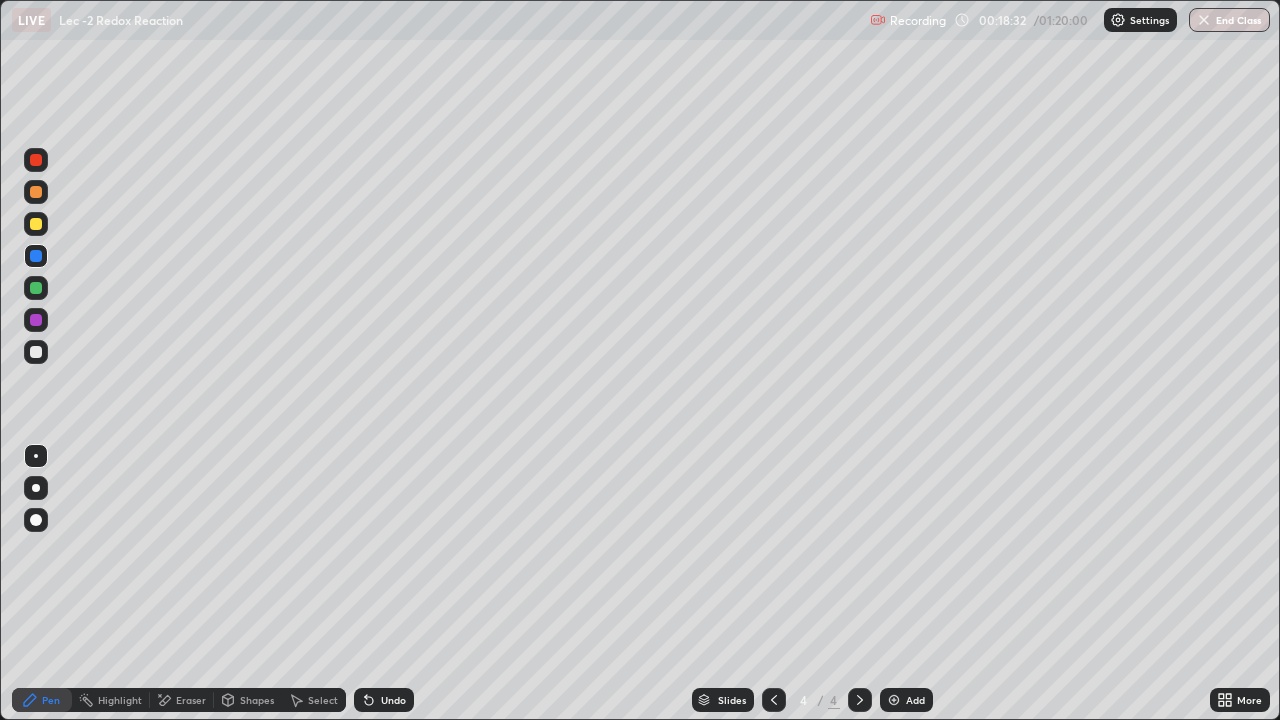 click 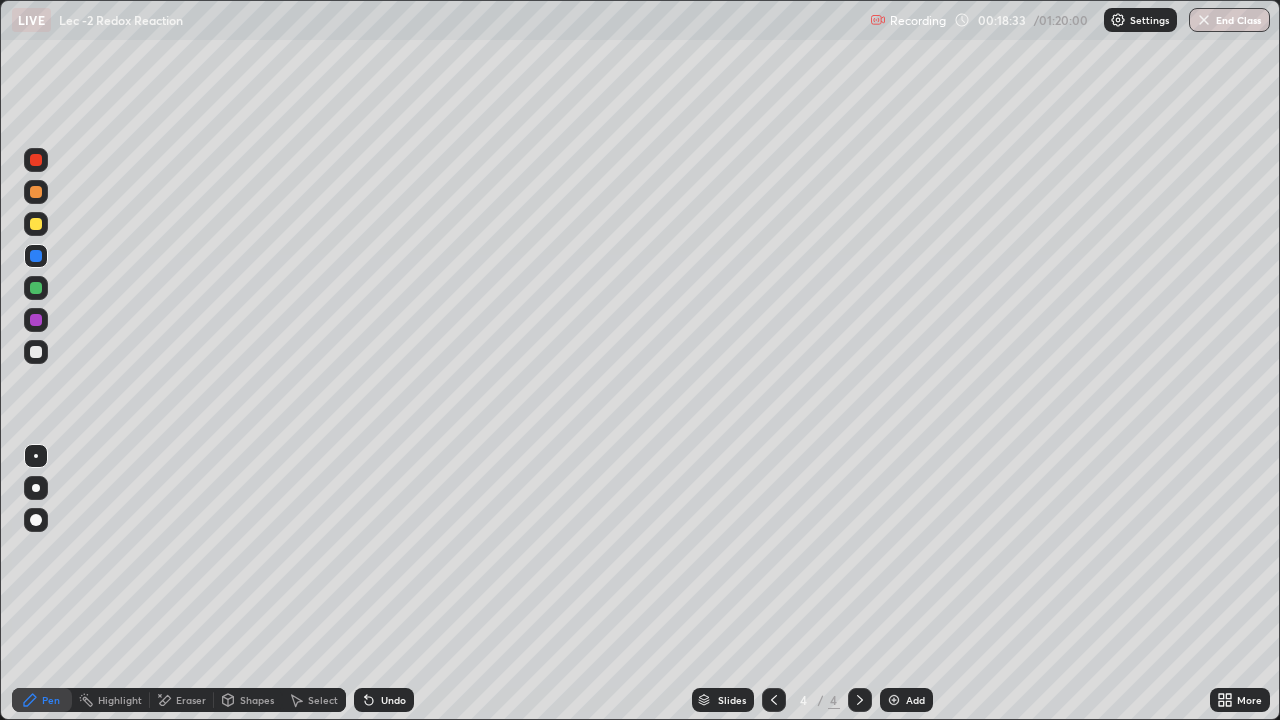click 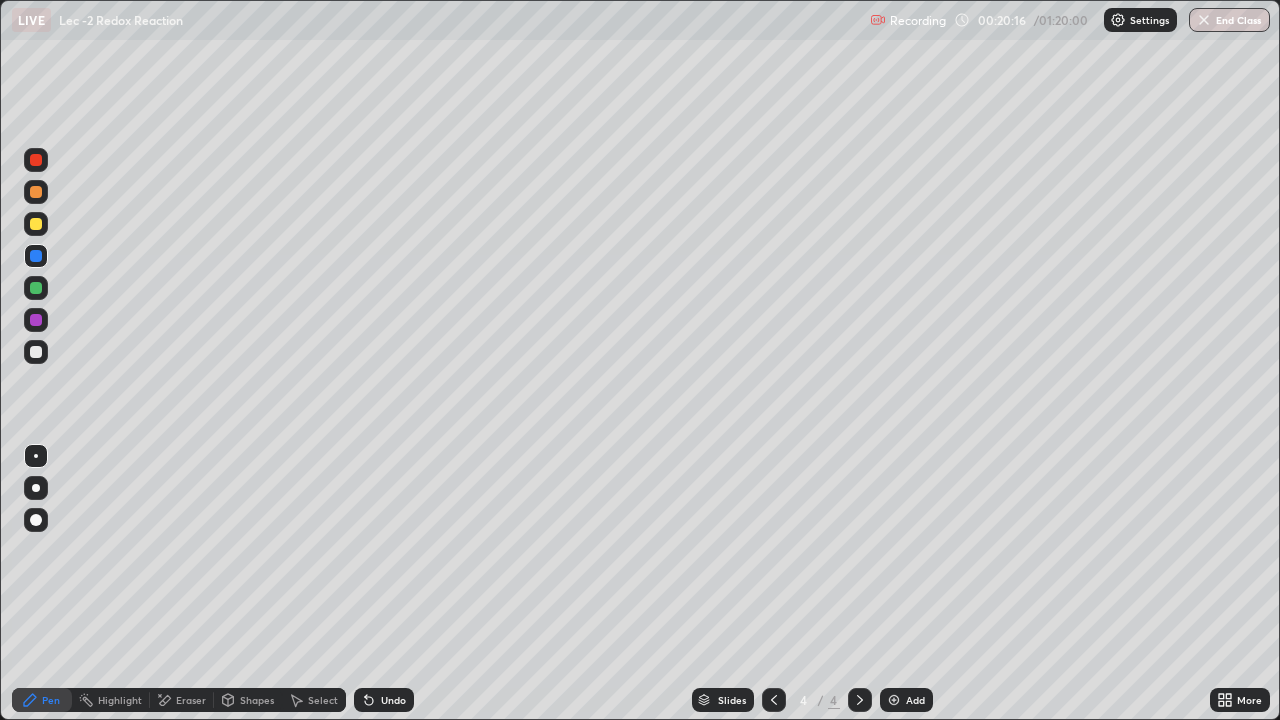 click at bounding box center [36, 352] 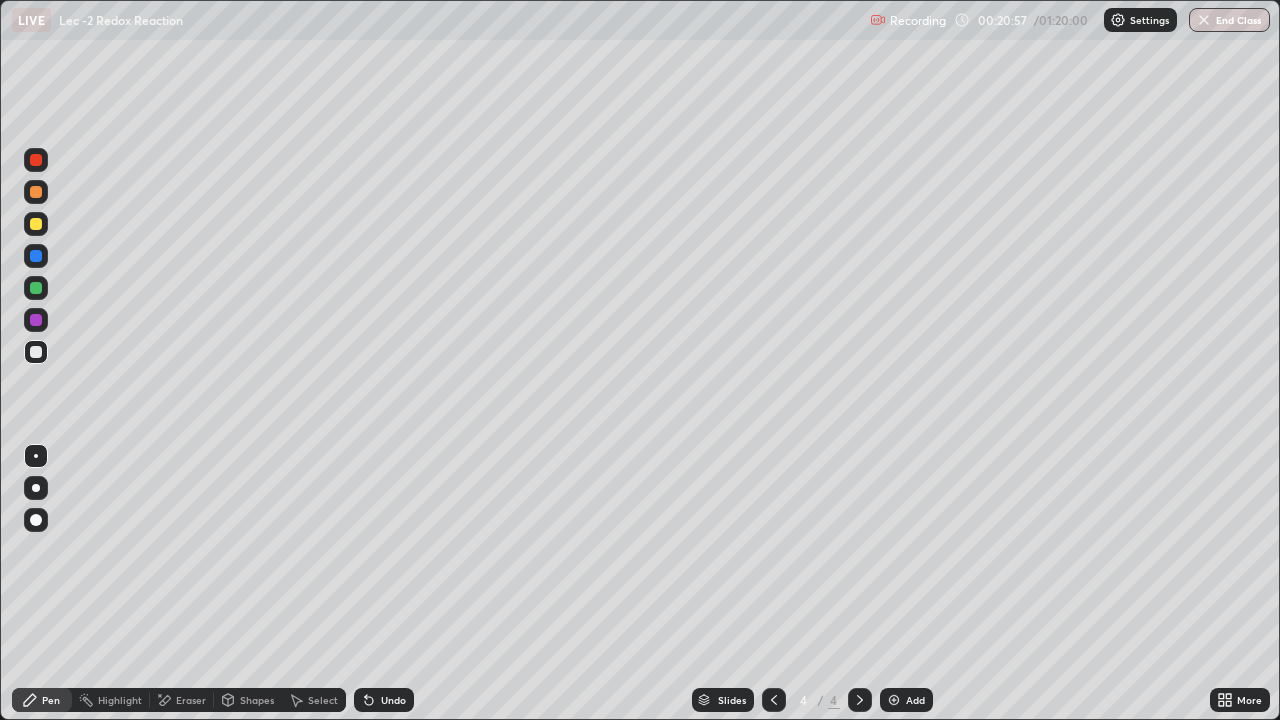 click at bounding box center (36, 288) 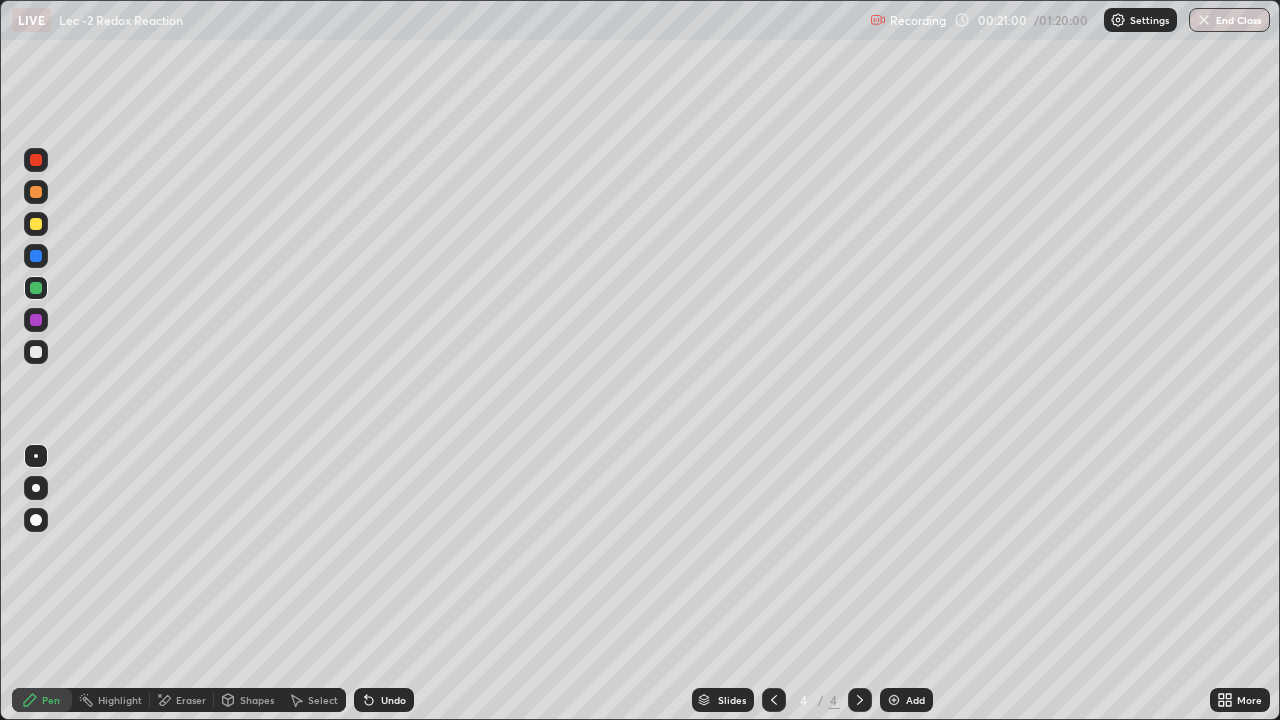 click on "Undo" at bounding box center (384, 700) 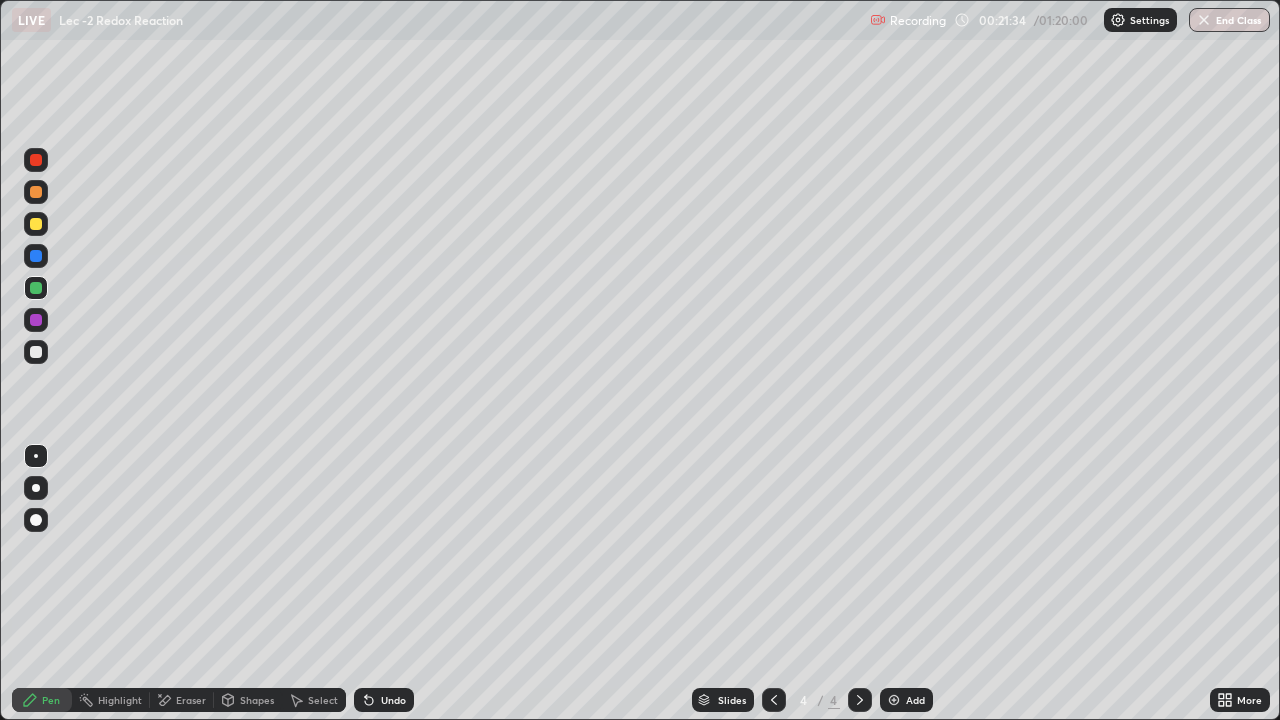 click 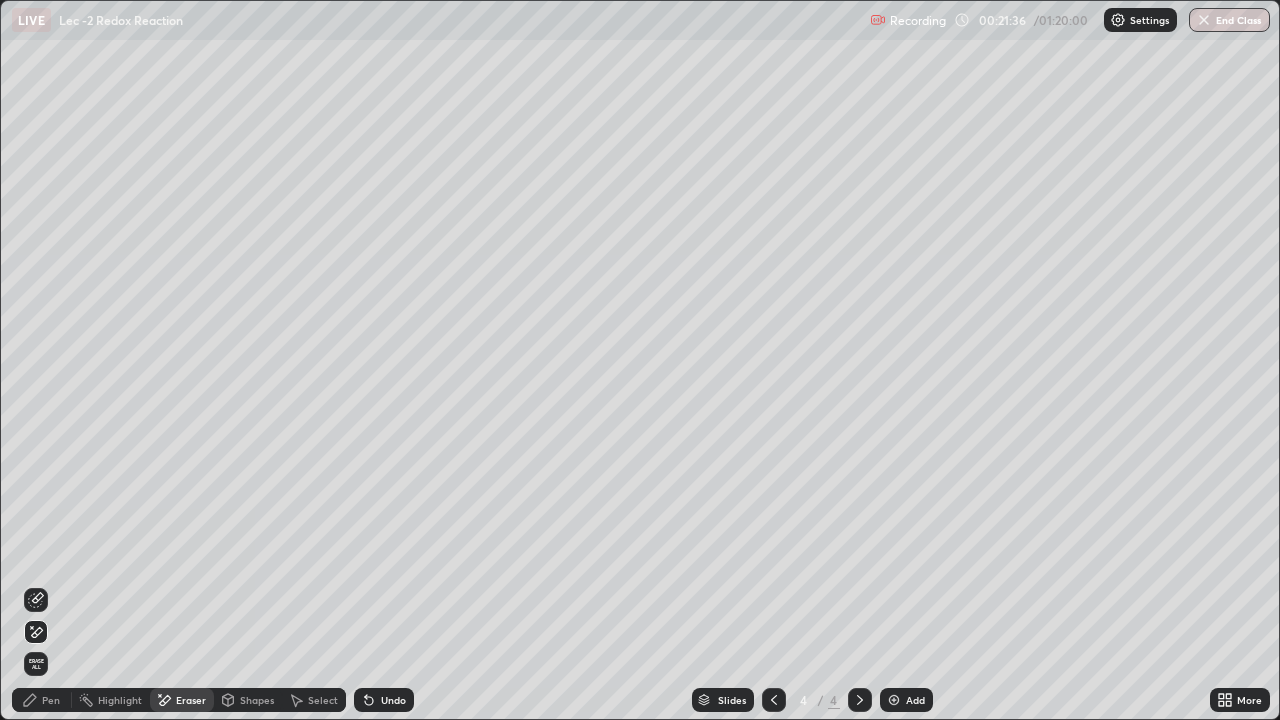 click on "Pen" at bounding box center (42, 700) 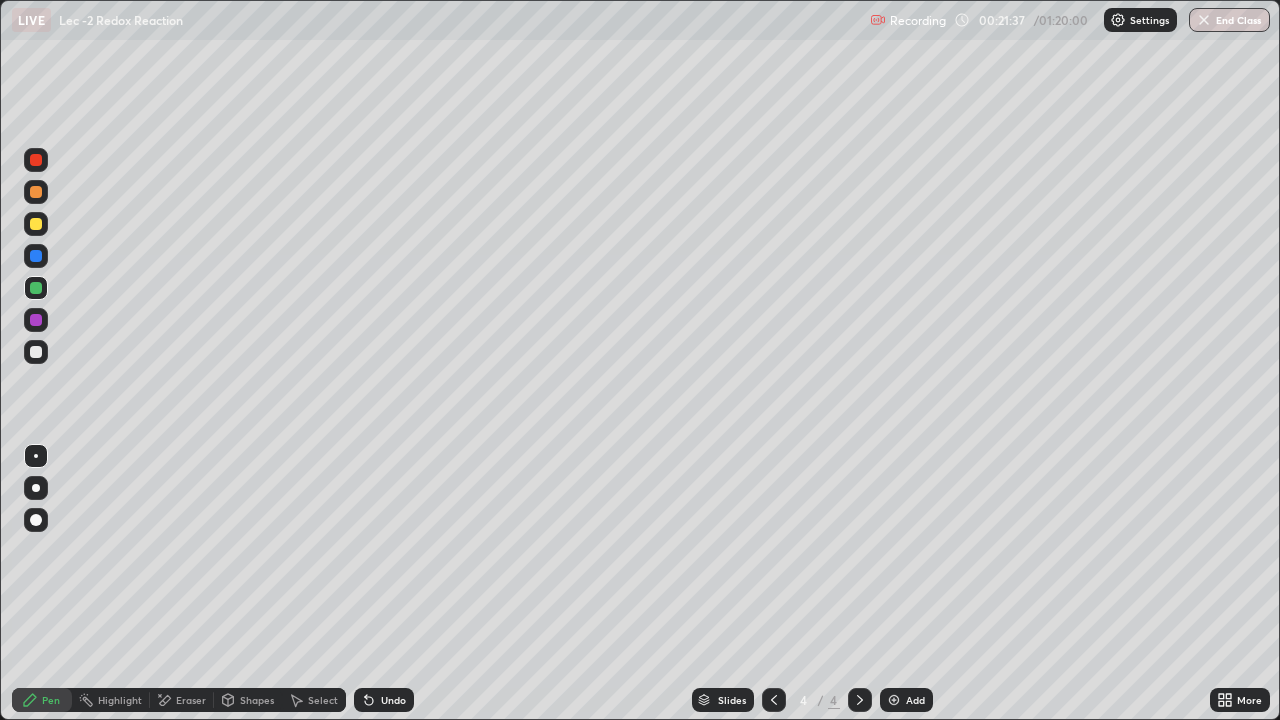 click at bounding box center [36, 352] 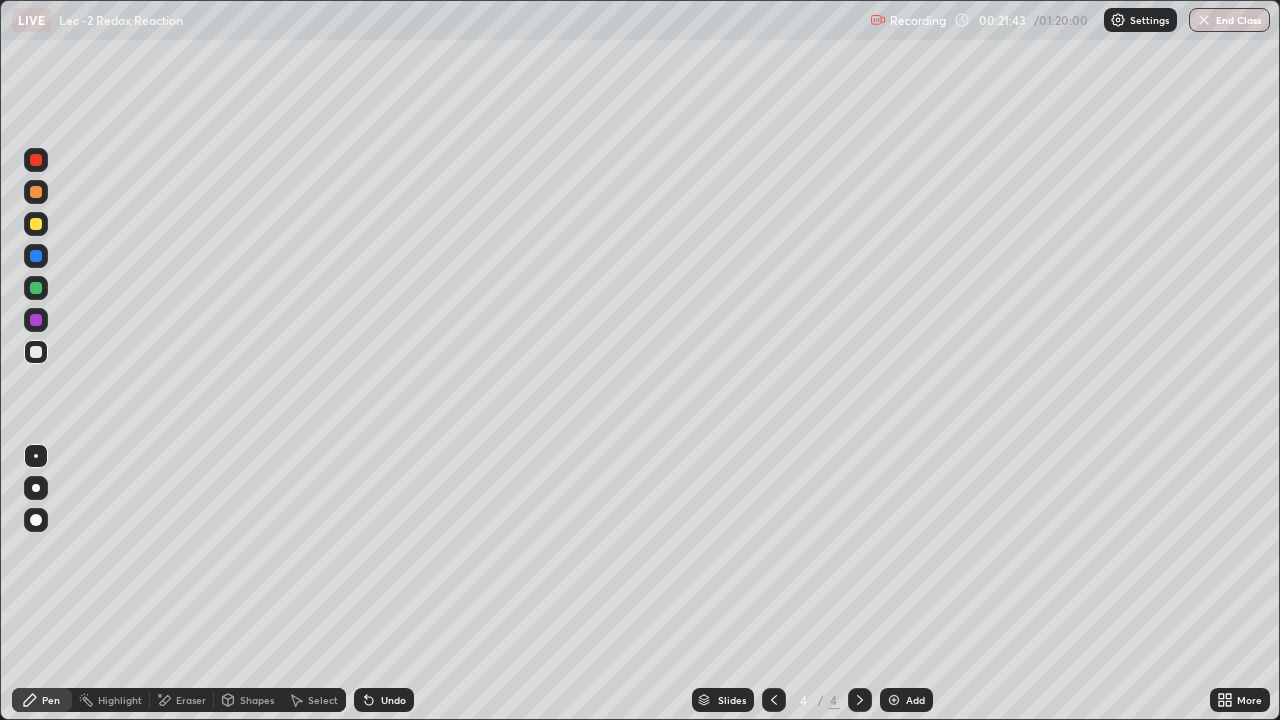 click 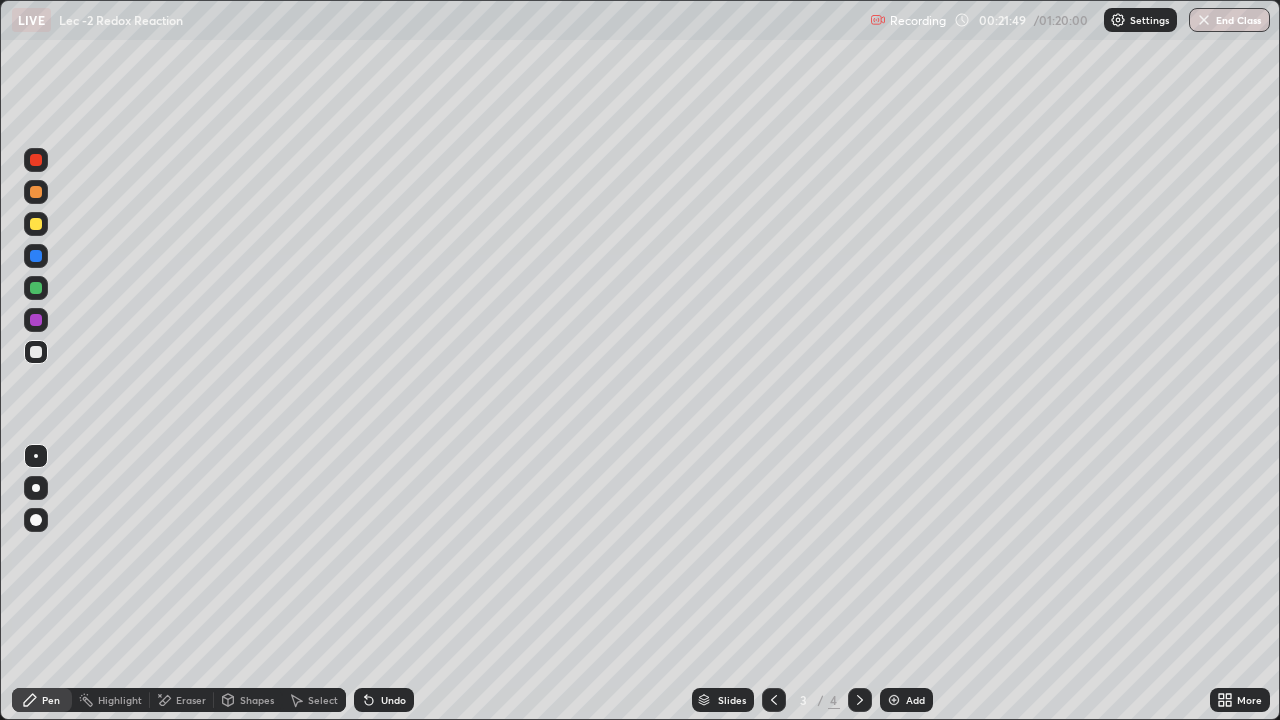 click 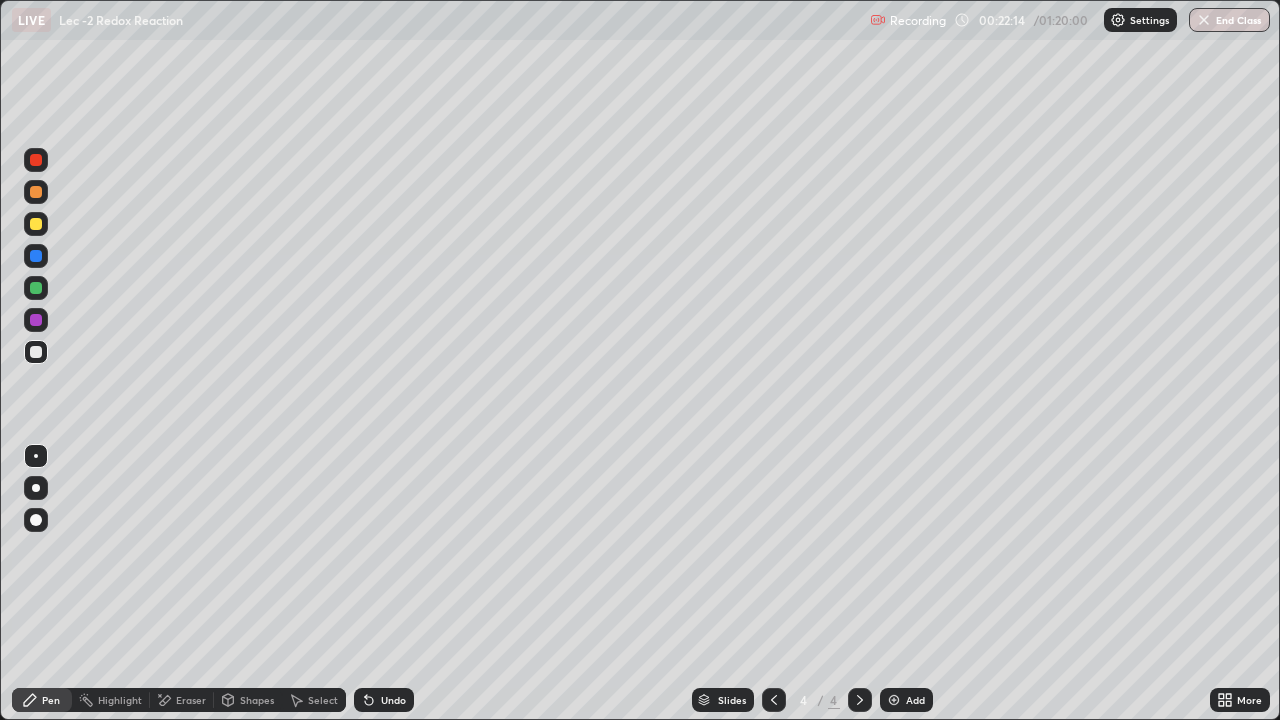 click at bounding box center [36, 288] 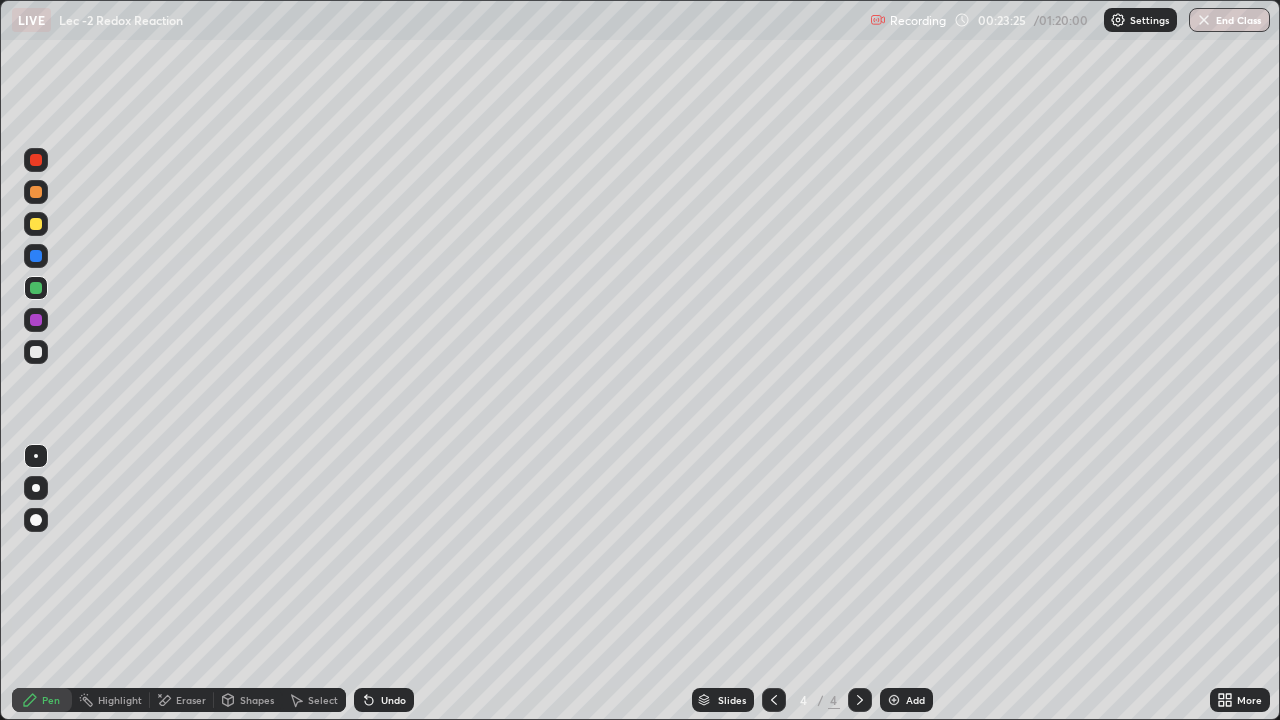click at bounding box center [36, 256] 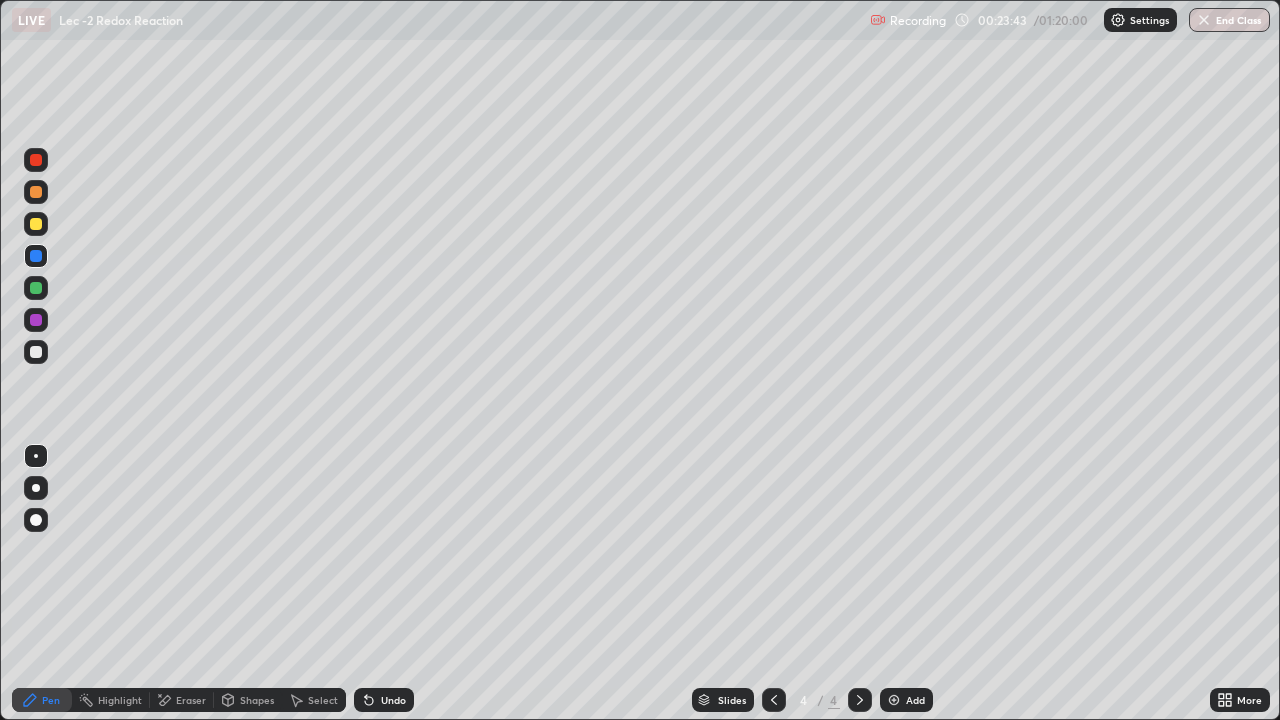 click on "Undo" at bounding box center [384, 700] 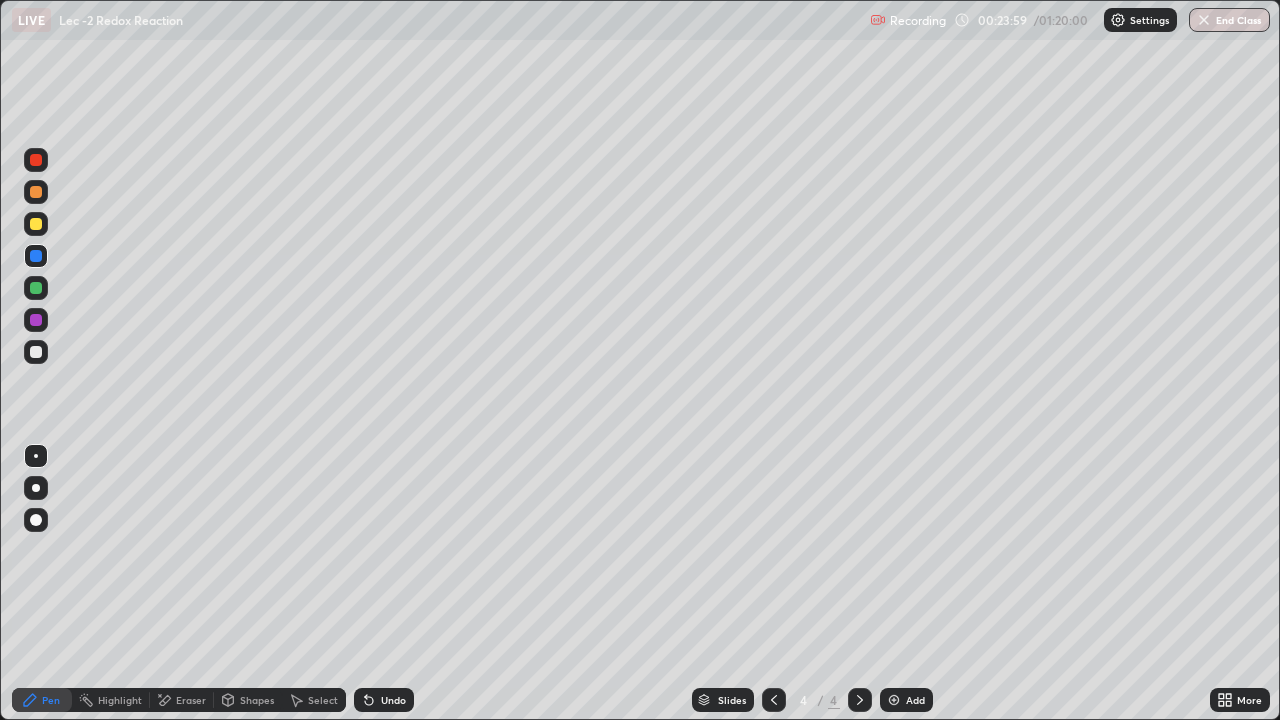 click on "Eraser" at bounding box center (191, 700) 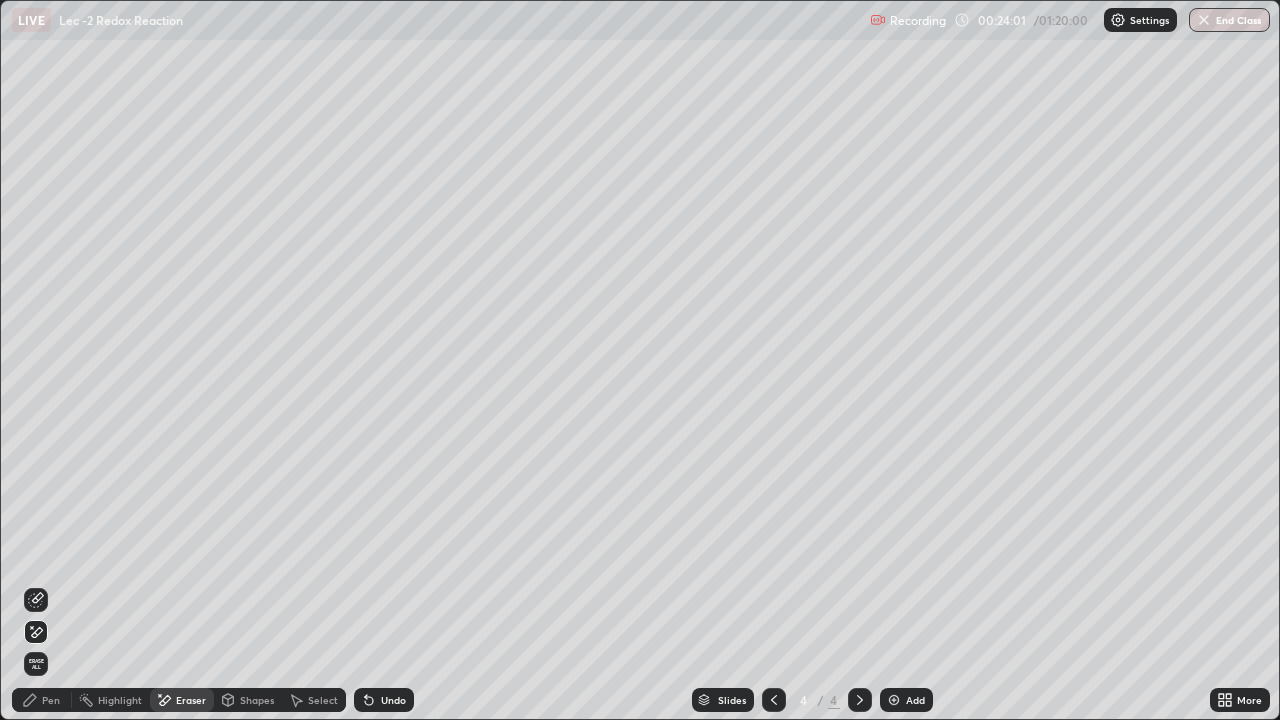 click on "Pen" at bounding box center (51, 700) 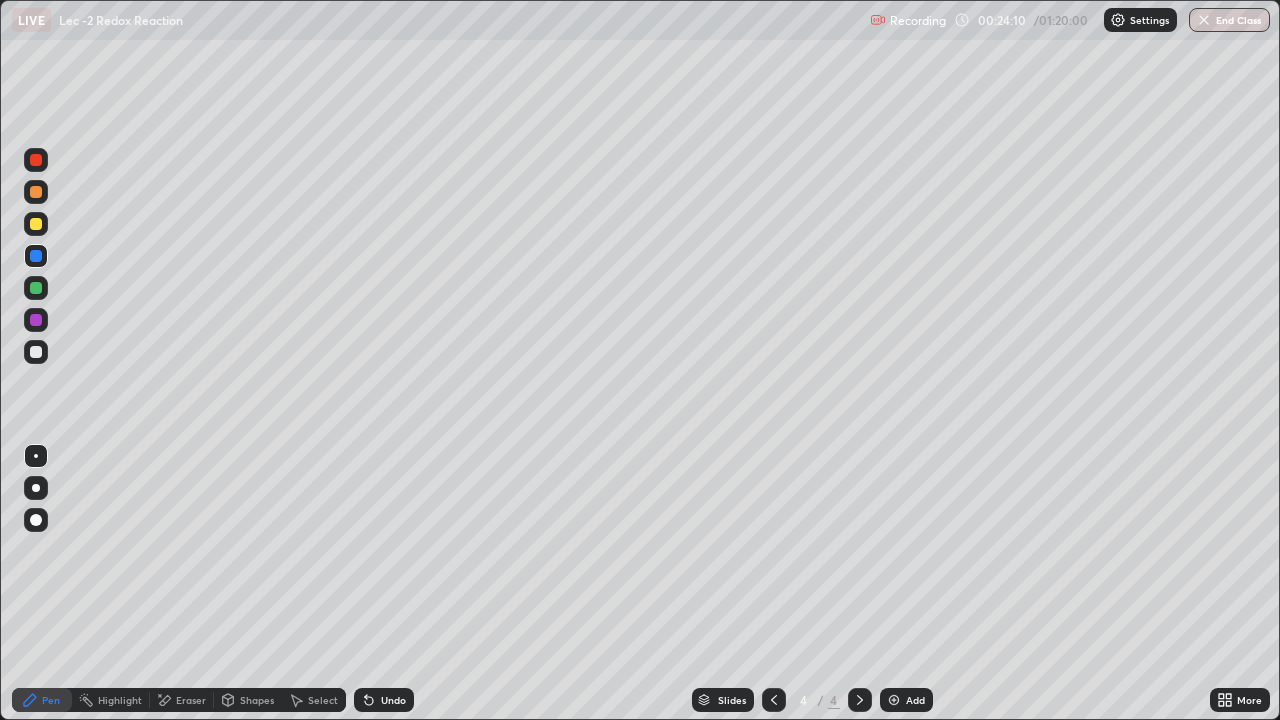 click at bounding box center (36, 288) 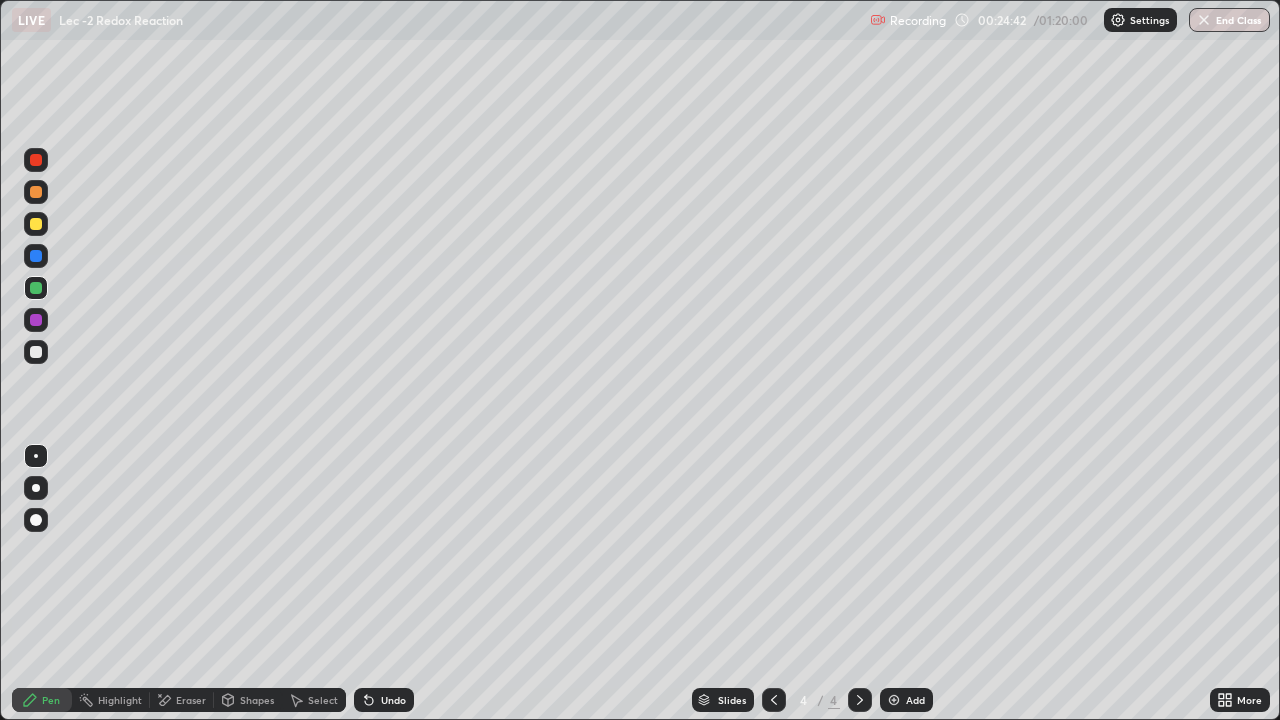 click at bounding box center [36, 224] 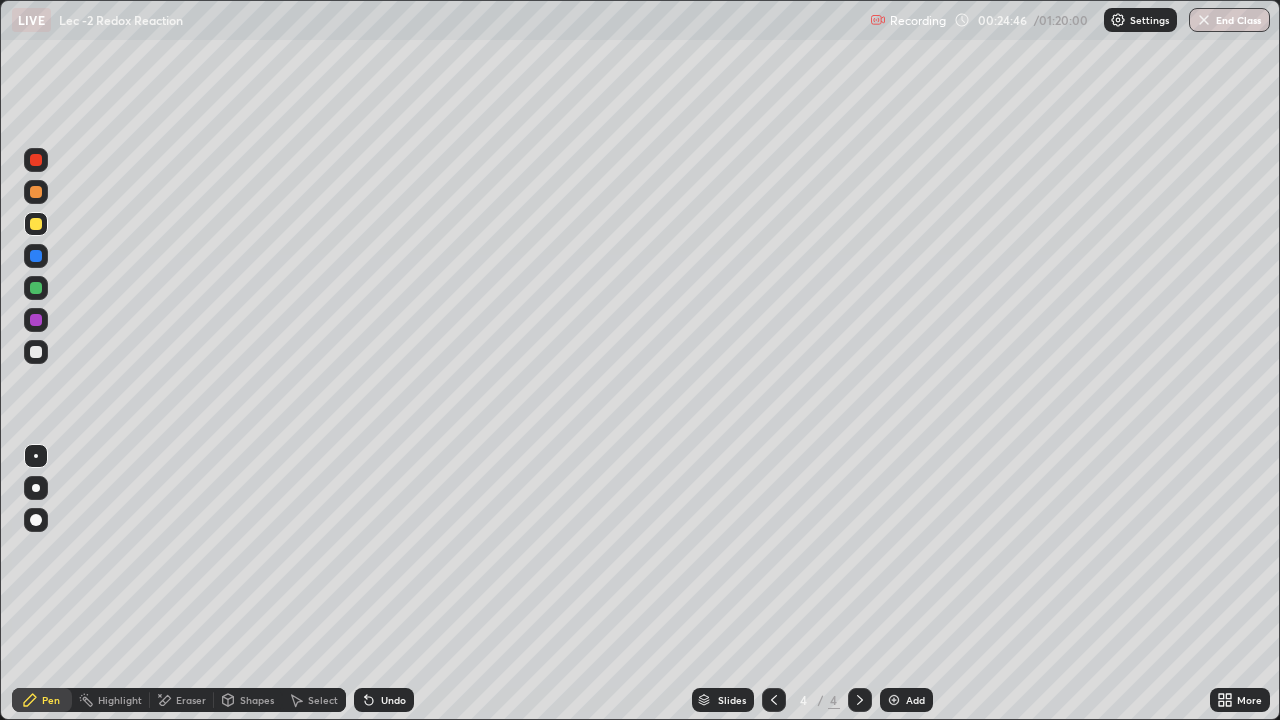 click on "Undo" at bounding box center [393, 700] 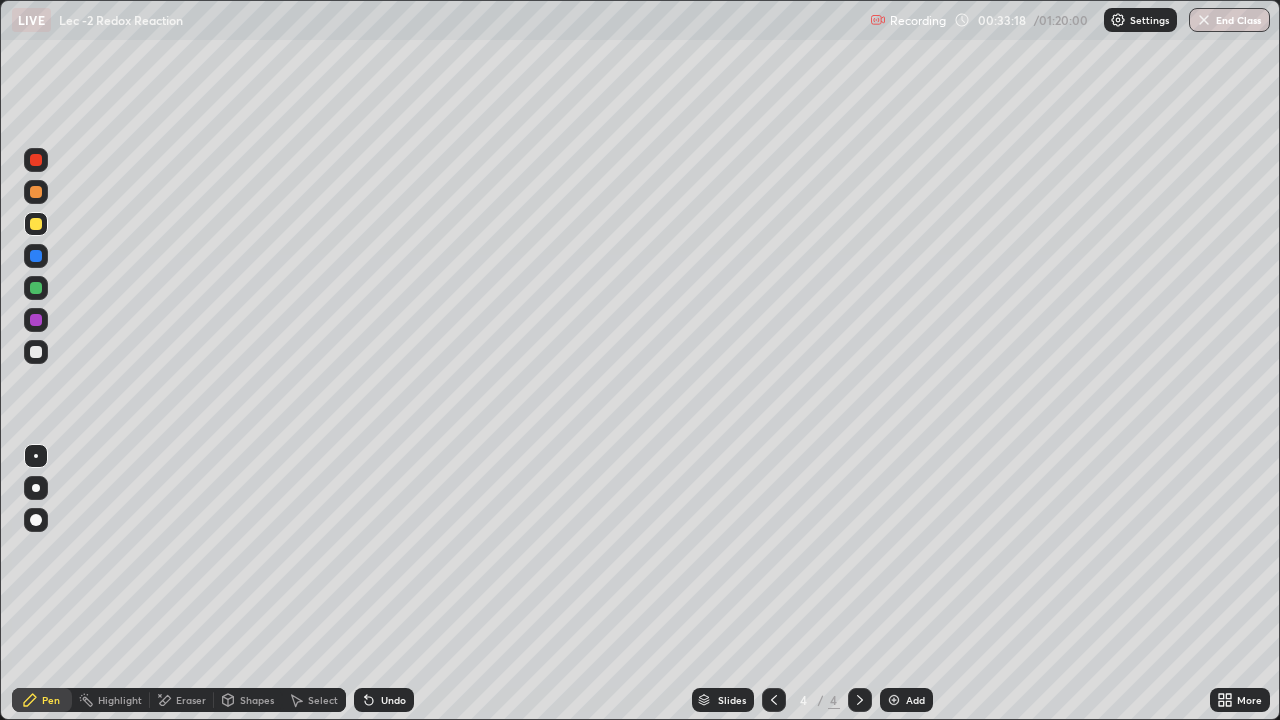 click on "Add" at bounding box center (906, 700) 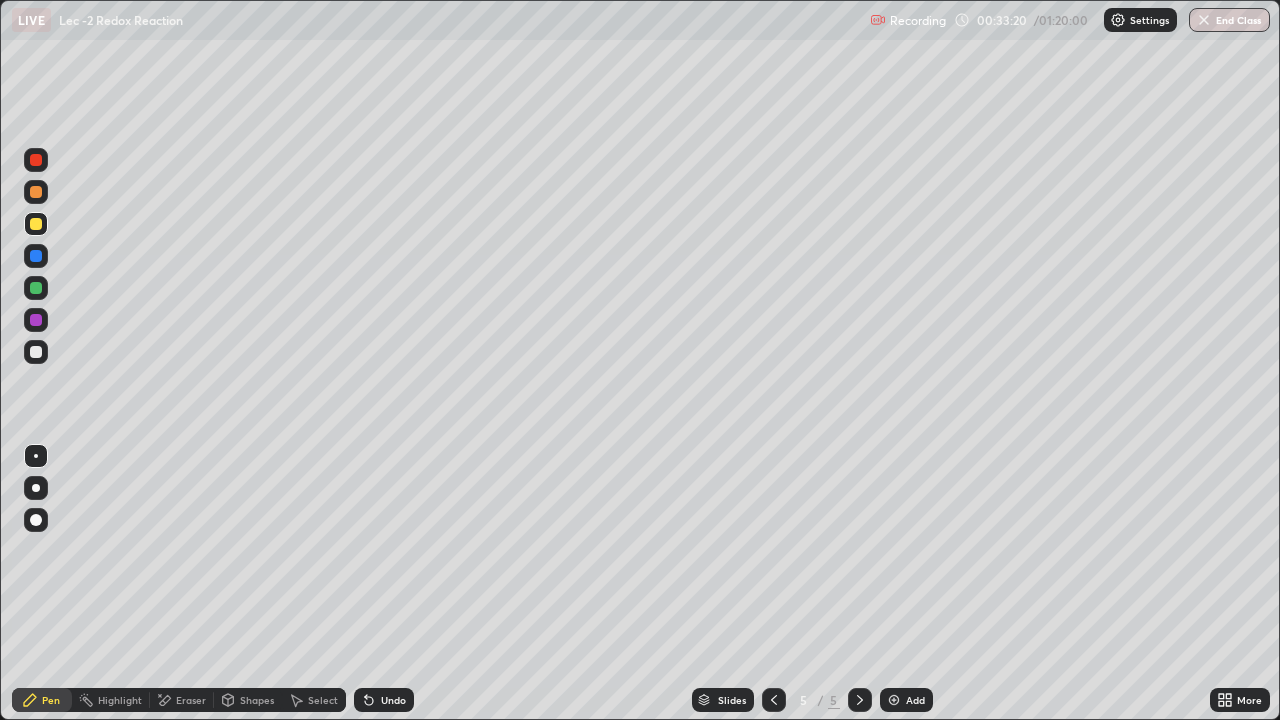 click at bounding box center (36, 352) 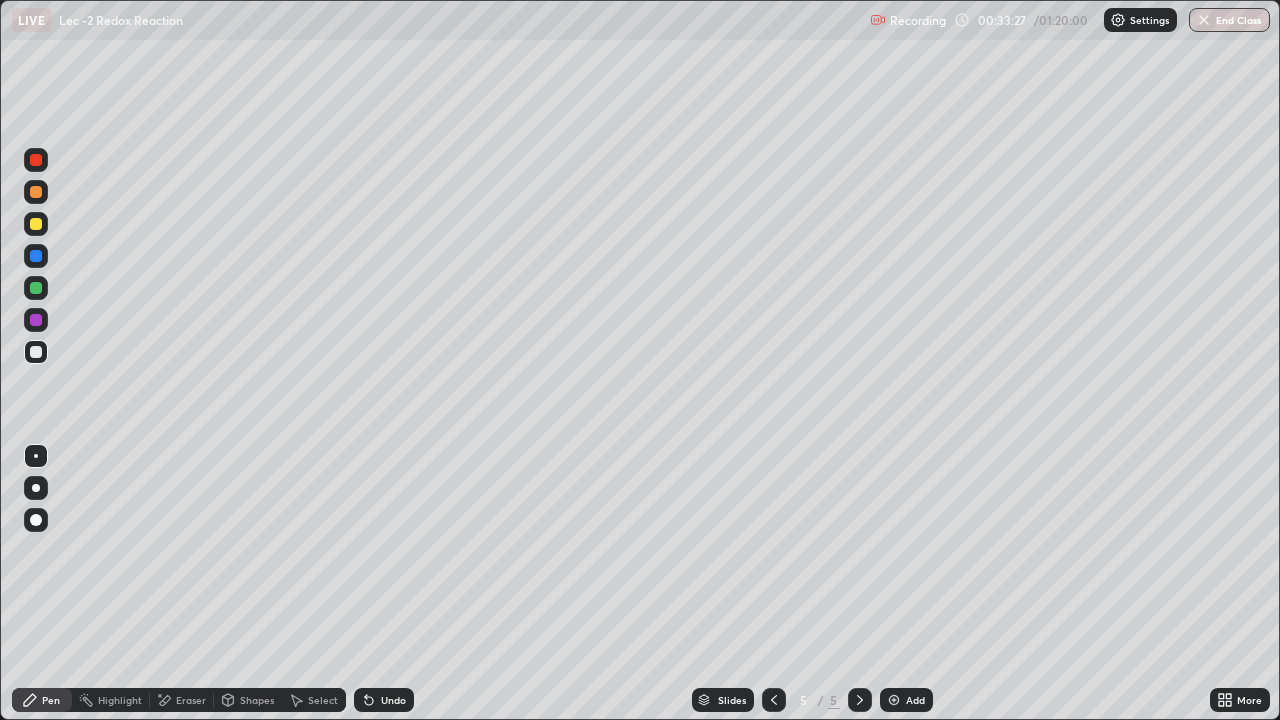 click at bounding box center [36, 224] 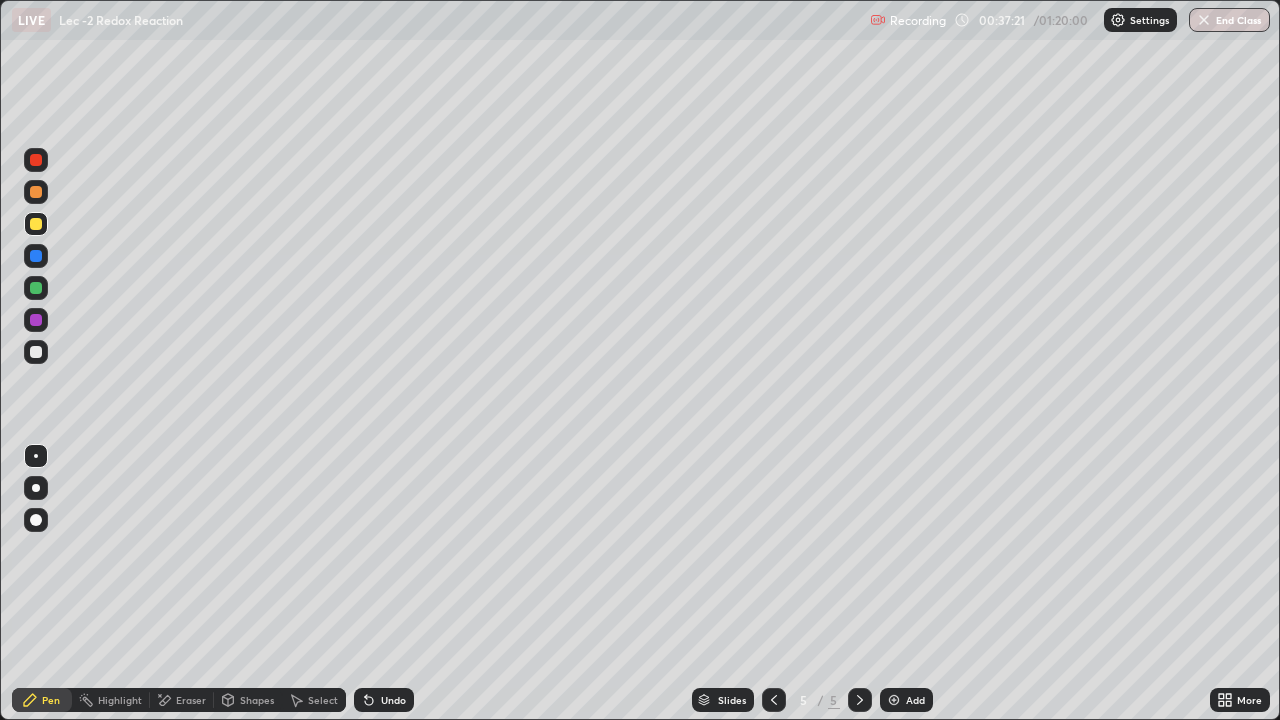 click on "Undo" at bounding box center [384, 700] 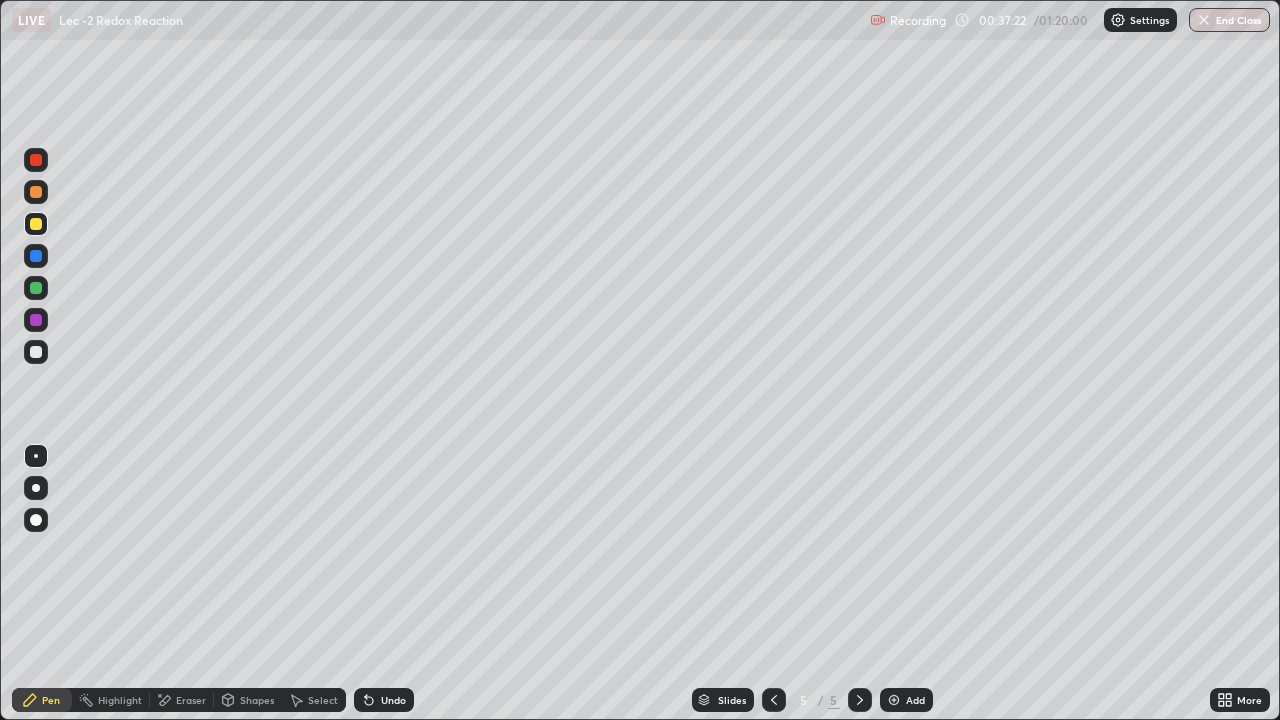 click on "Undo" at bounding box center [384, 700] 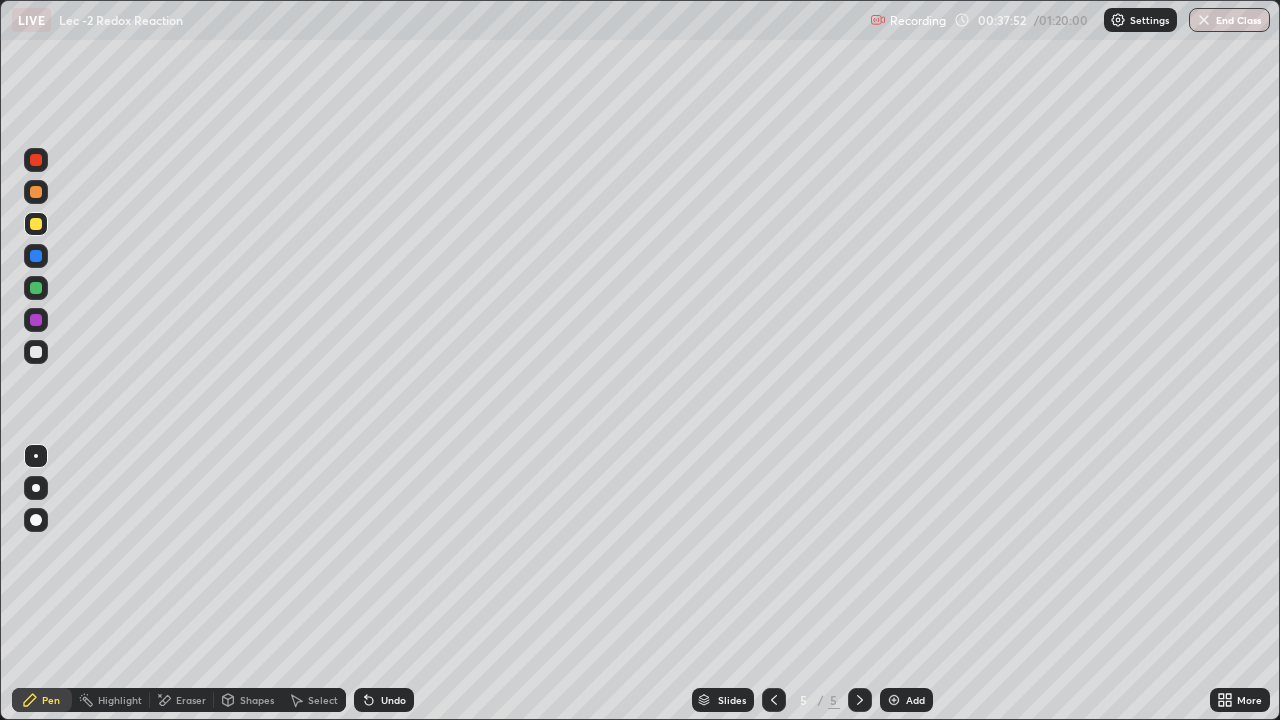 click at bounding box center (36, 320) 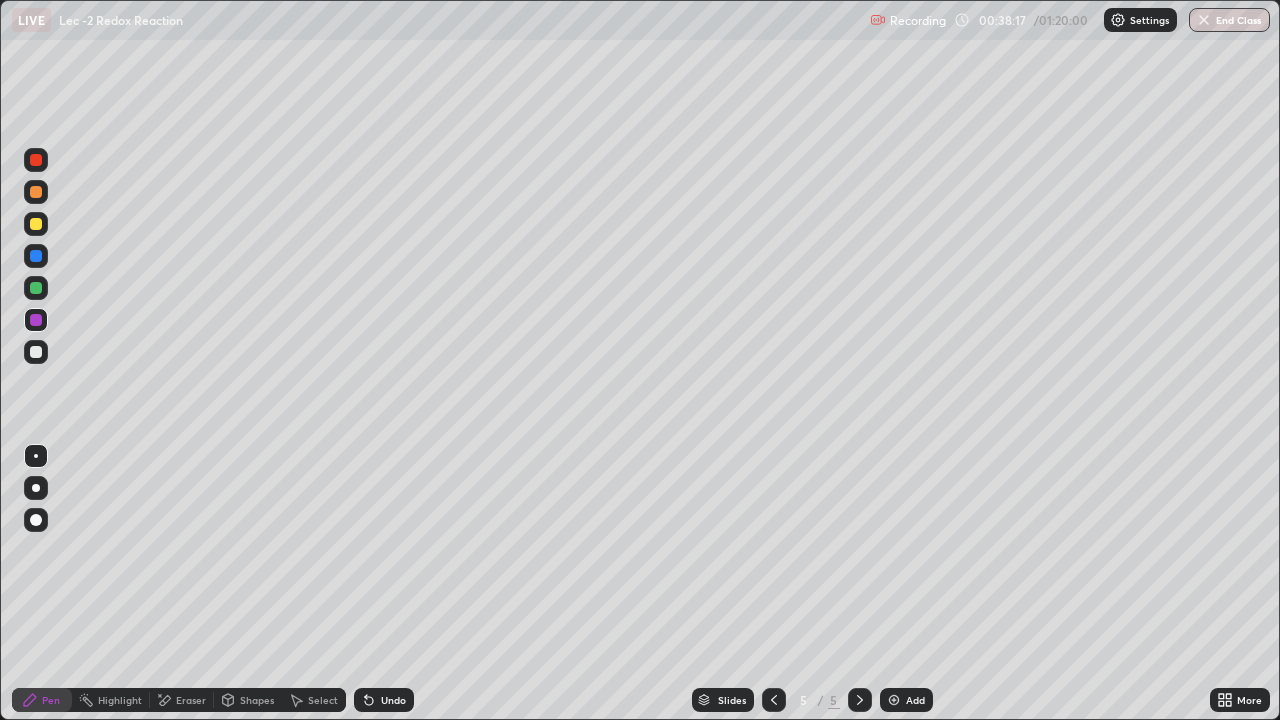 click on "Eraser" at bounding box center (191, 700) 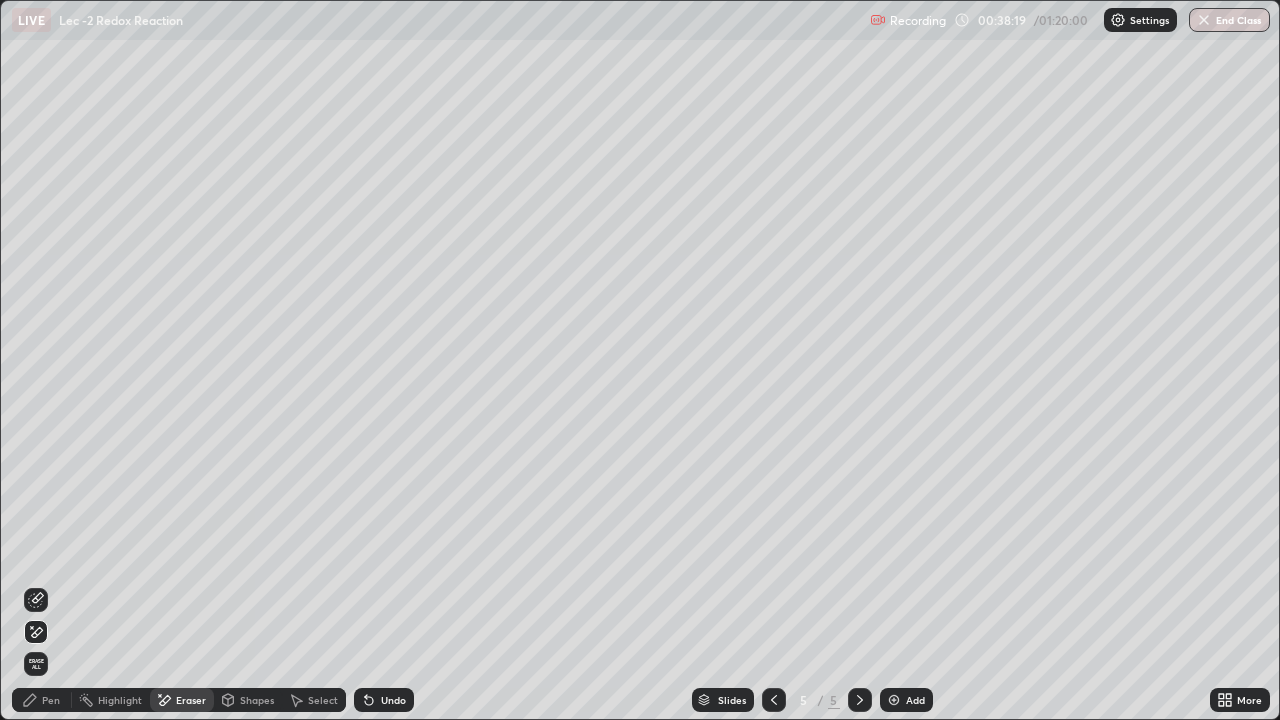 click on "Pen" at bounding box center (51, 700) 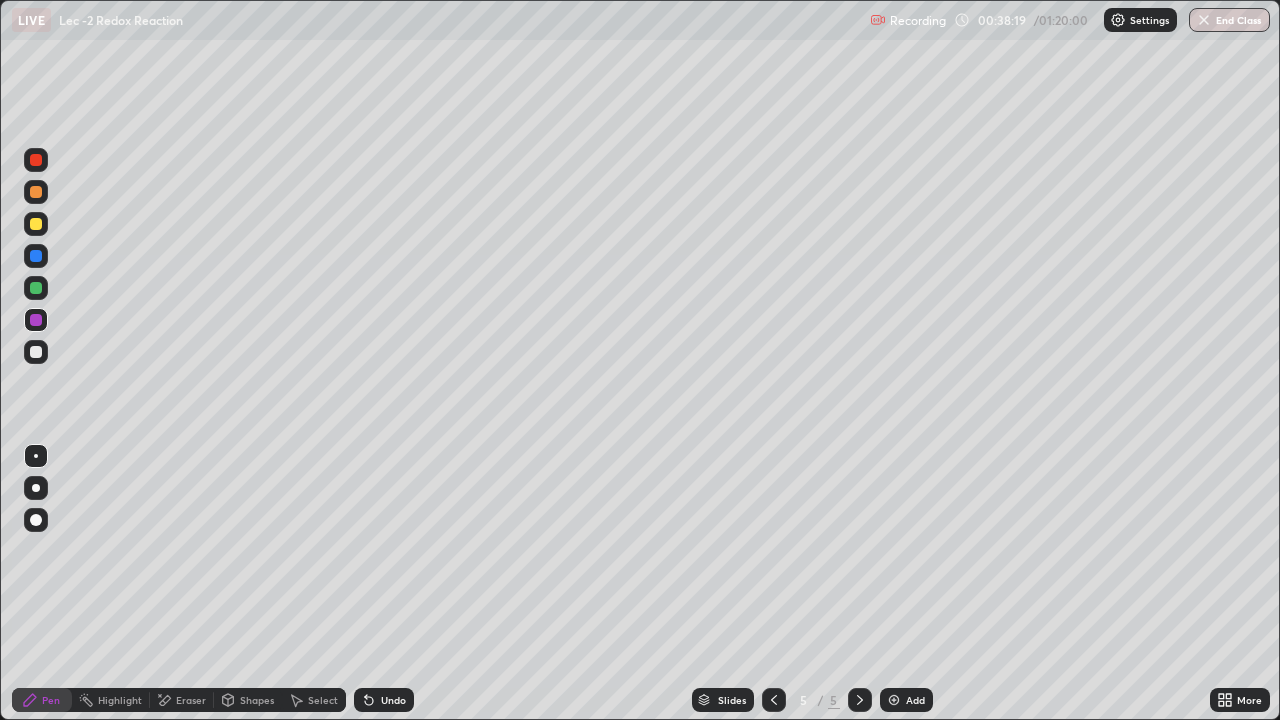 click at bounding box center [36, 224] 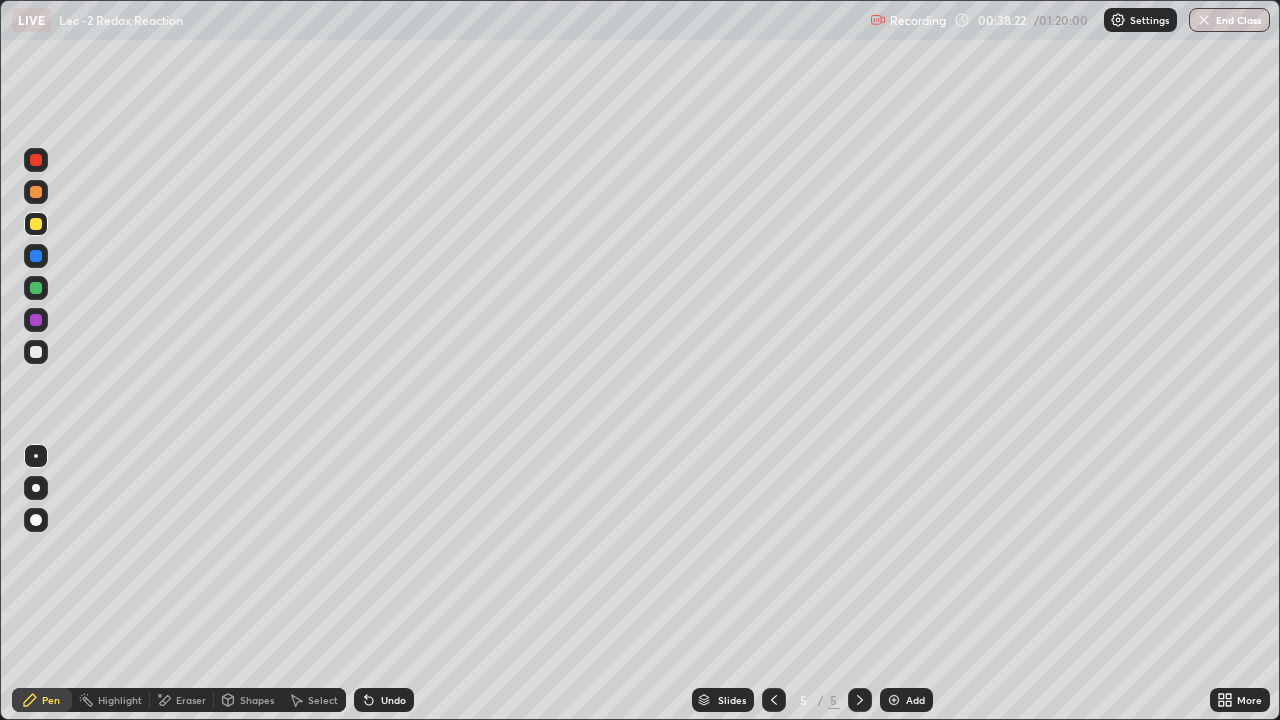 click at bounding box center [36, 320] 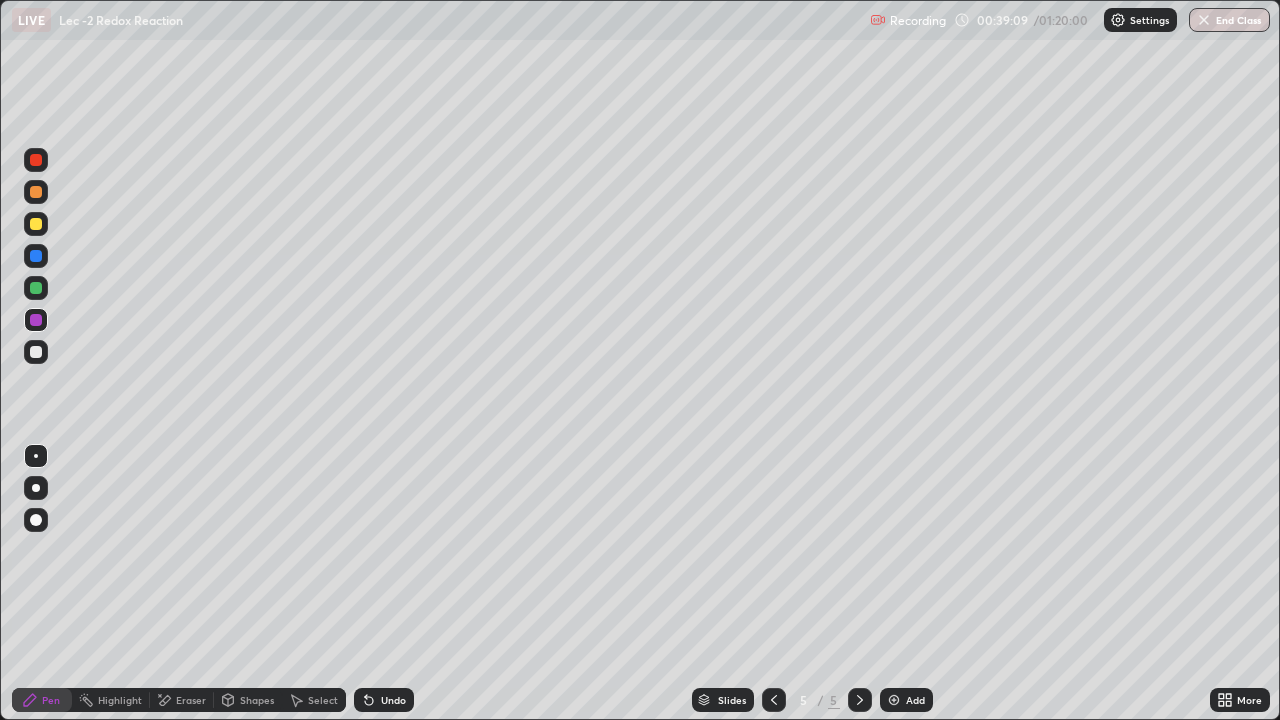 click at bounding box center [36, 288] 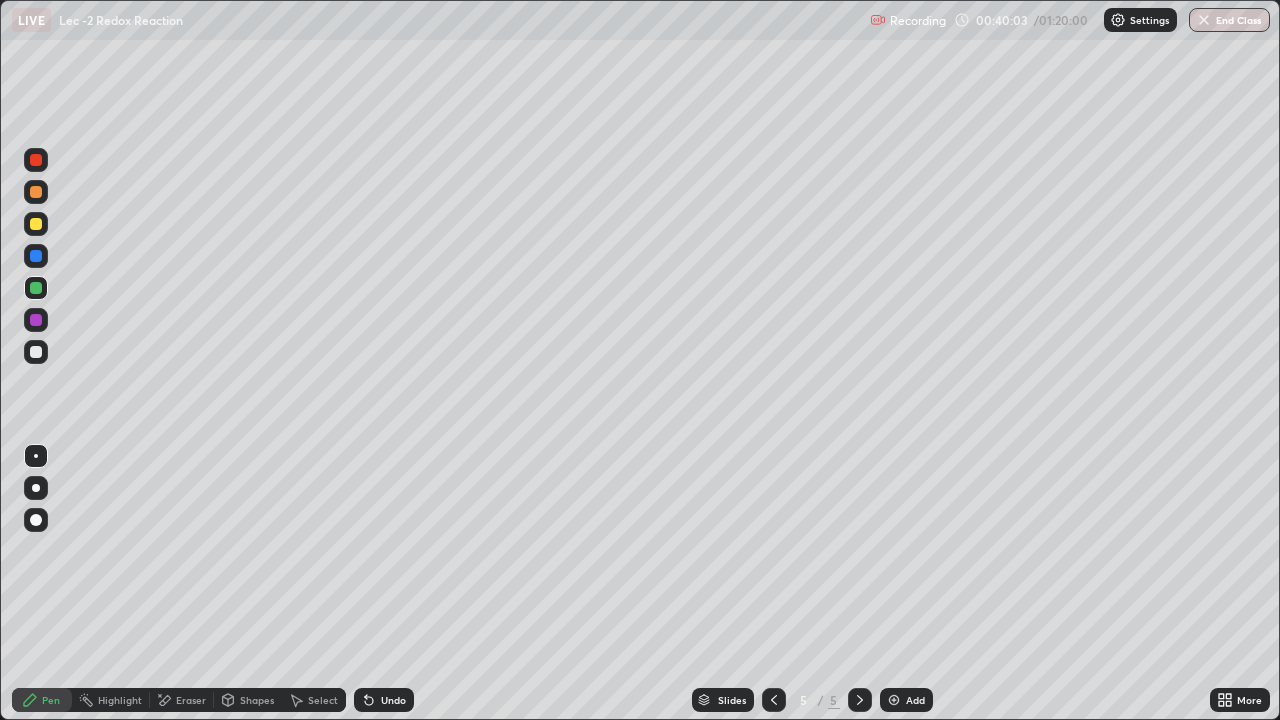 click at bounding box center [36, 160] 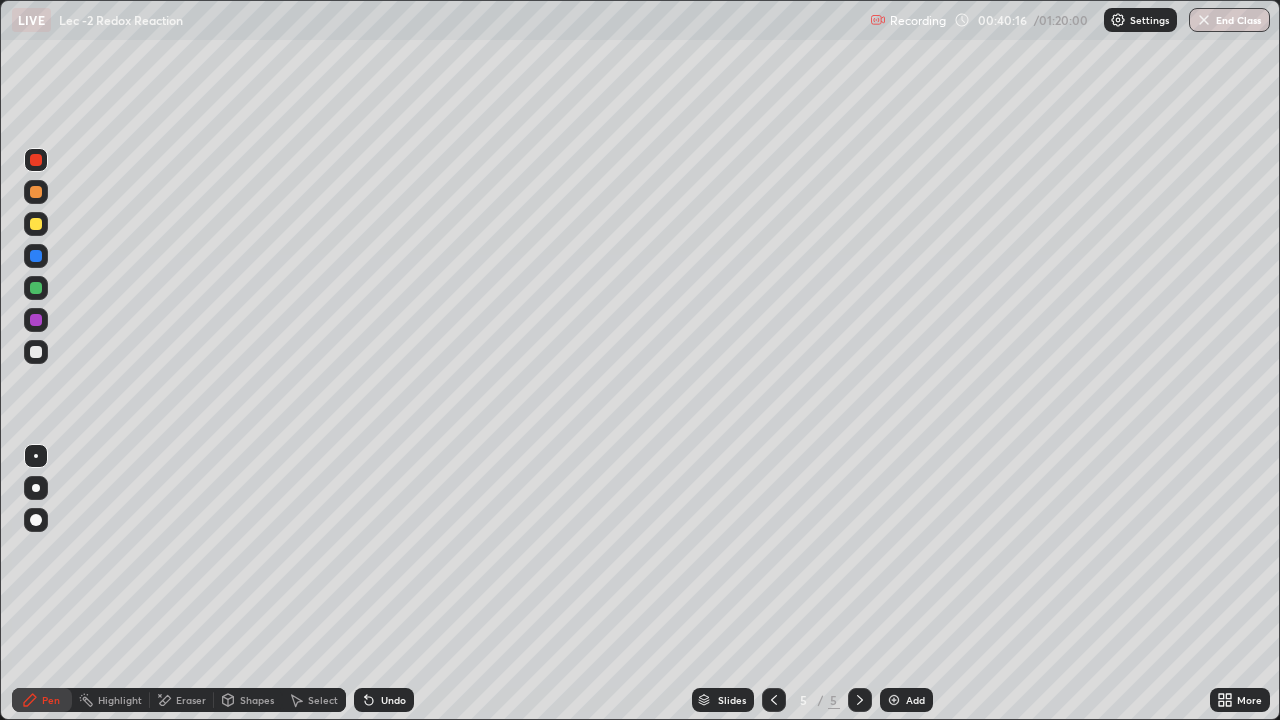 click at bounding box center [36, 256] 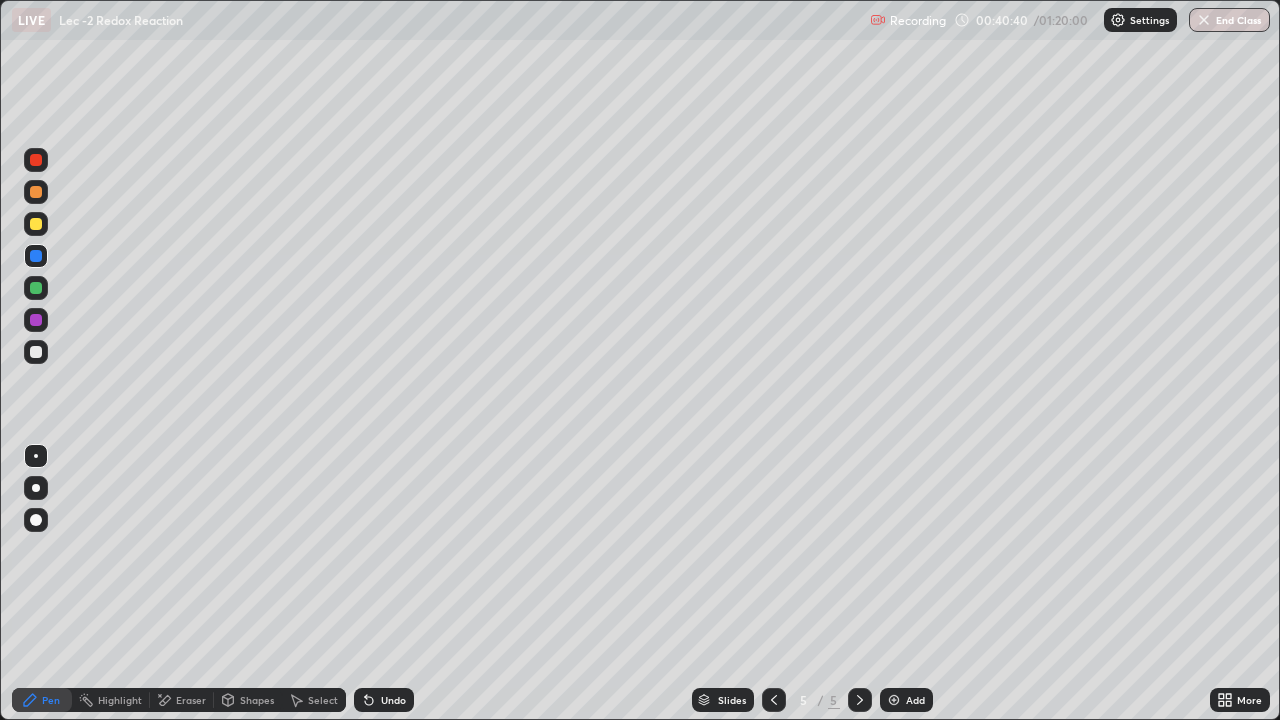 click on "Undo" at bounding box center [393, 700] 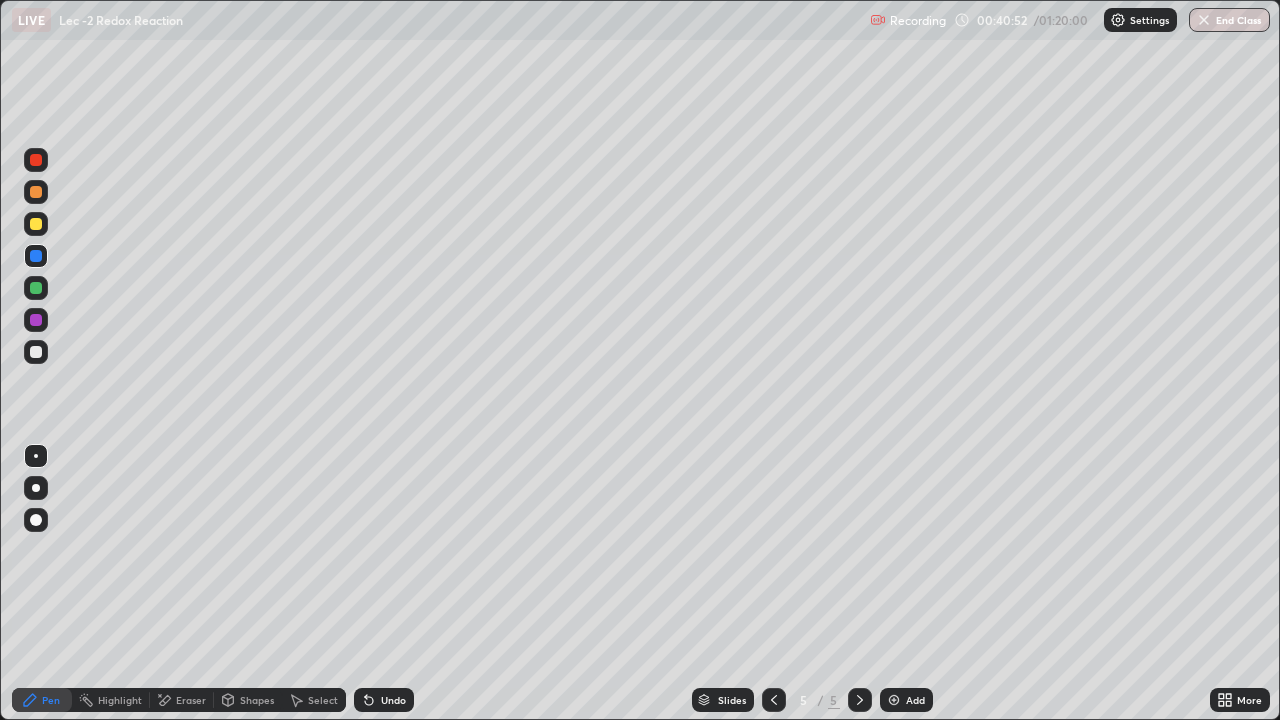 click 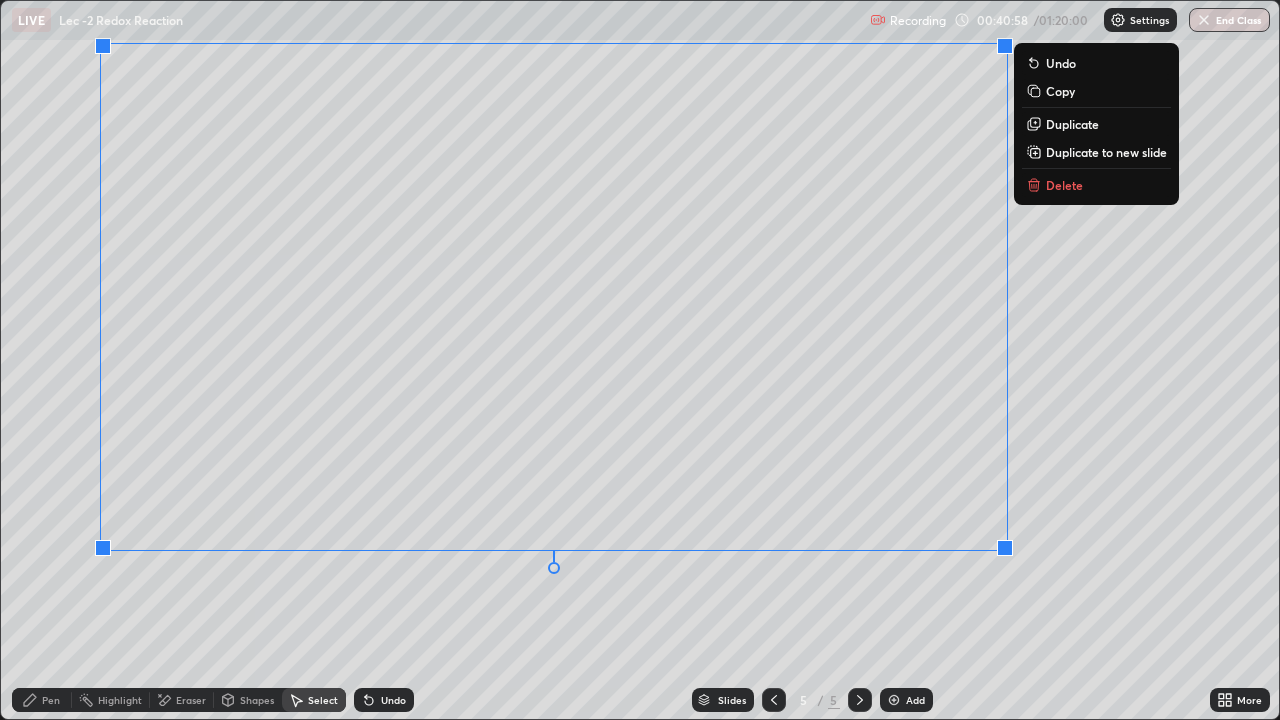 click on "0 ° Undo Copy Duplicate Duplicate to new slide Delete" at bounding box center [640, 360] 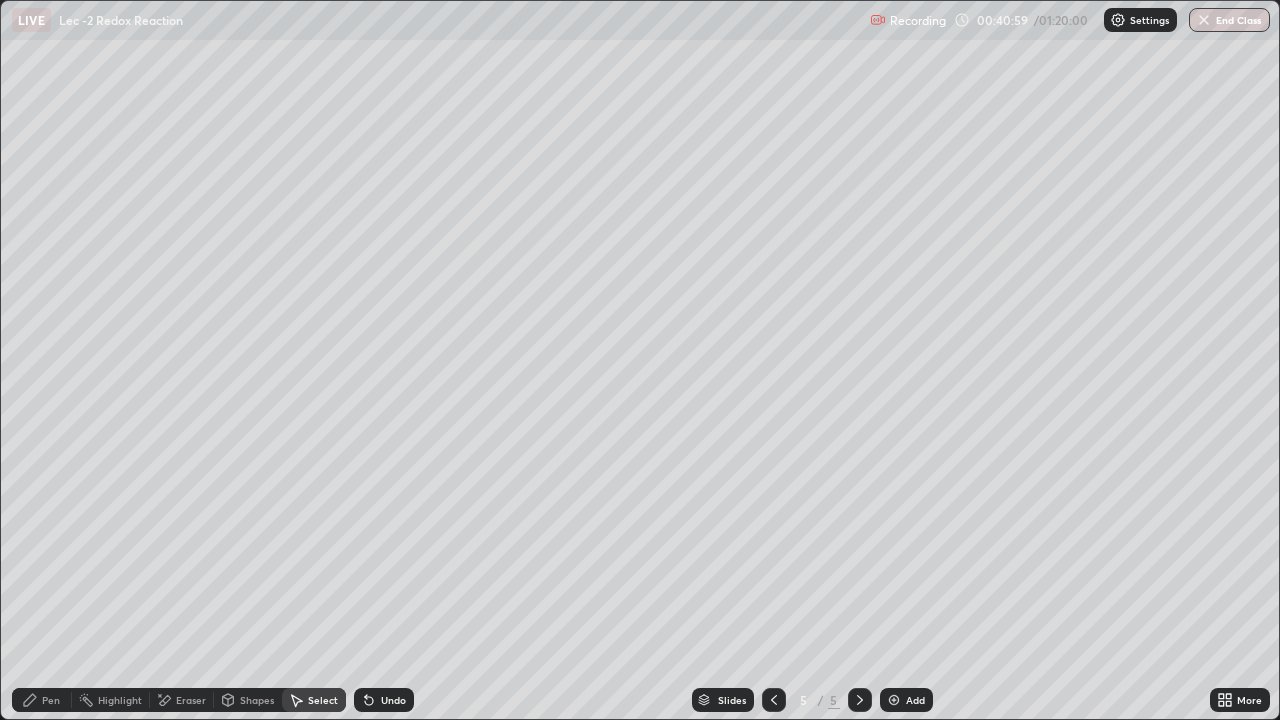 click on "Pen" at bounding box center [51, 700] 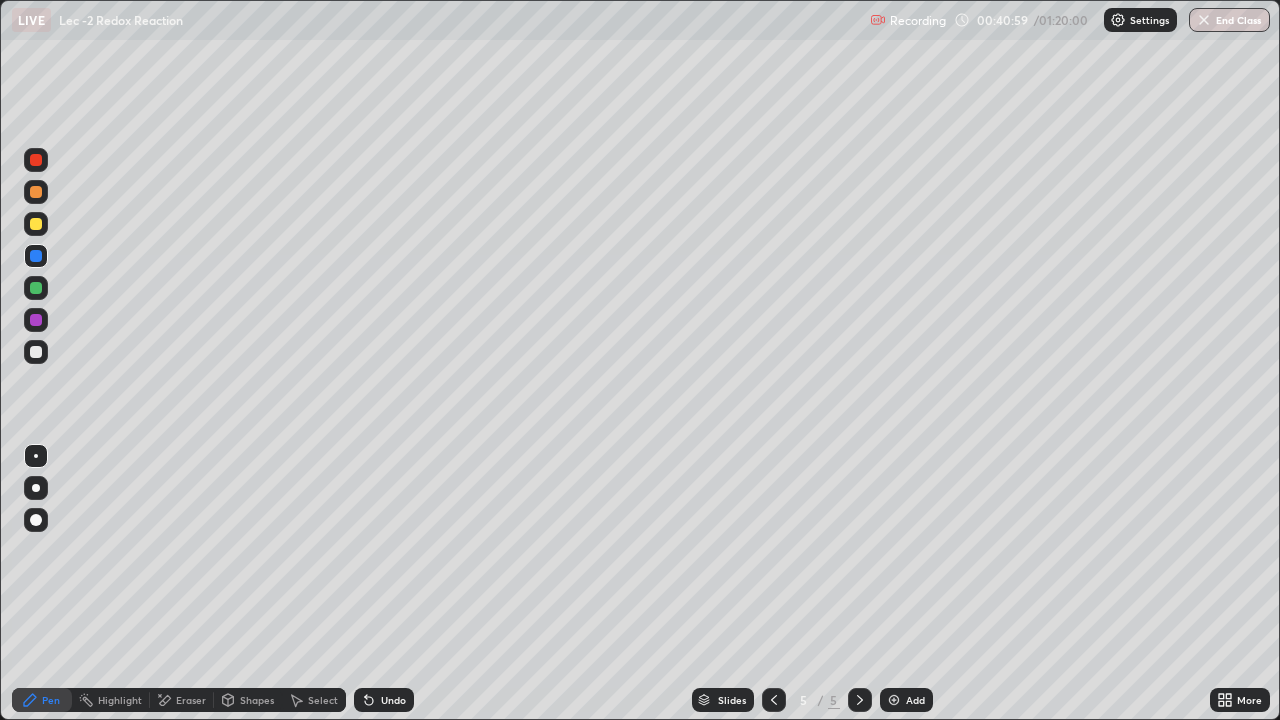 click at bounding box center [36, 224] 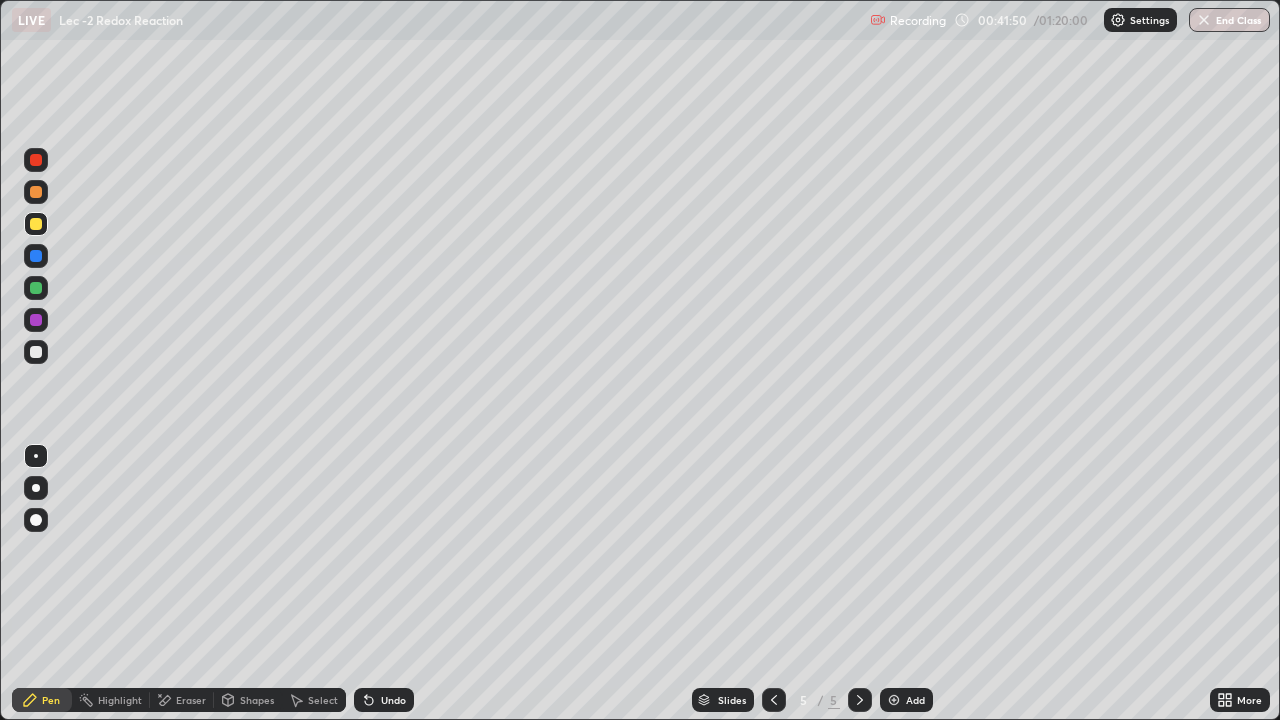 click 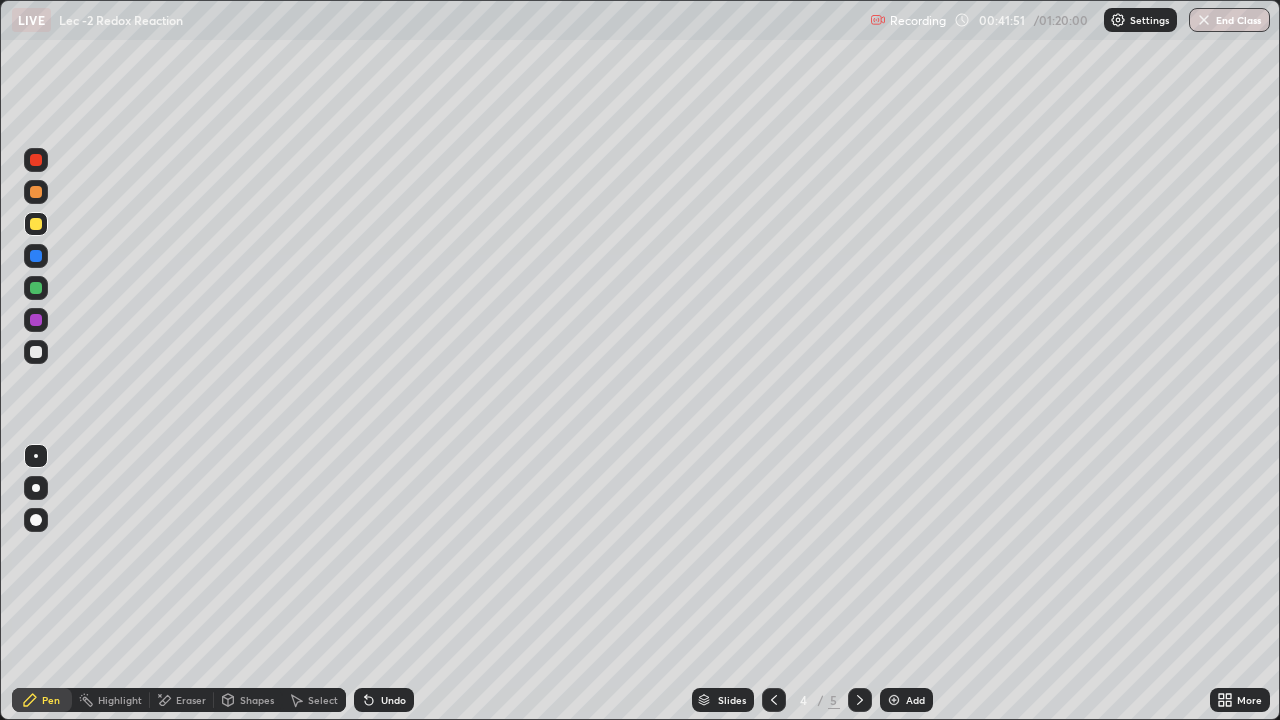 click 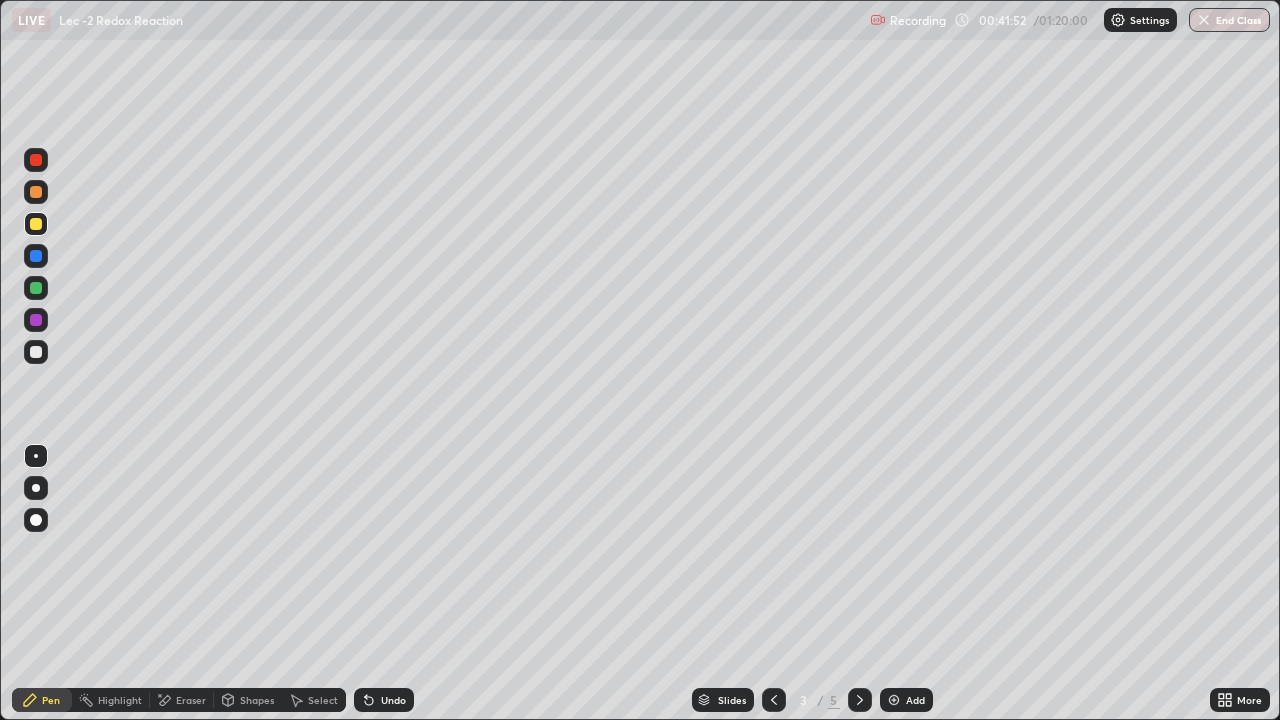 click 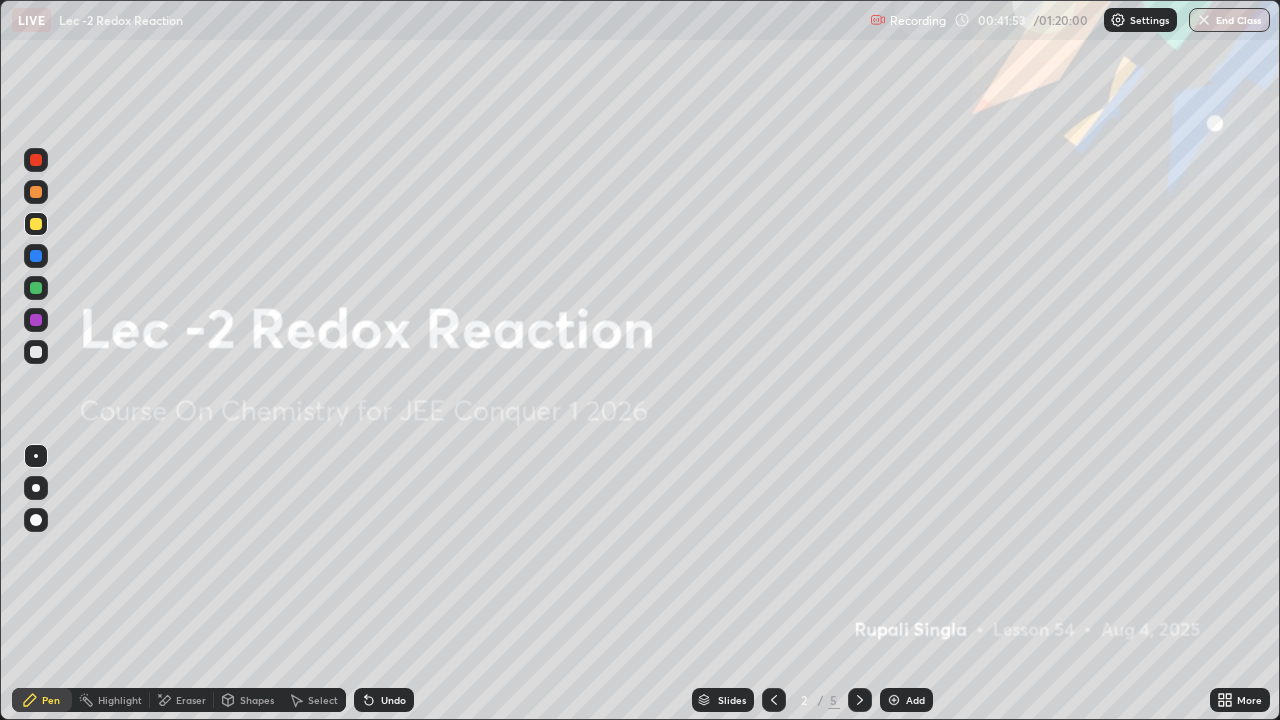 click 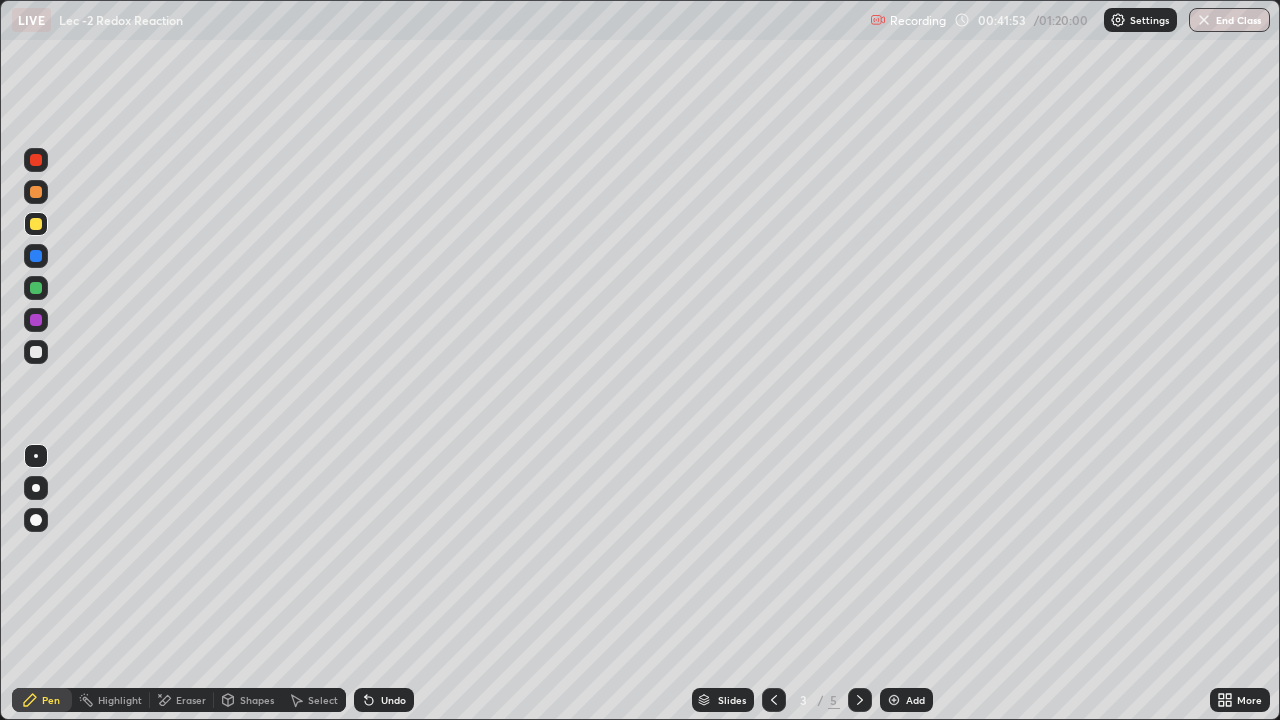 click 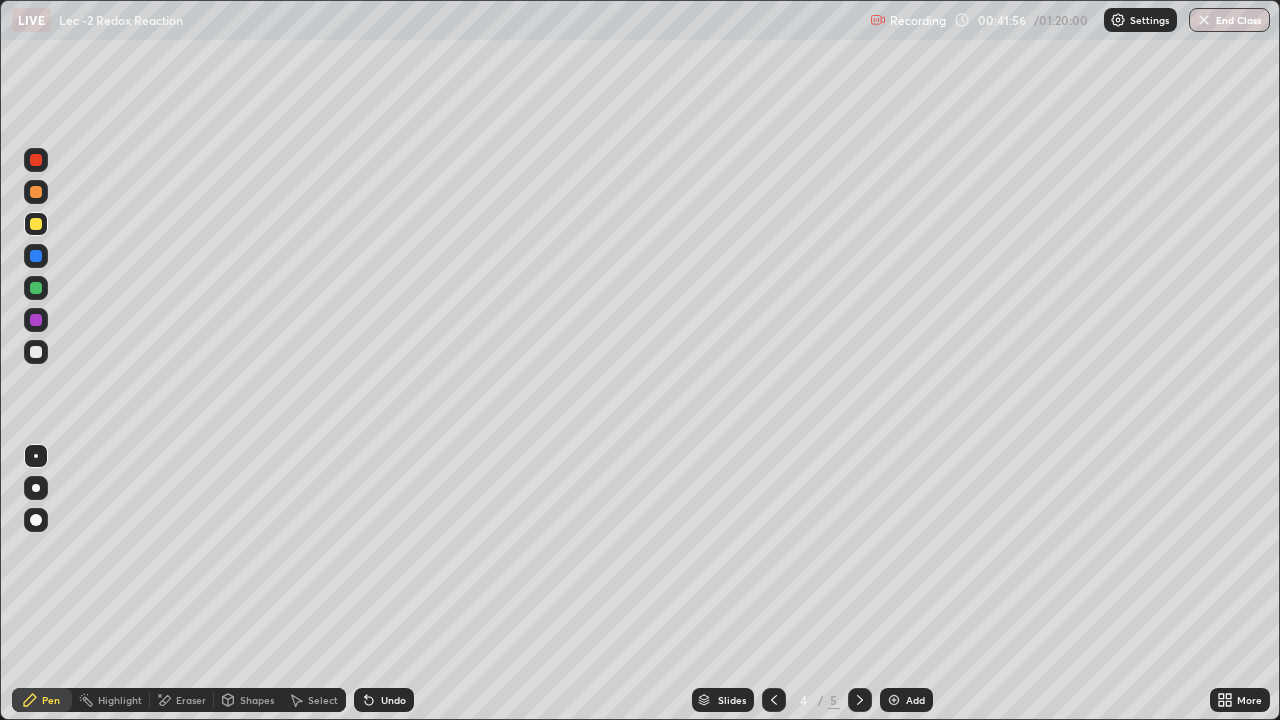 click 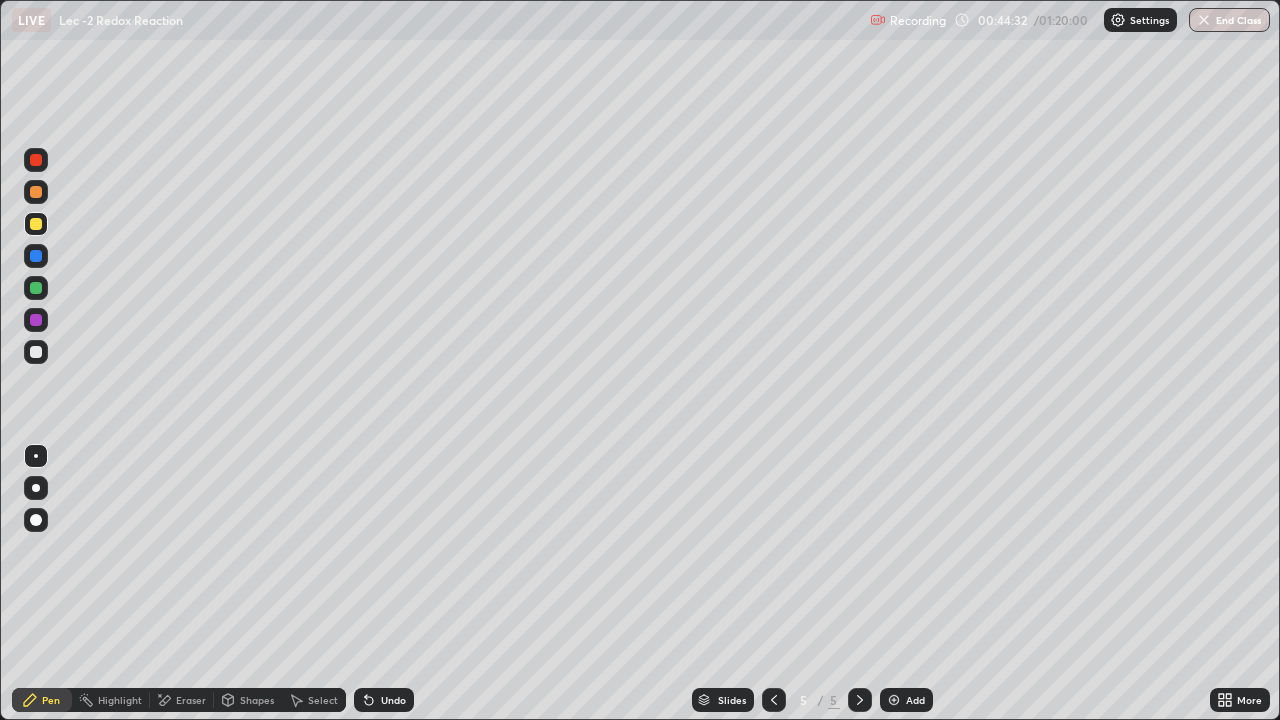 click at bounding box center [36, 288] 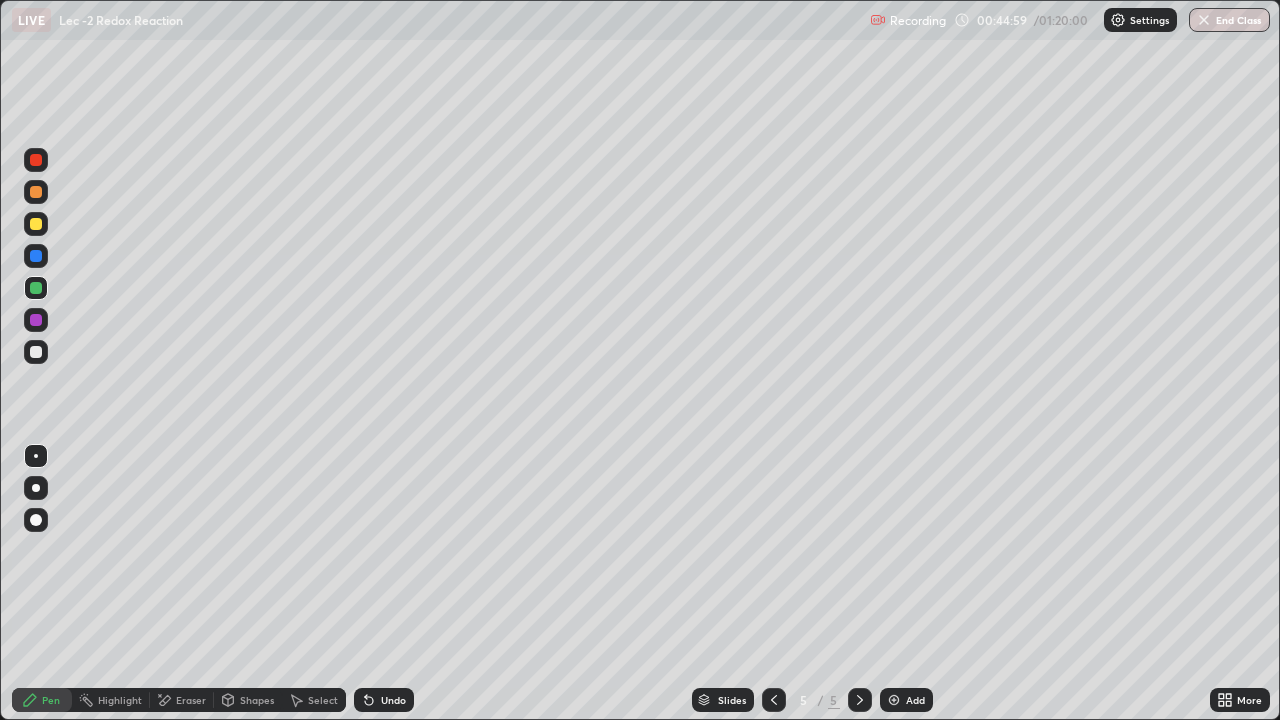 click at bounding box center [36, 224] 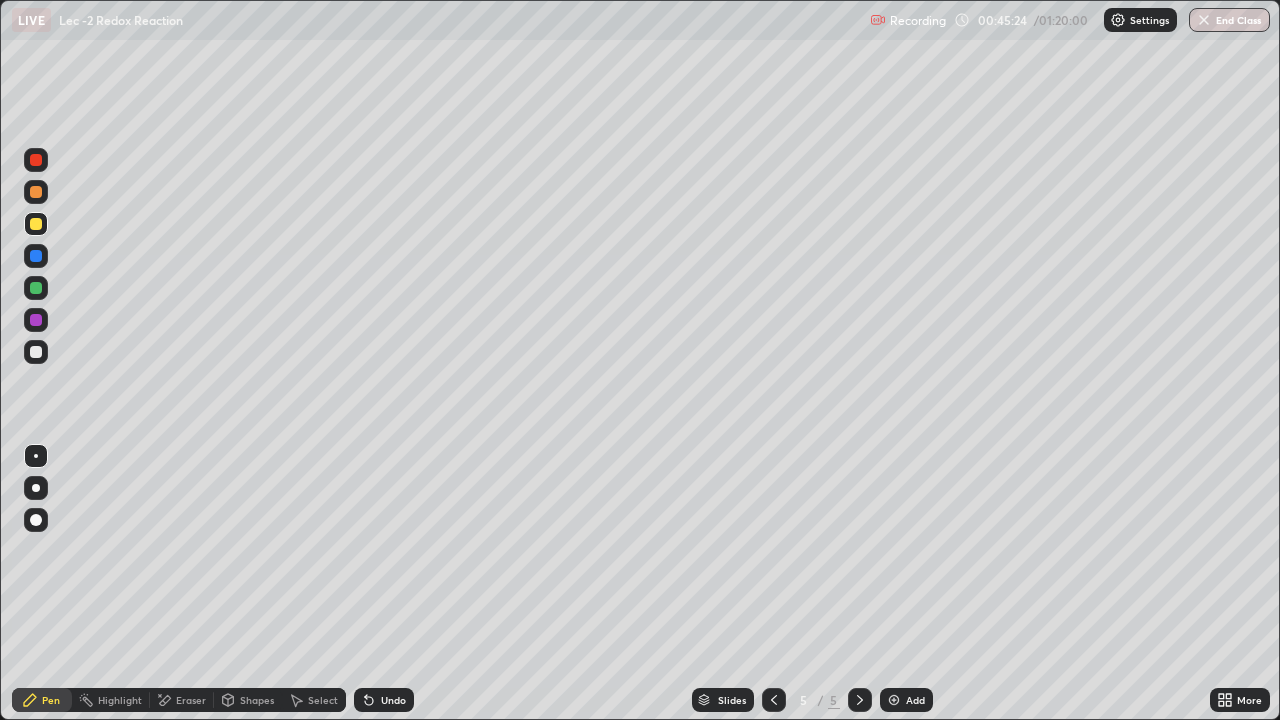 click 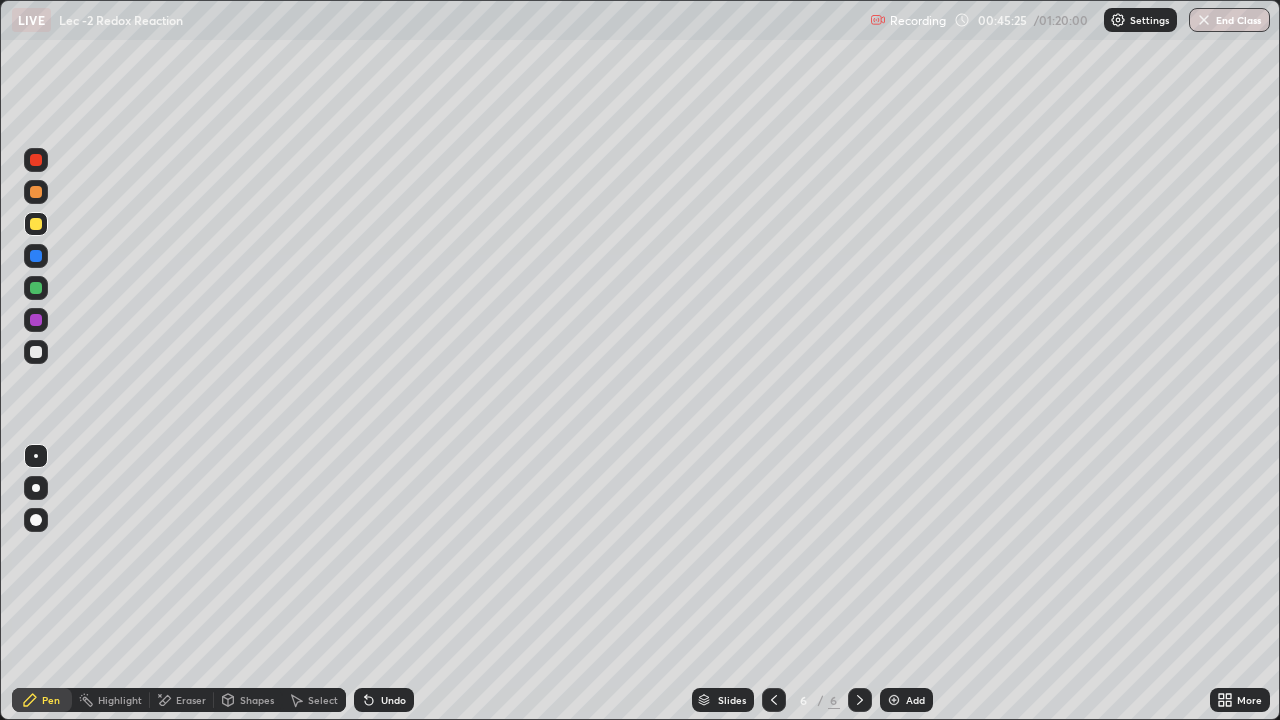 click at bounding box center [36, 288] 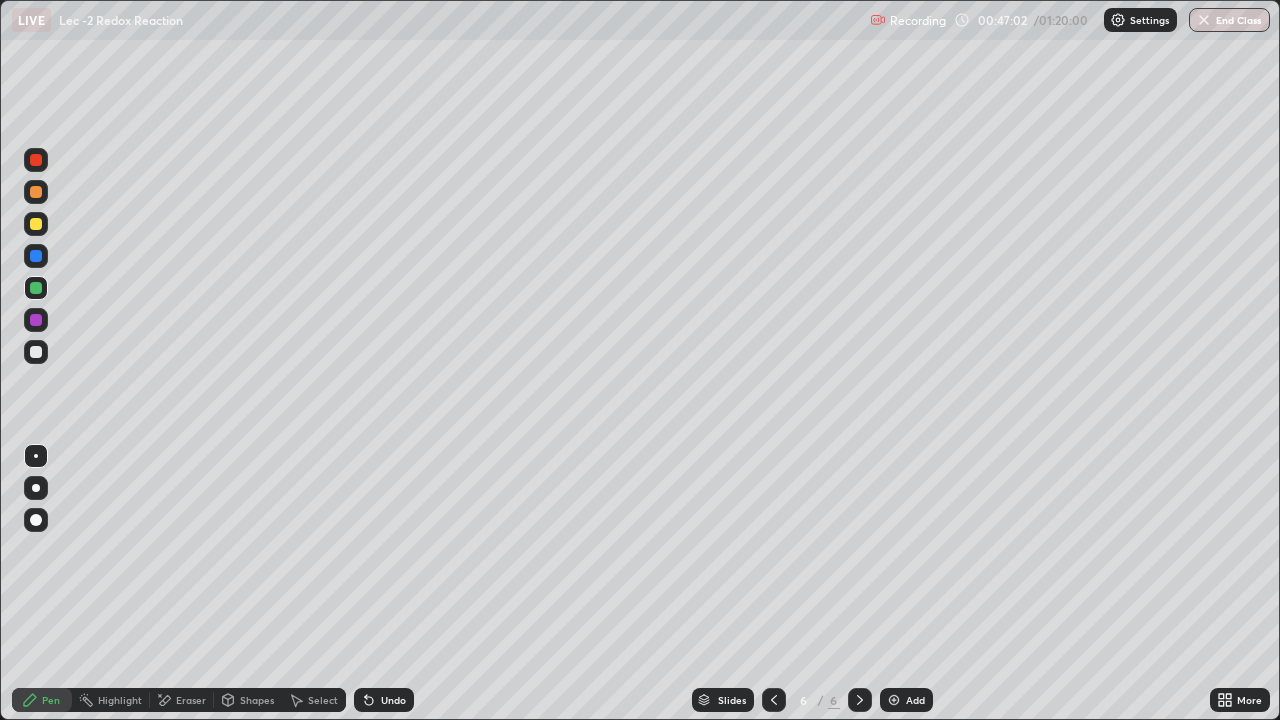 click on "Slides 6 / 6 Add" at bounding box center [812, 700] 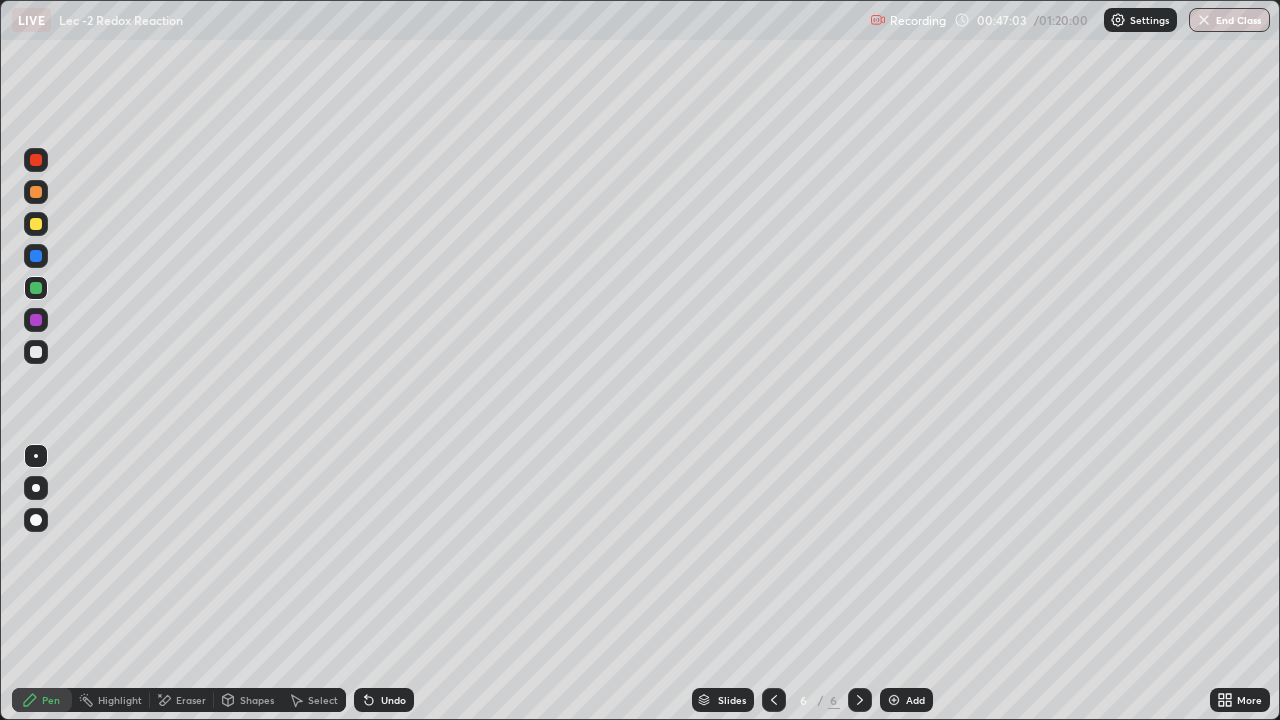 click on "Slides 6 / 6 Add" at bounding box center [812, 700] 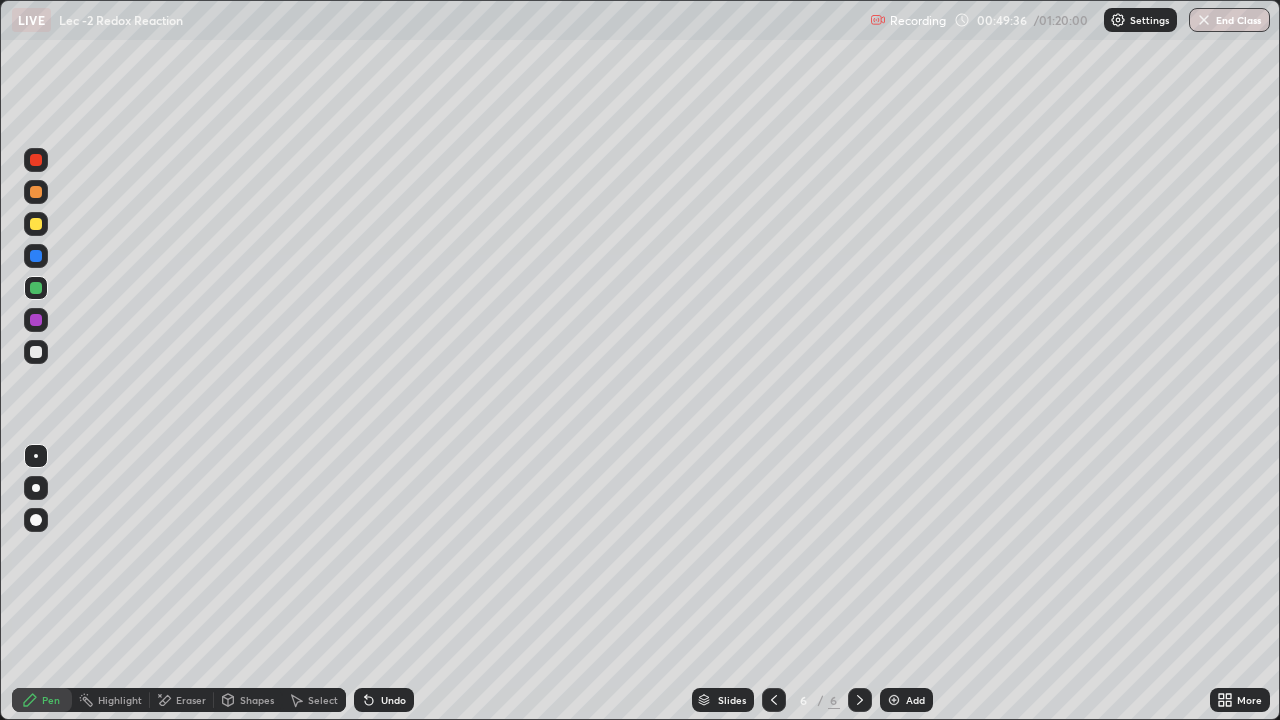 click 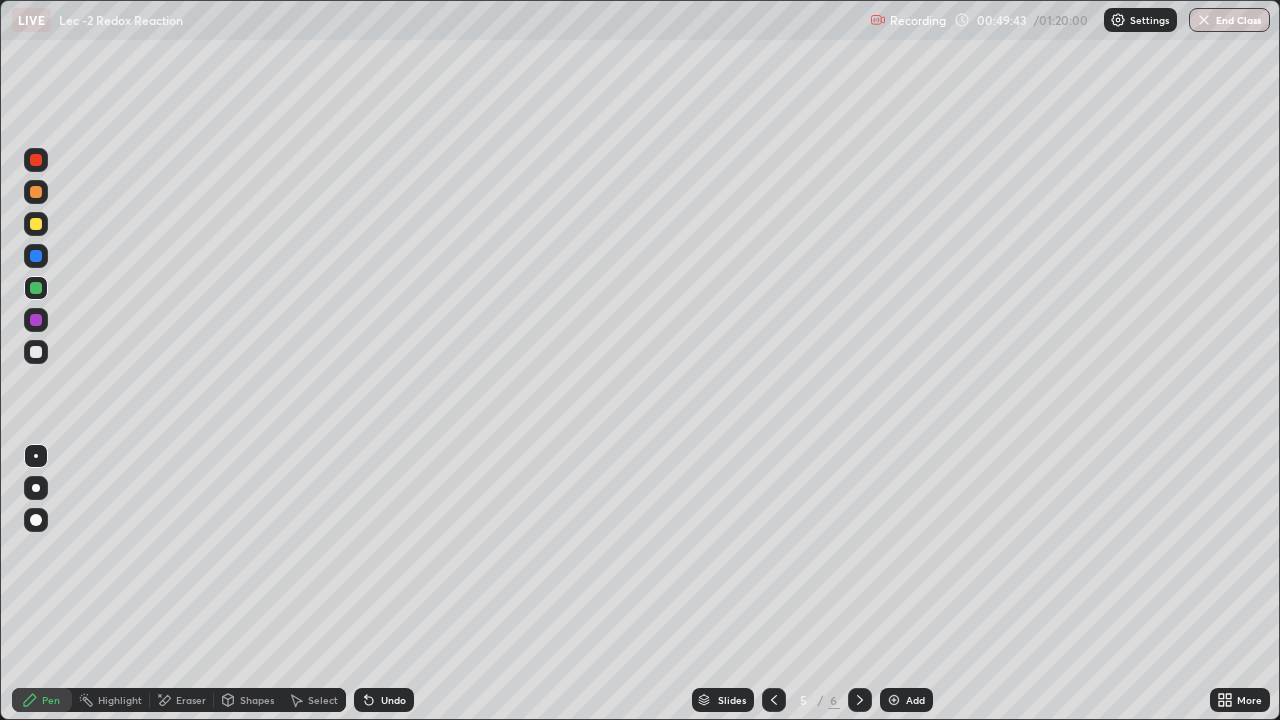 click 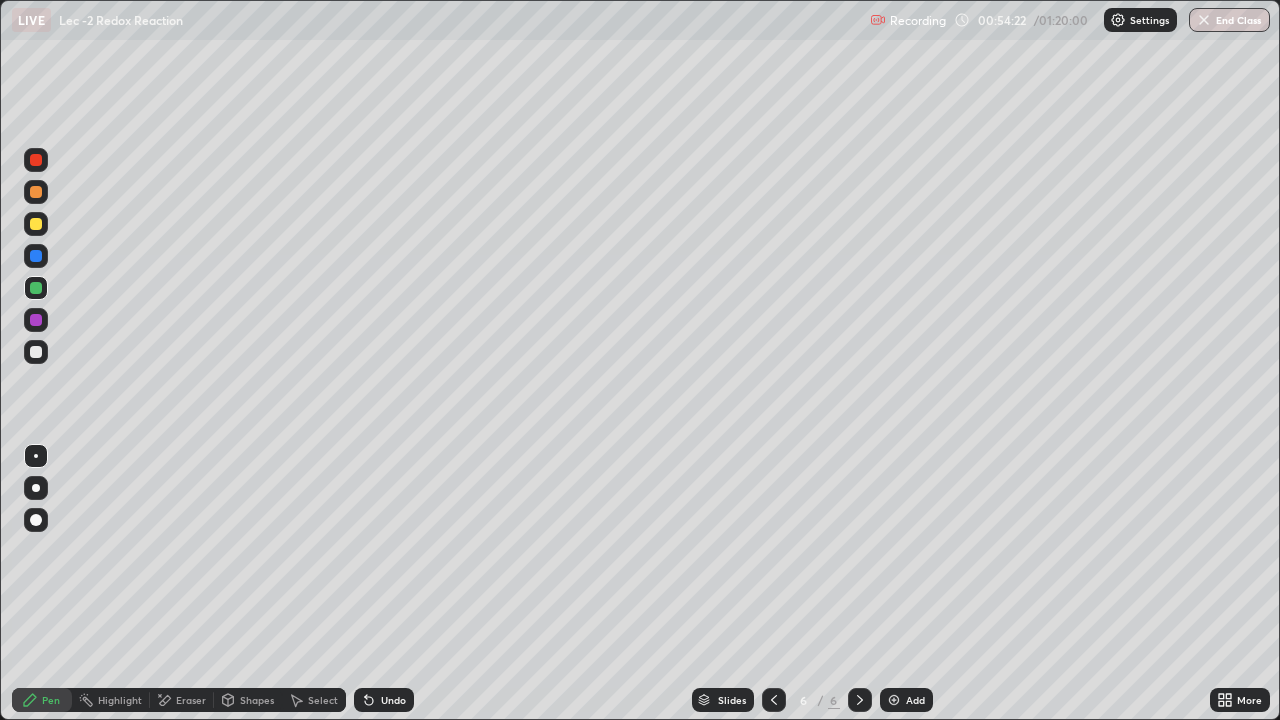 click on "Add" at bounding box center (906, 700) 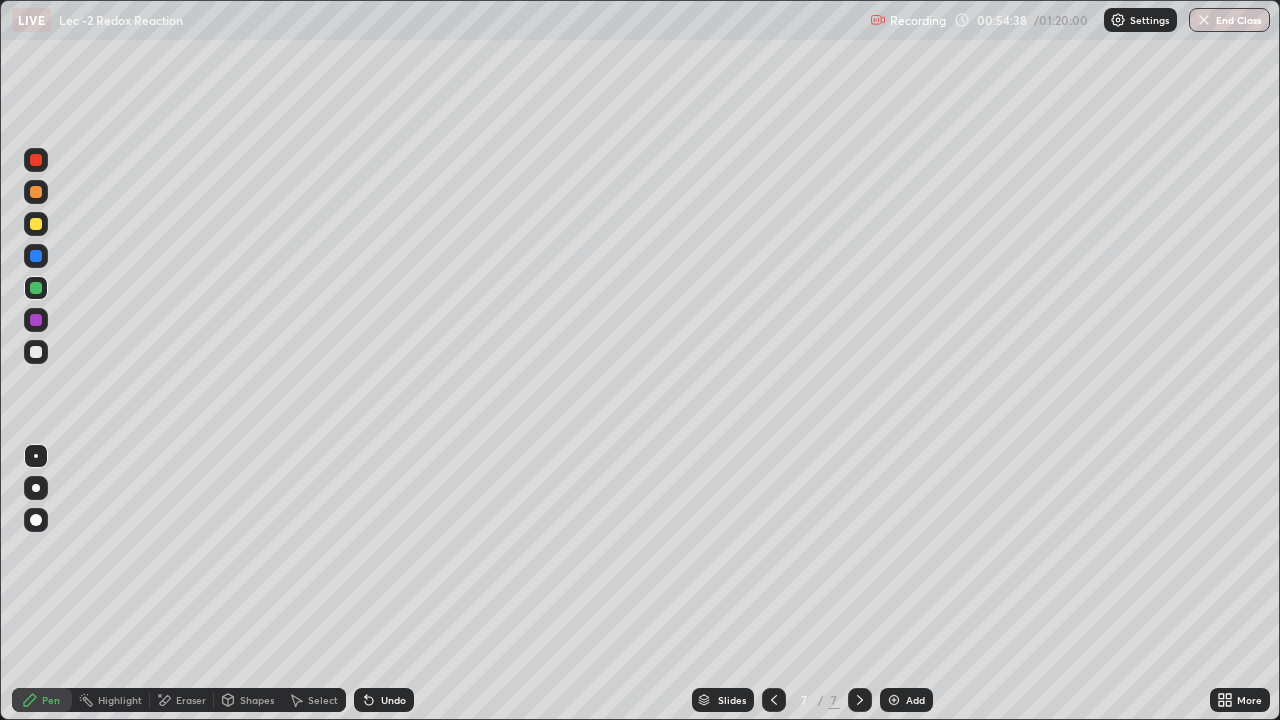 click at bounding box center [36, 320] 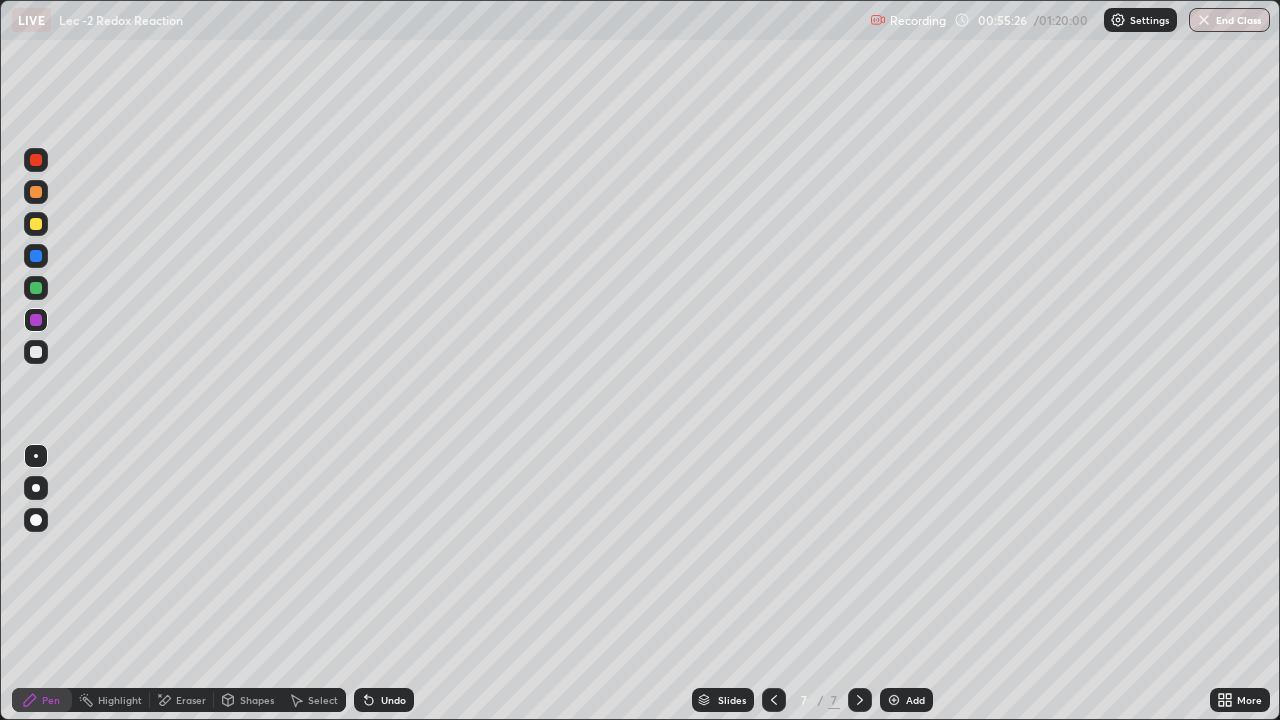 click at bounding box center (36, 352) 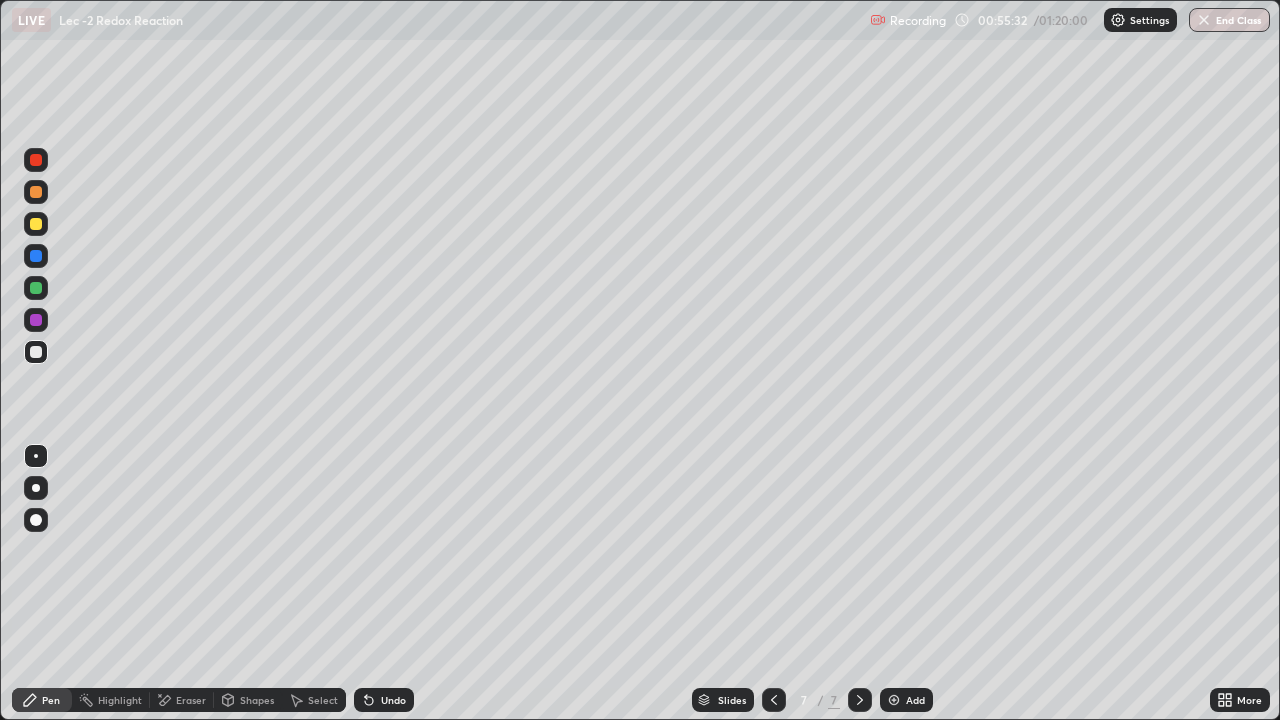 click at bounding box center [36, 288] 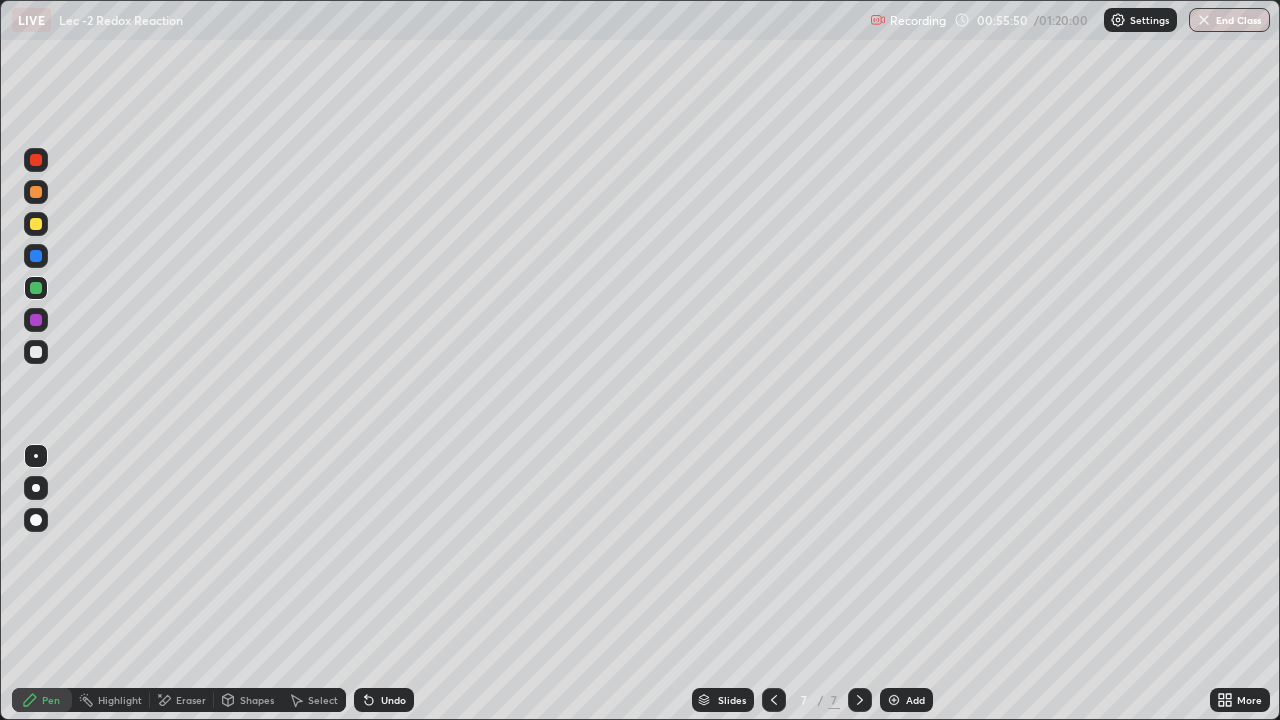 click at bounding box center [36, 160] 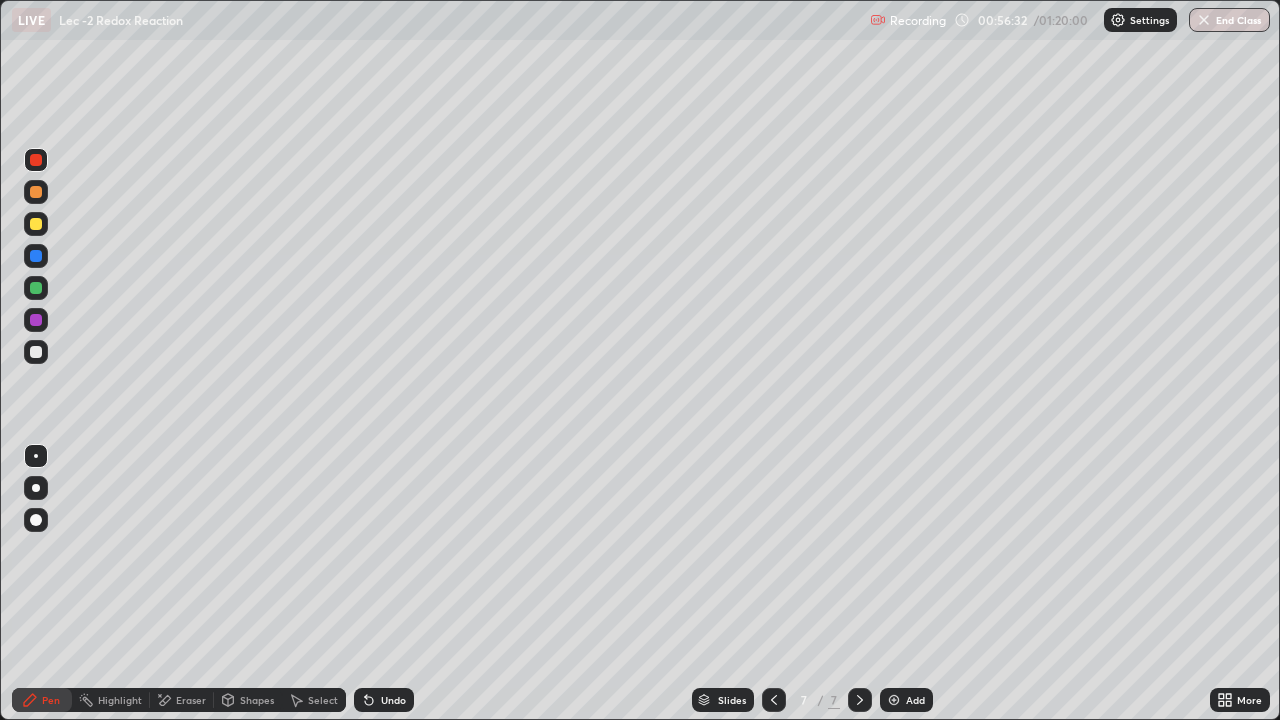 click at bounding box center (36, 288) 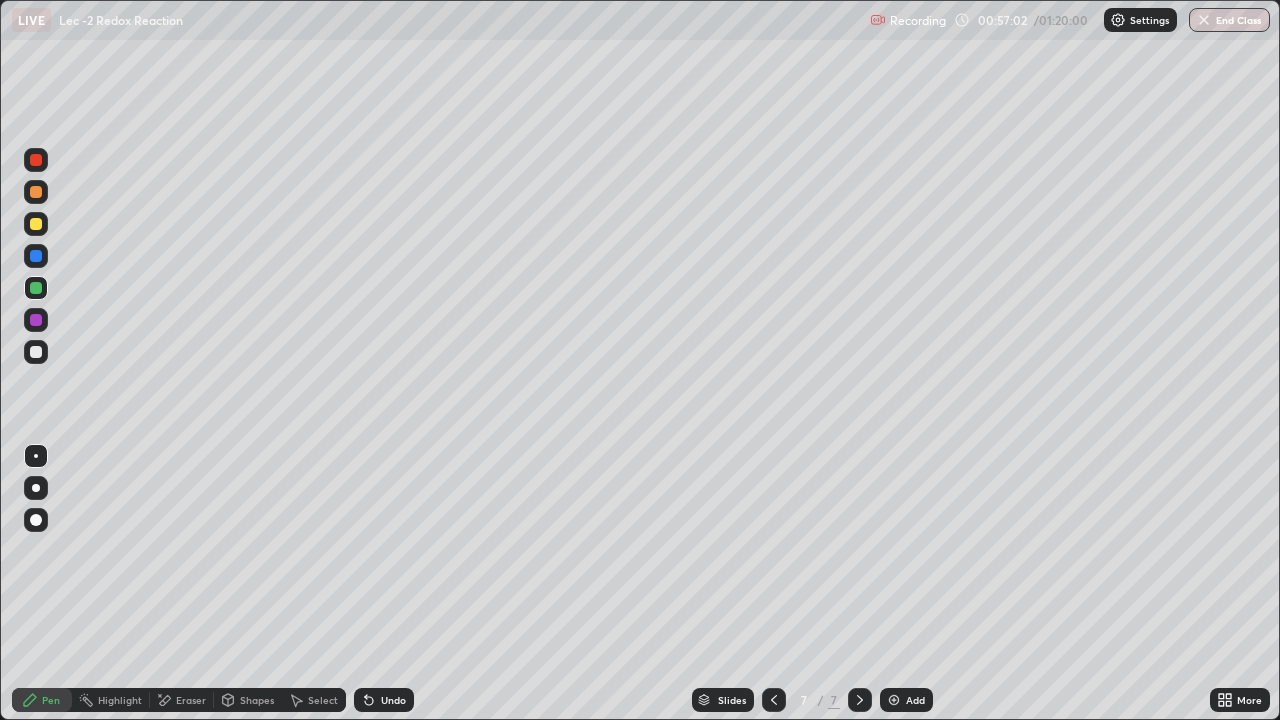 click on "7" at bounding box center [804, 700] 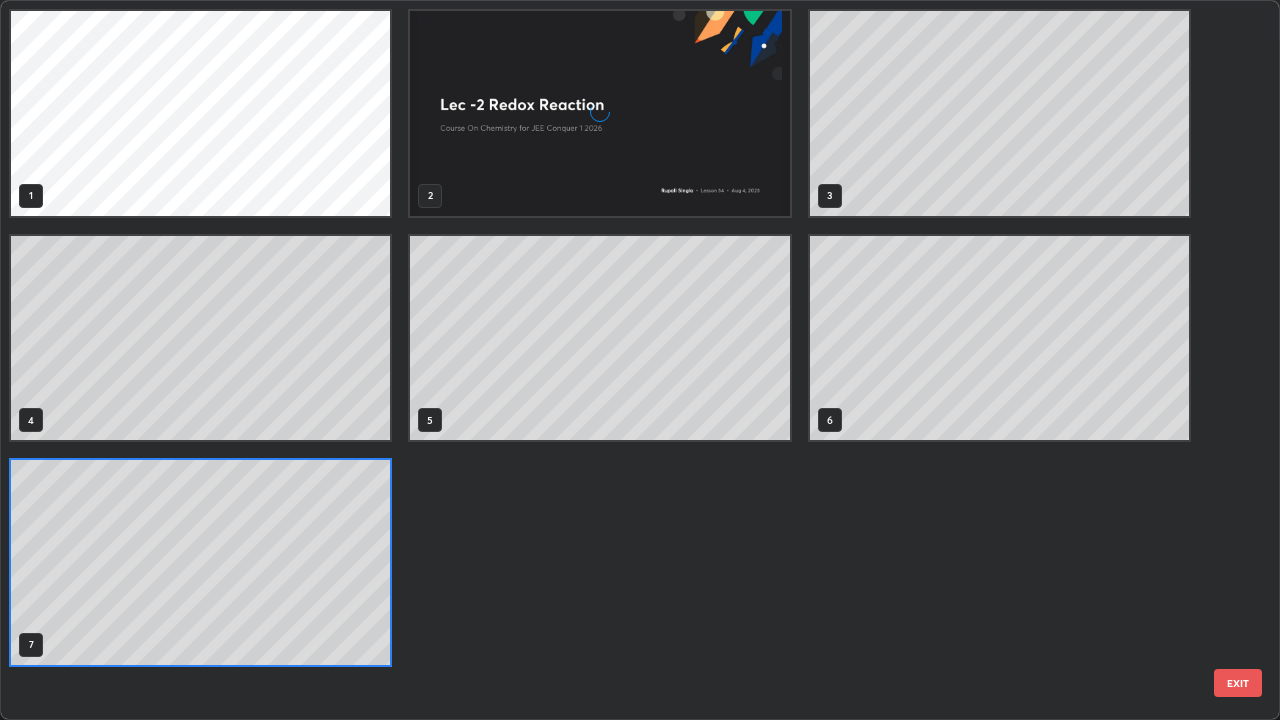 scroll, scrollTop: 7, scrollLeft: 11, axis: both 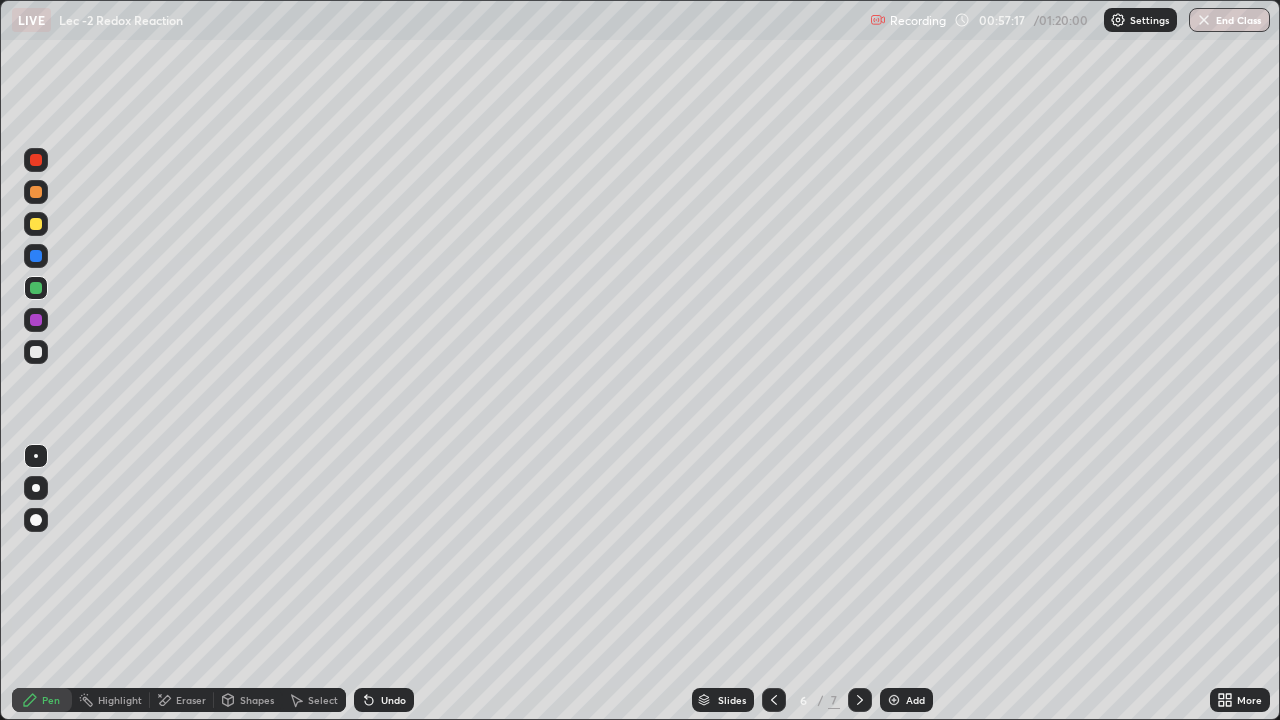 click 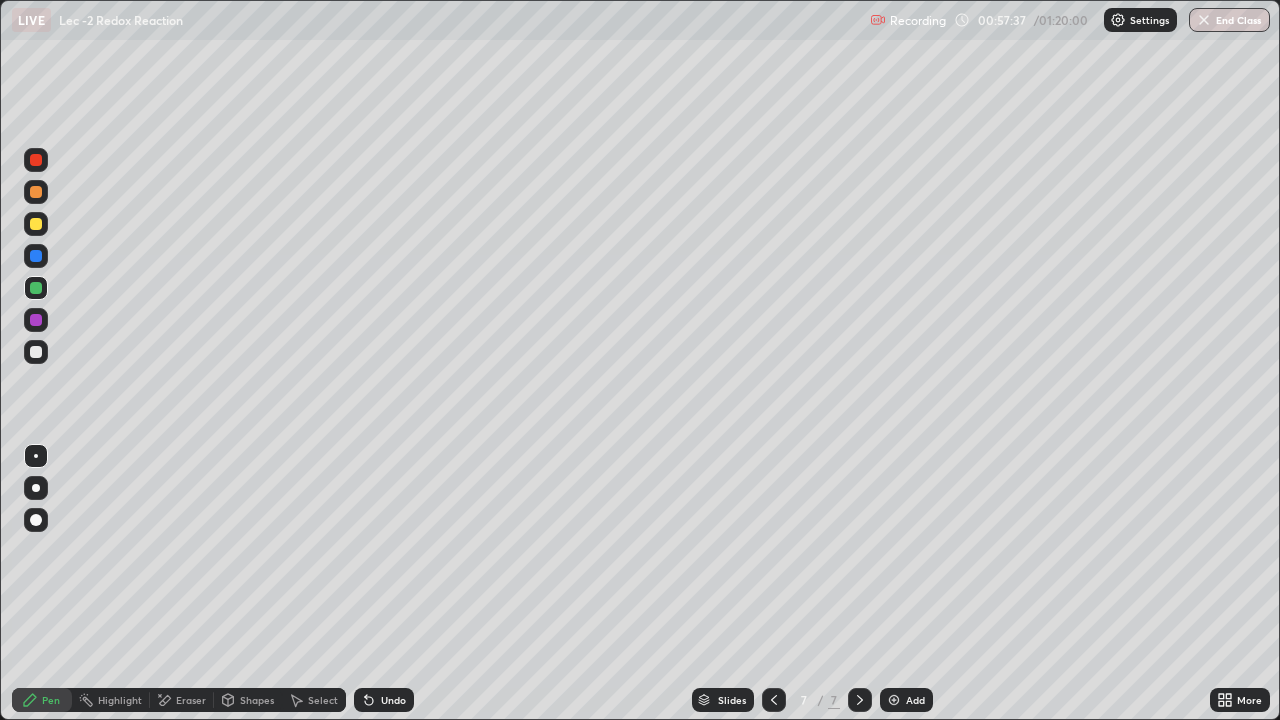 click at bounding box center [774, 700] 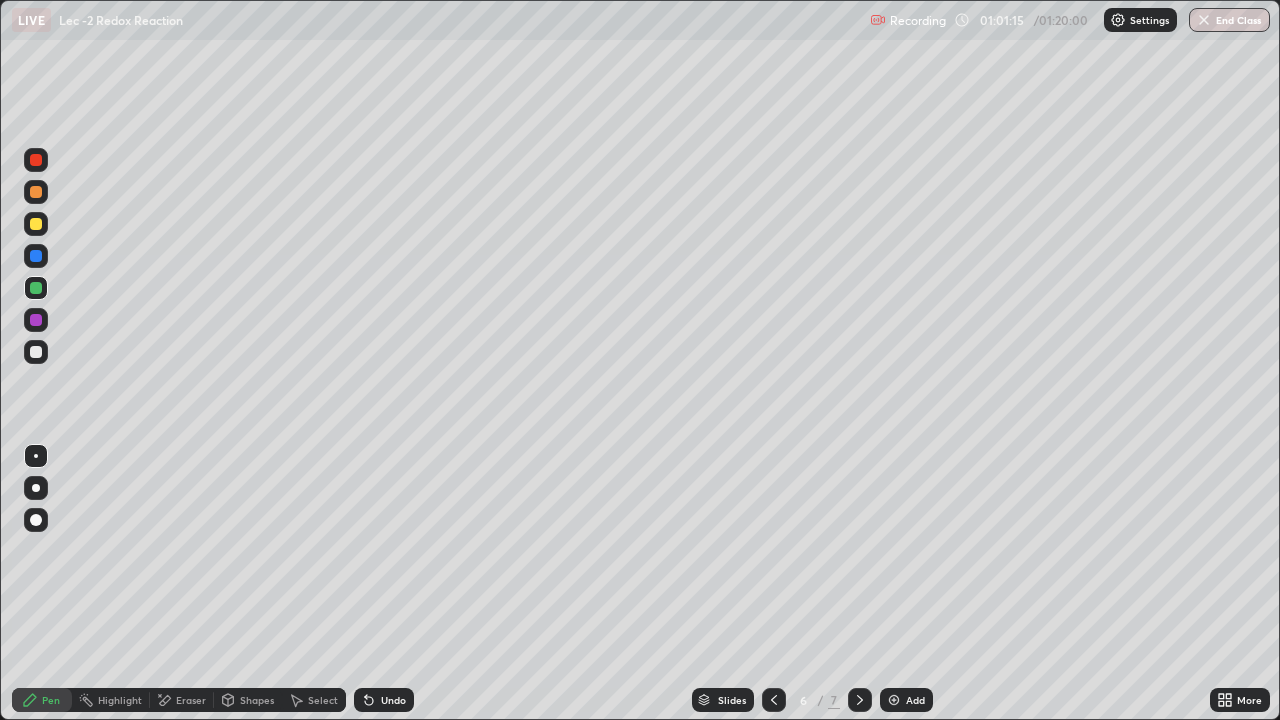 click on "Select" at bounding box center (323, 700) 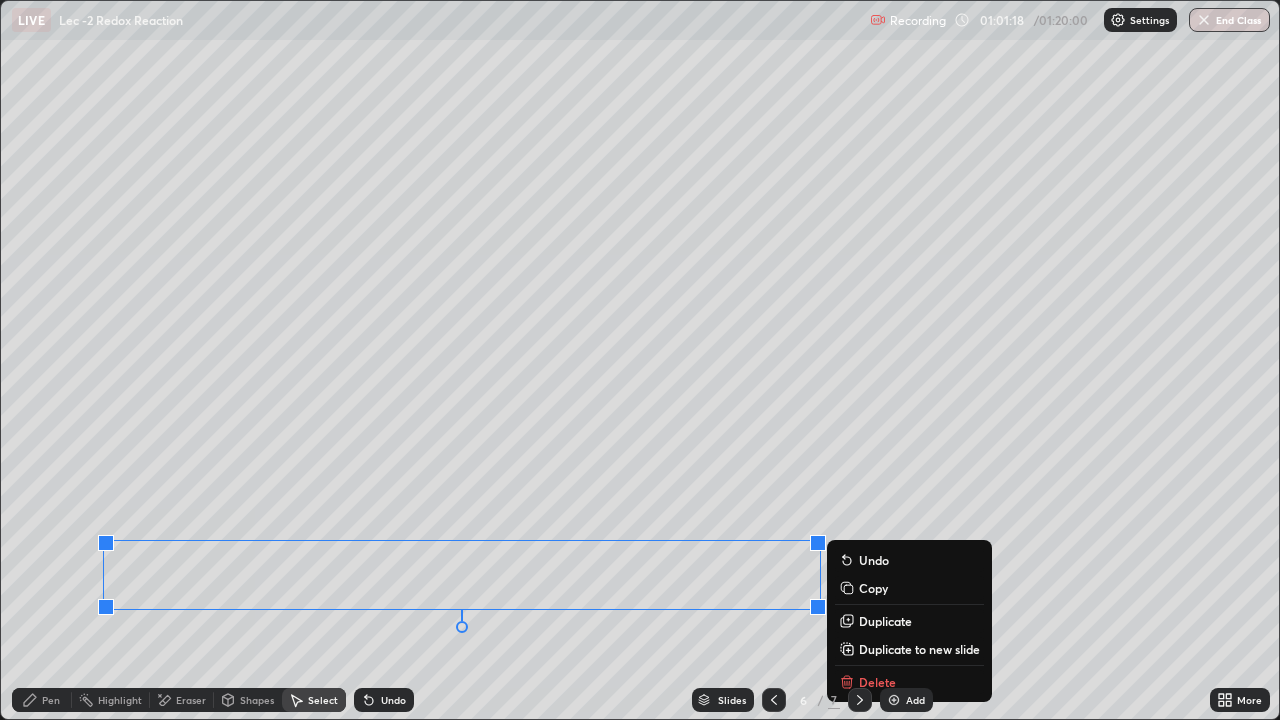 click on "0 ° Undo Copy Duplicate Duplicate to new slide Delete" at bounding box center [640, 360] 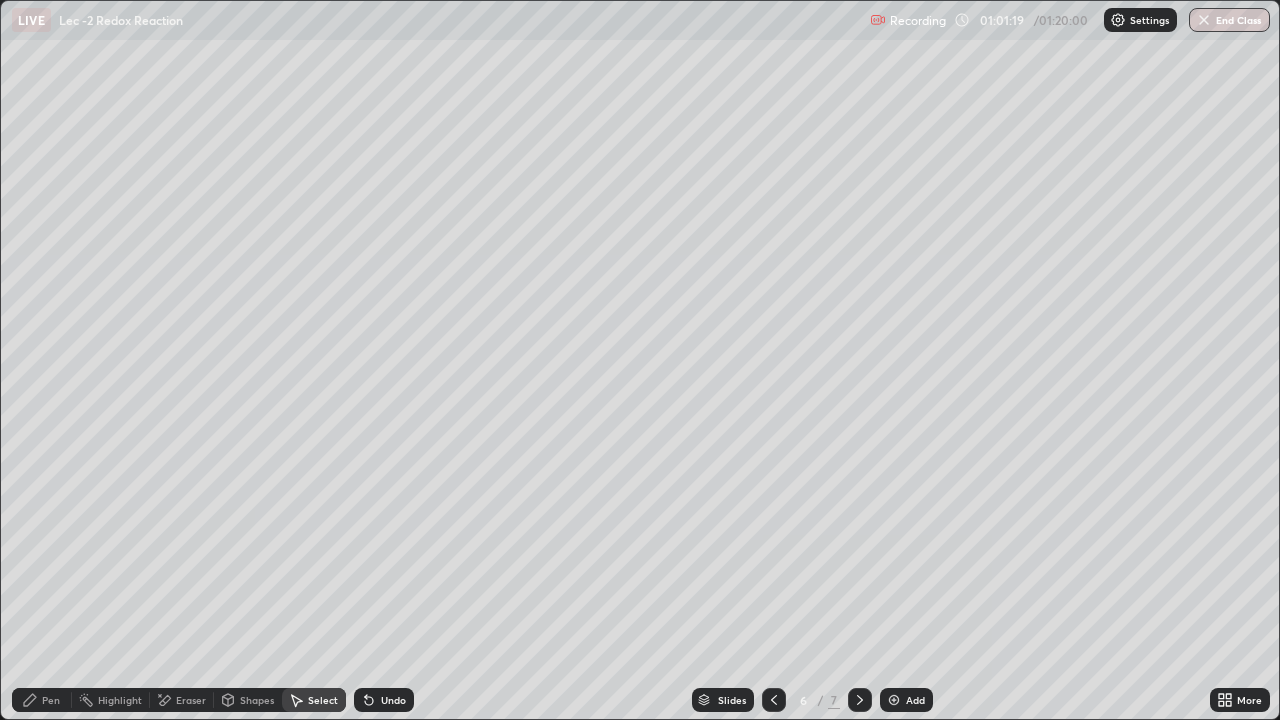 click on "Pen" at bounding box center (51, 700) 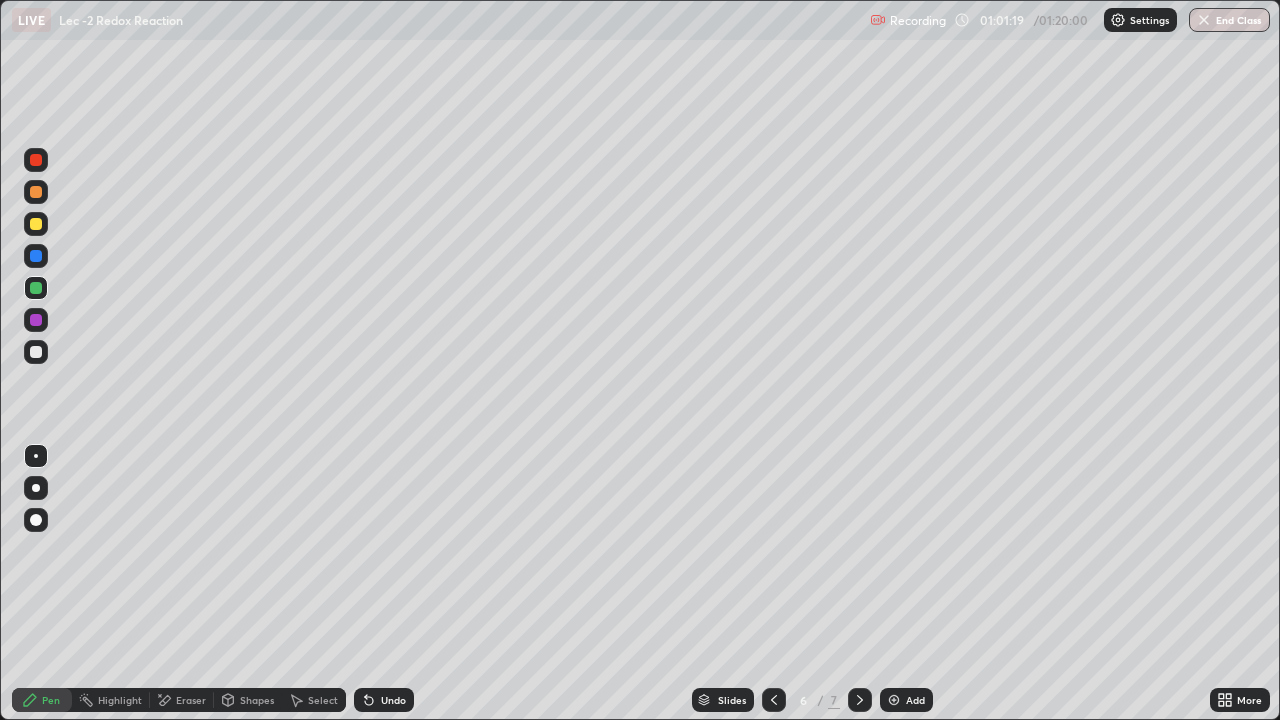 click at bounding box center [36, 320] 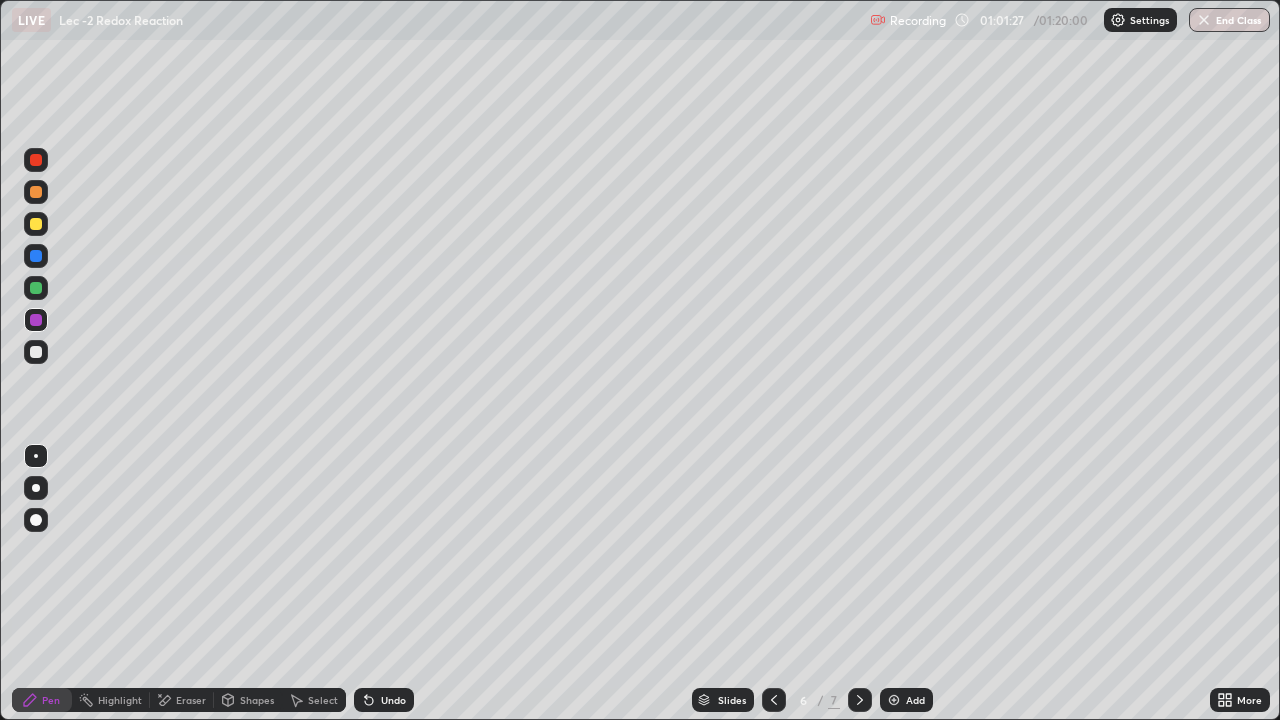 click at bounding box center [36, 352] 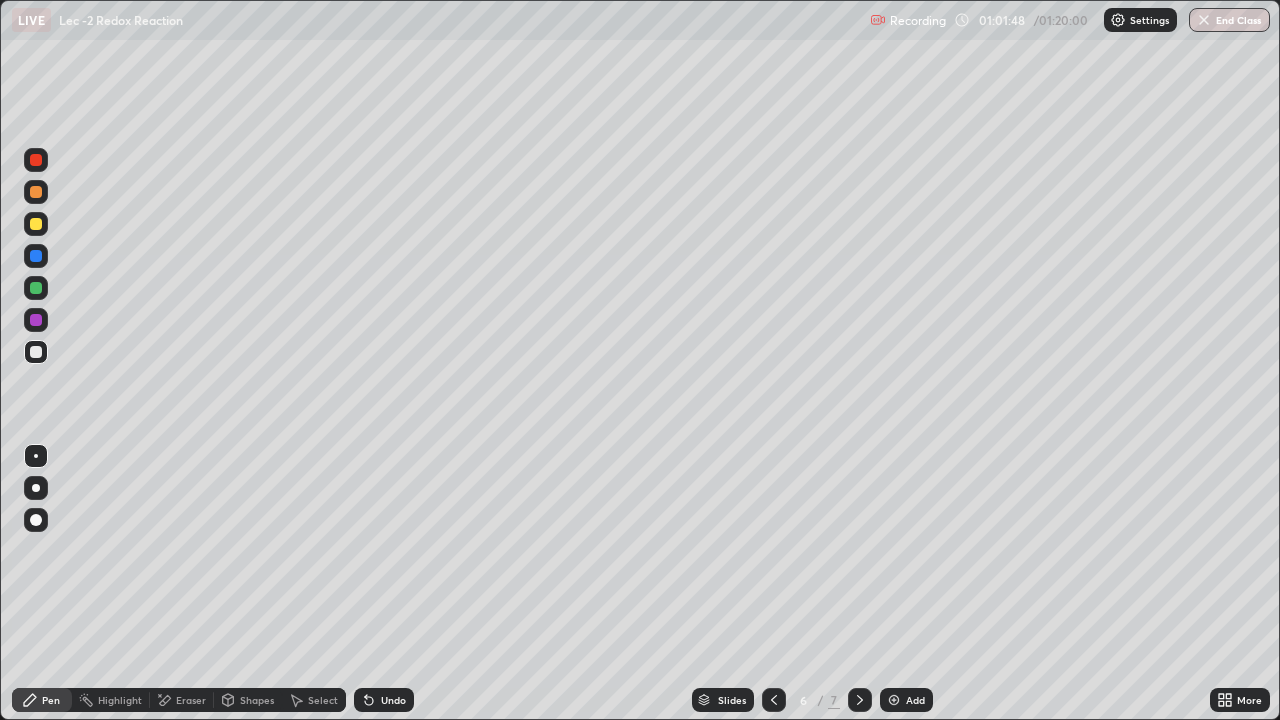 click at bounding box center (36, 288) 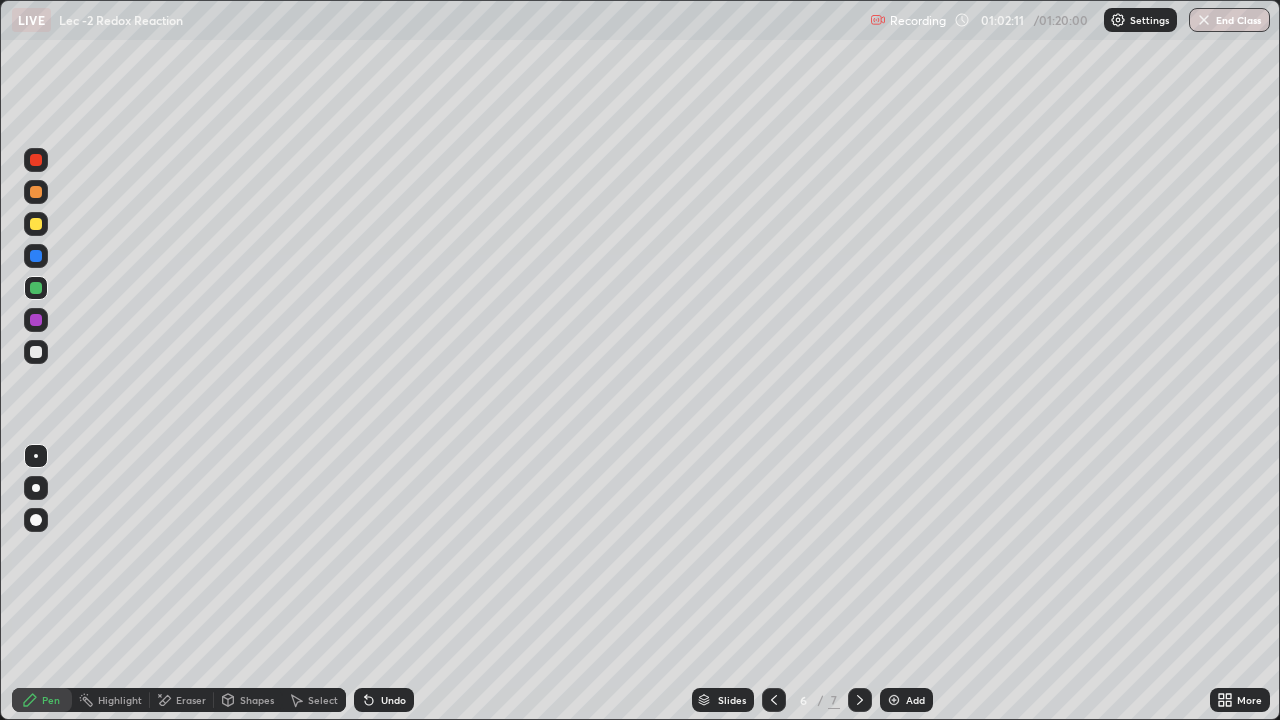 click at bounding box center [36, 224] 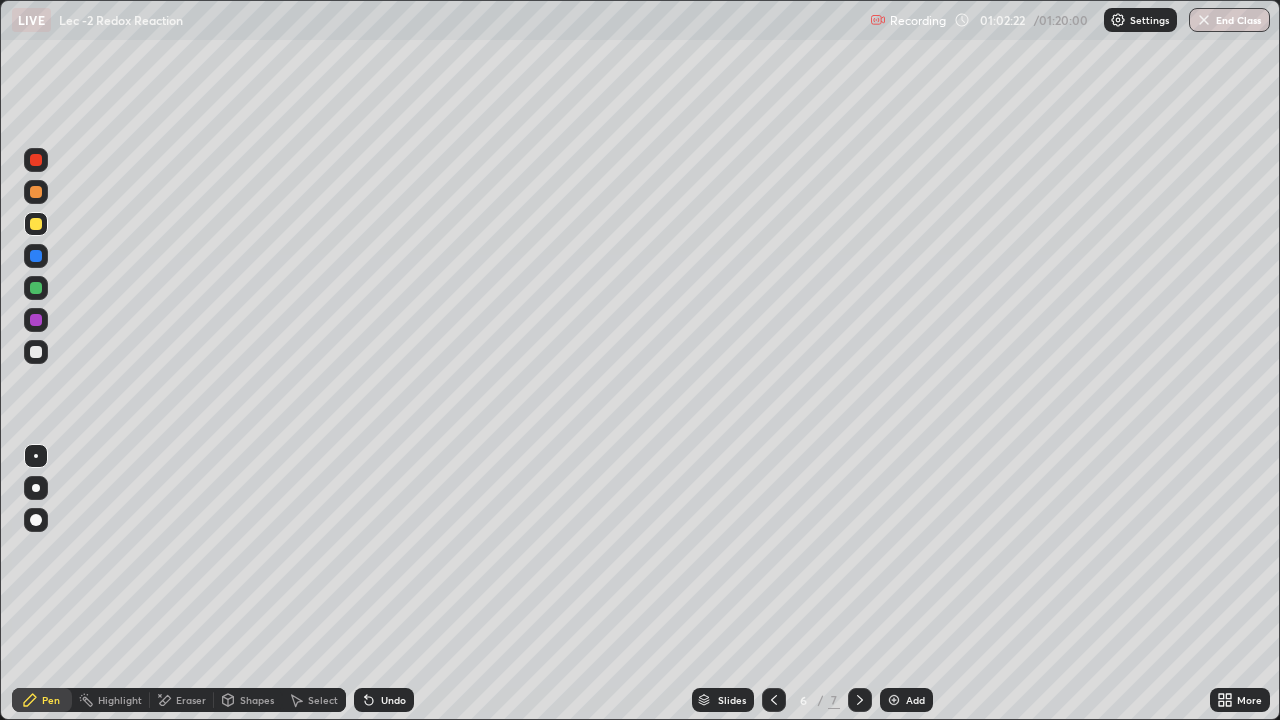 click at bounding box center (36, 256) 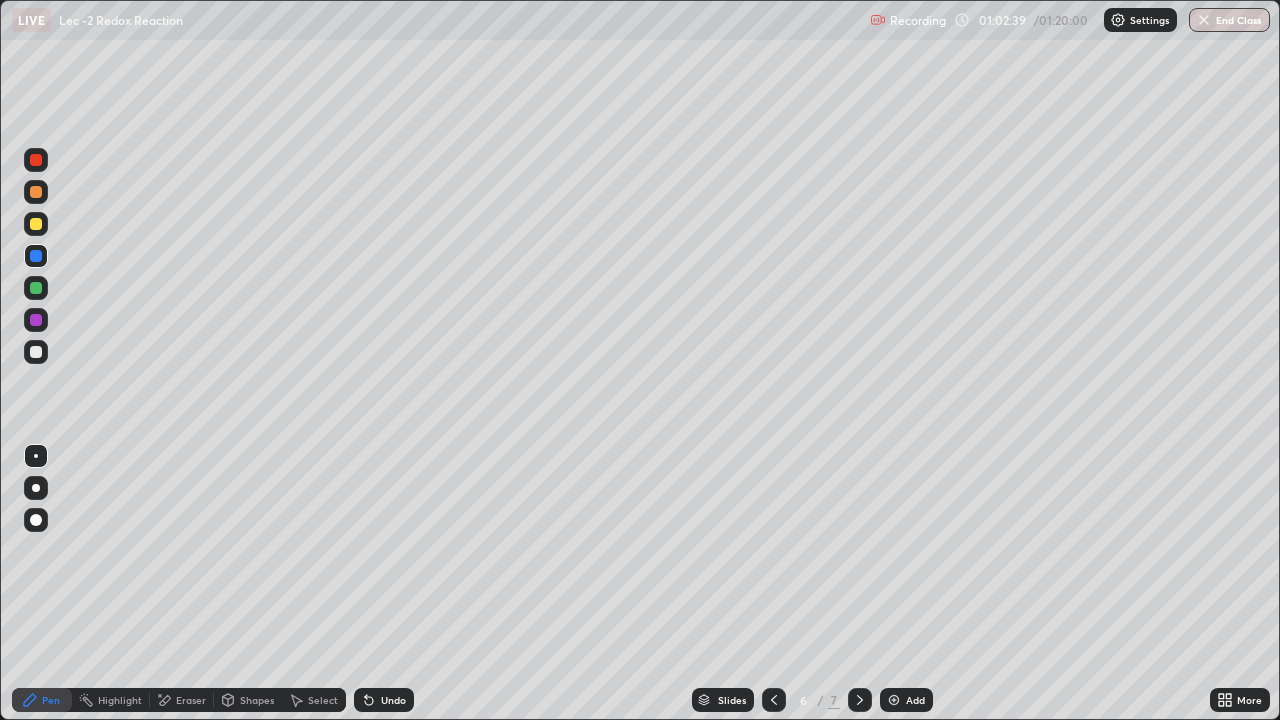 click on "Undo" at bounding box center (393, 700) 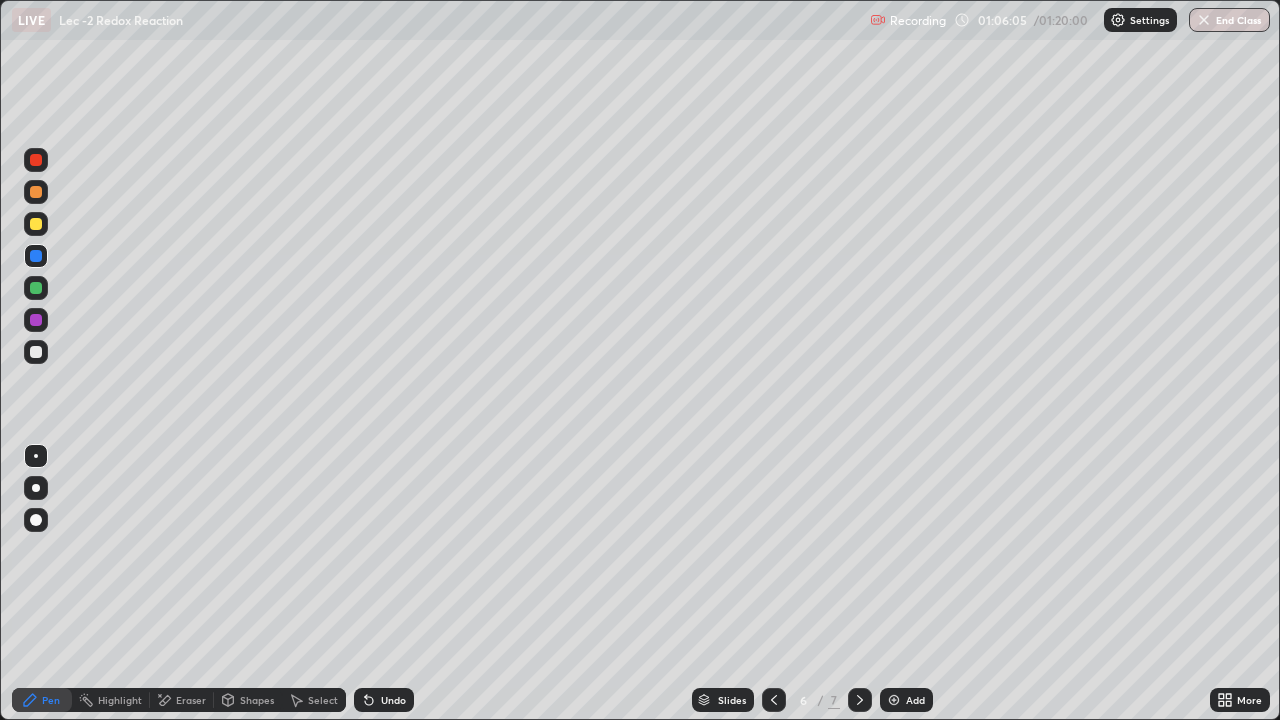 click at bounding box center (860, 700) 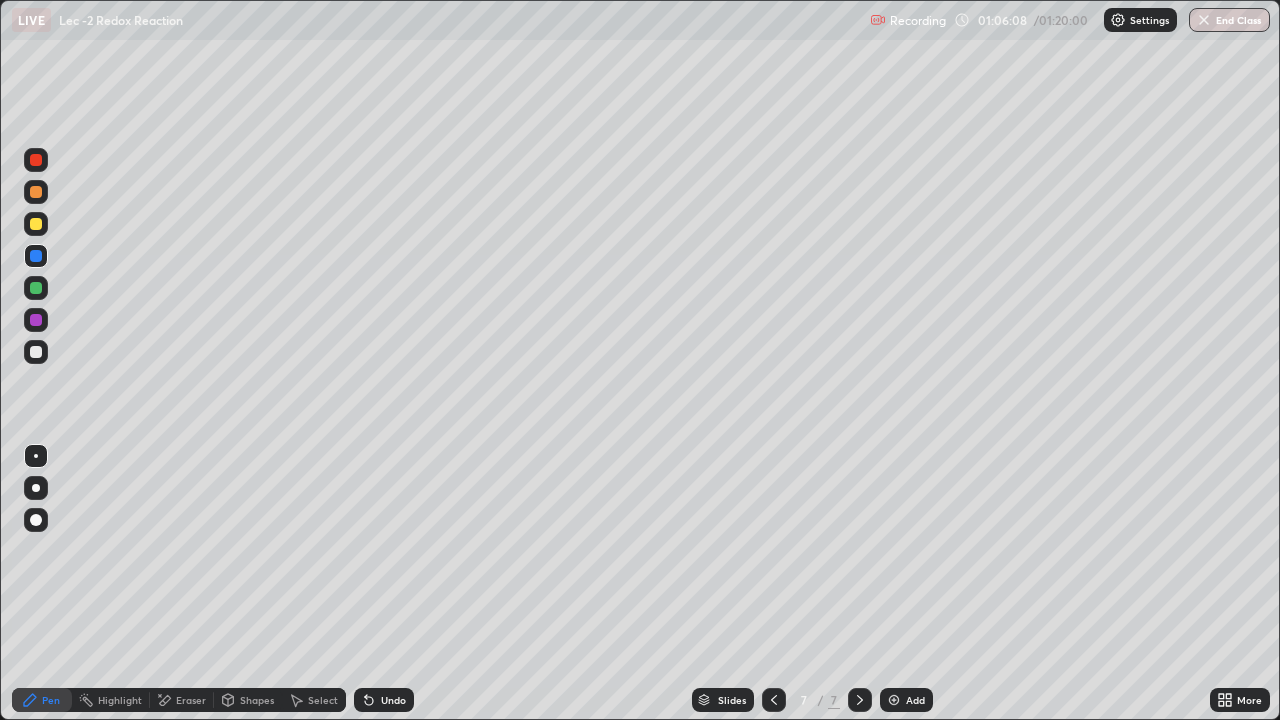 click at bounding box center [894, 700] 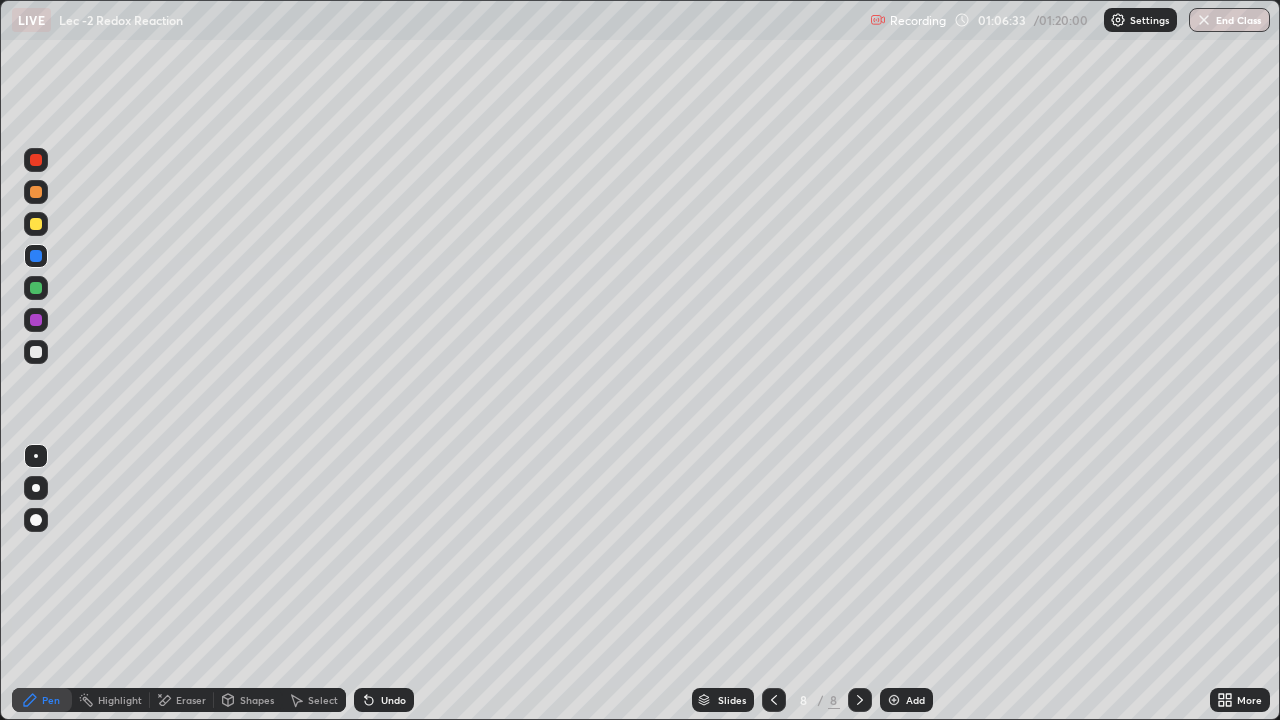 click at bounding box center [36, 320] 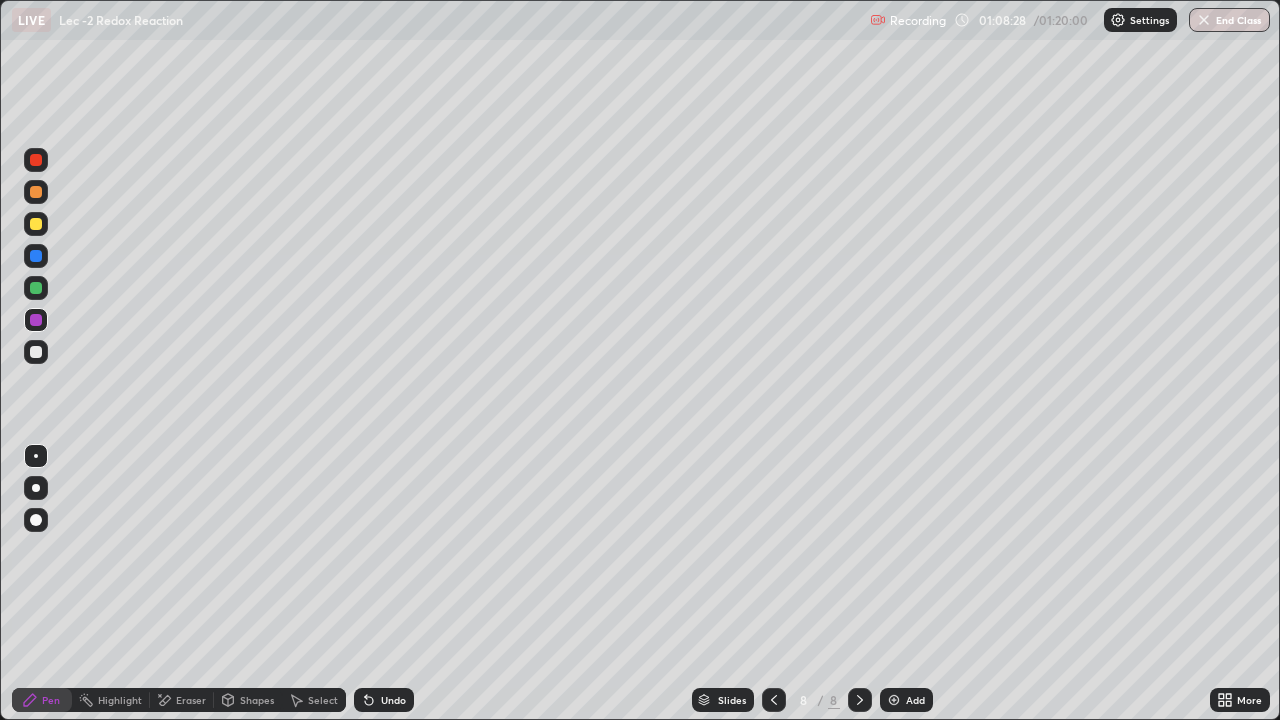click at bounding box center [36, 288] 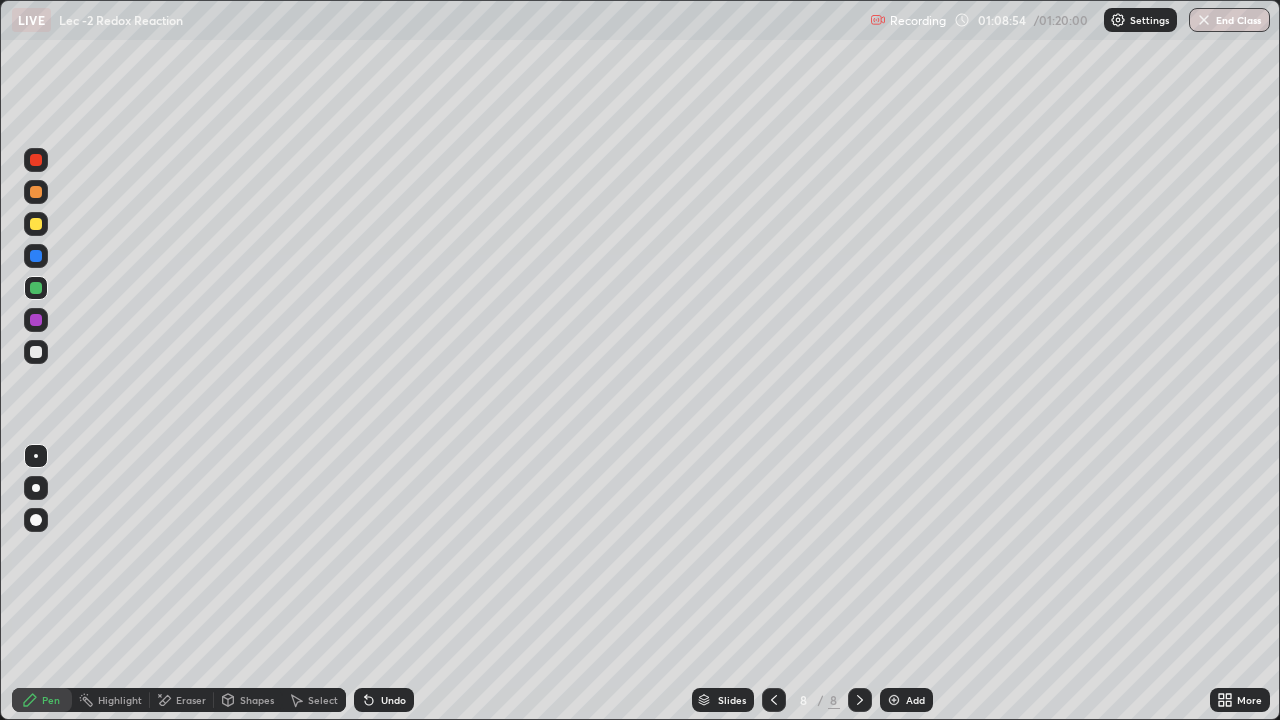 click on "Eraser" at bounding box center (191, 700) 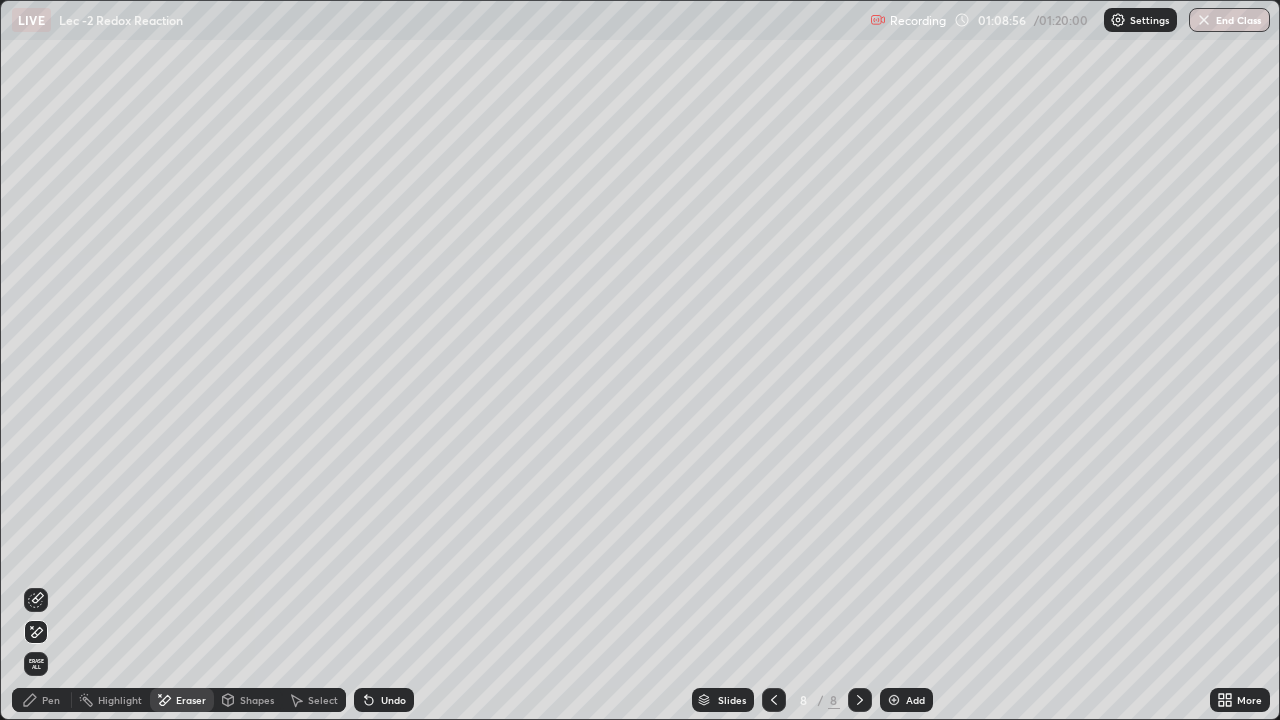 click on "Pen" at bounding box center (51, 700) 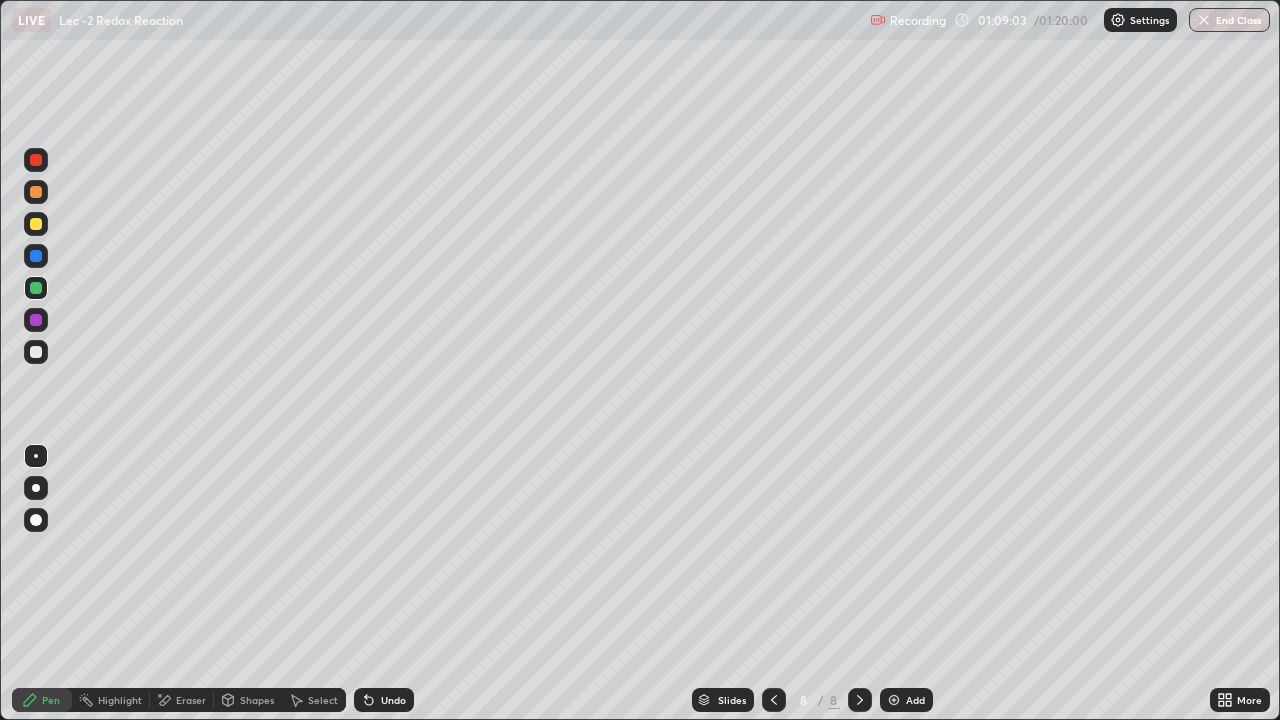 click on "Eraser" at bounding box center (182, 700) 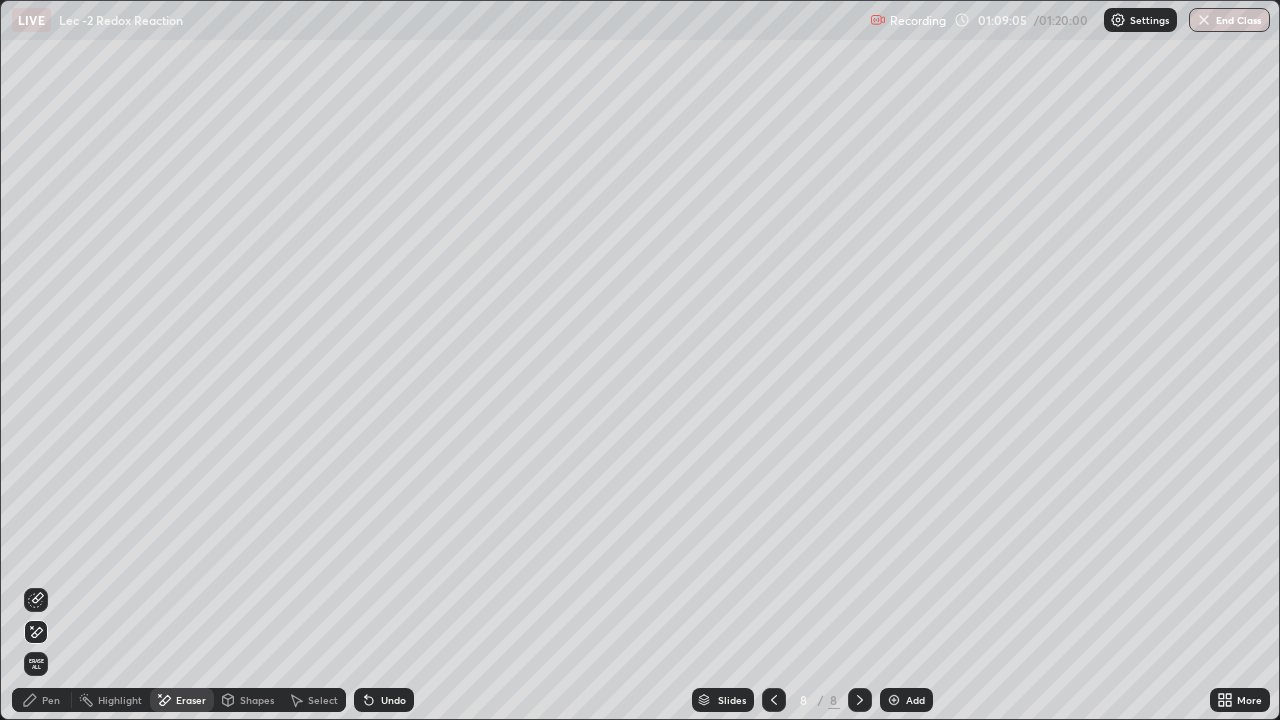 click on "Pen" at bounding box center (42, 700) 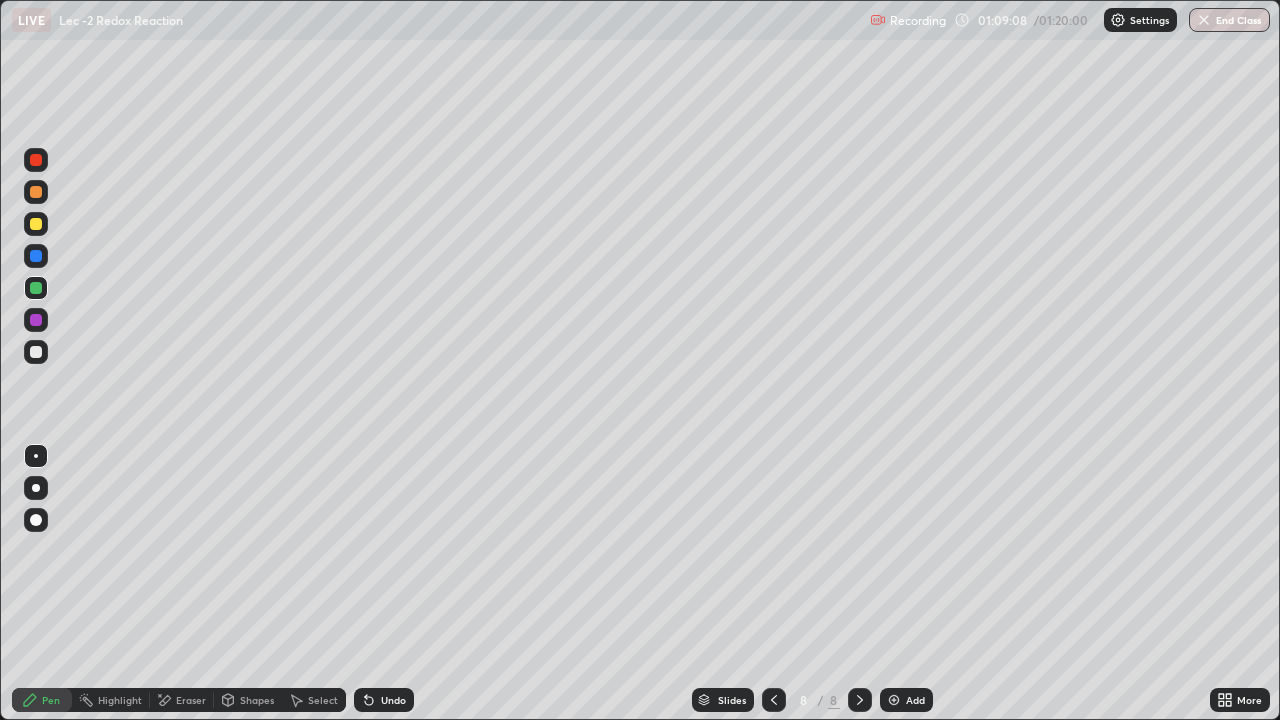 click on "Eraser" at bounding box center (182, 700) 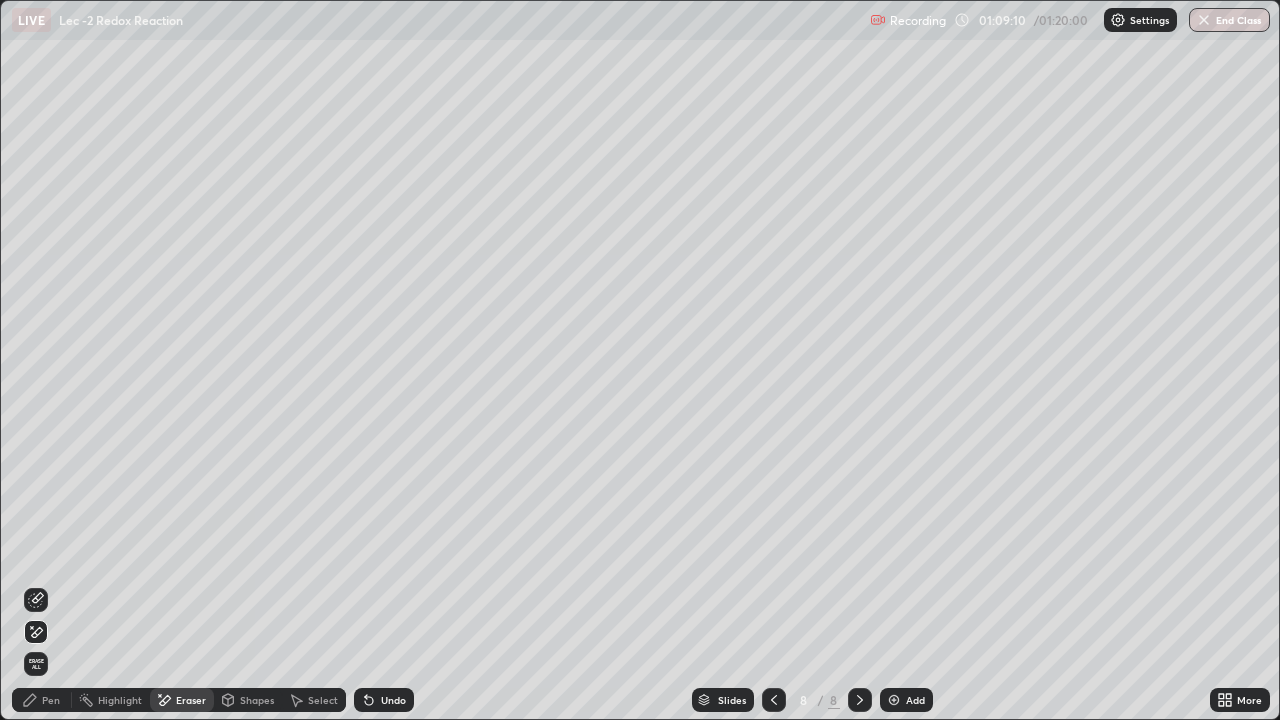 click on "Pen" at bounding box center [42, 700] 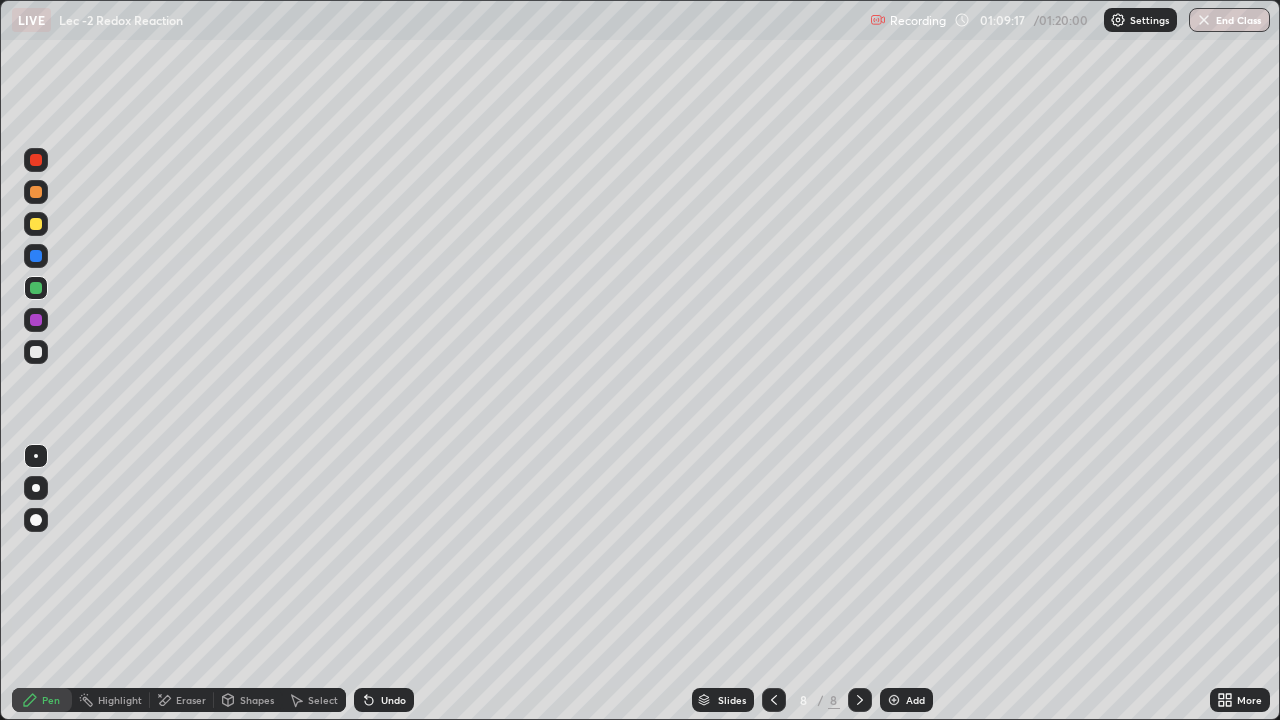 click at bounding box center (36, 320) 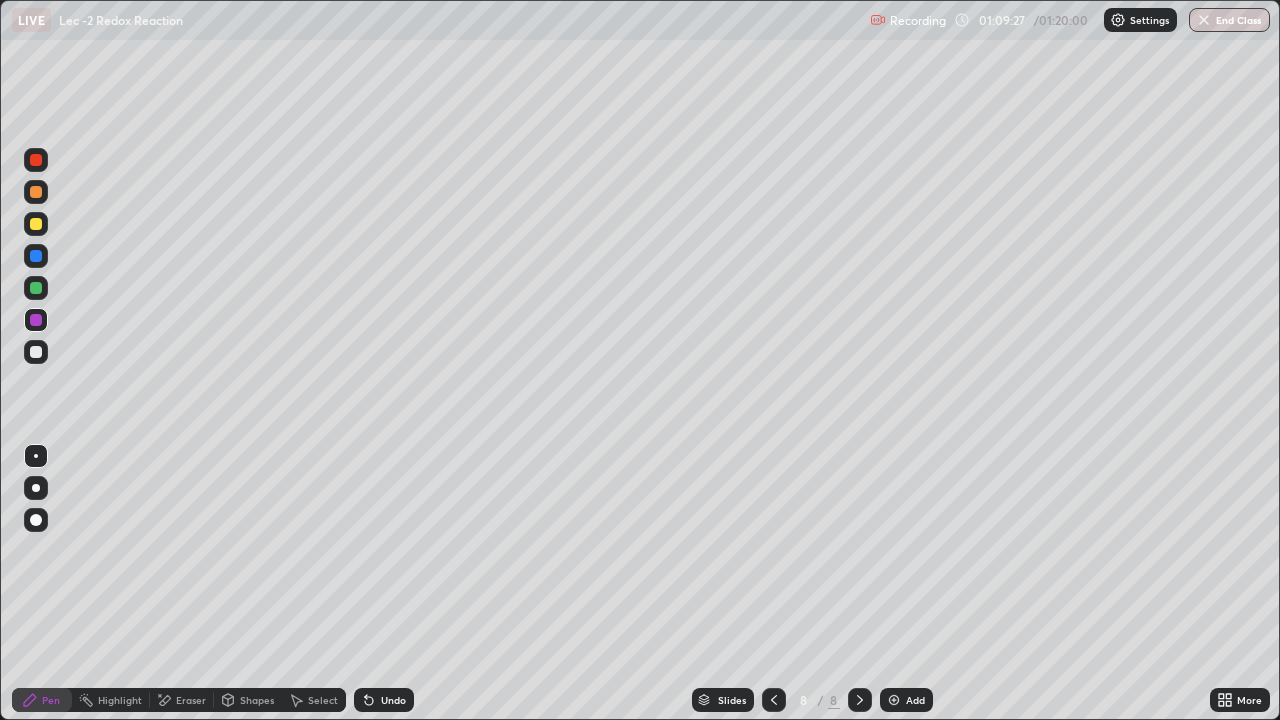 click on "Undo" at bounding box center [393, 700] 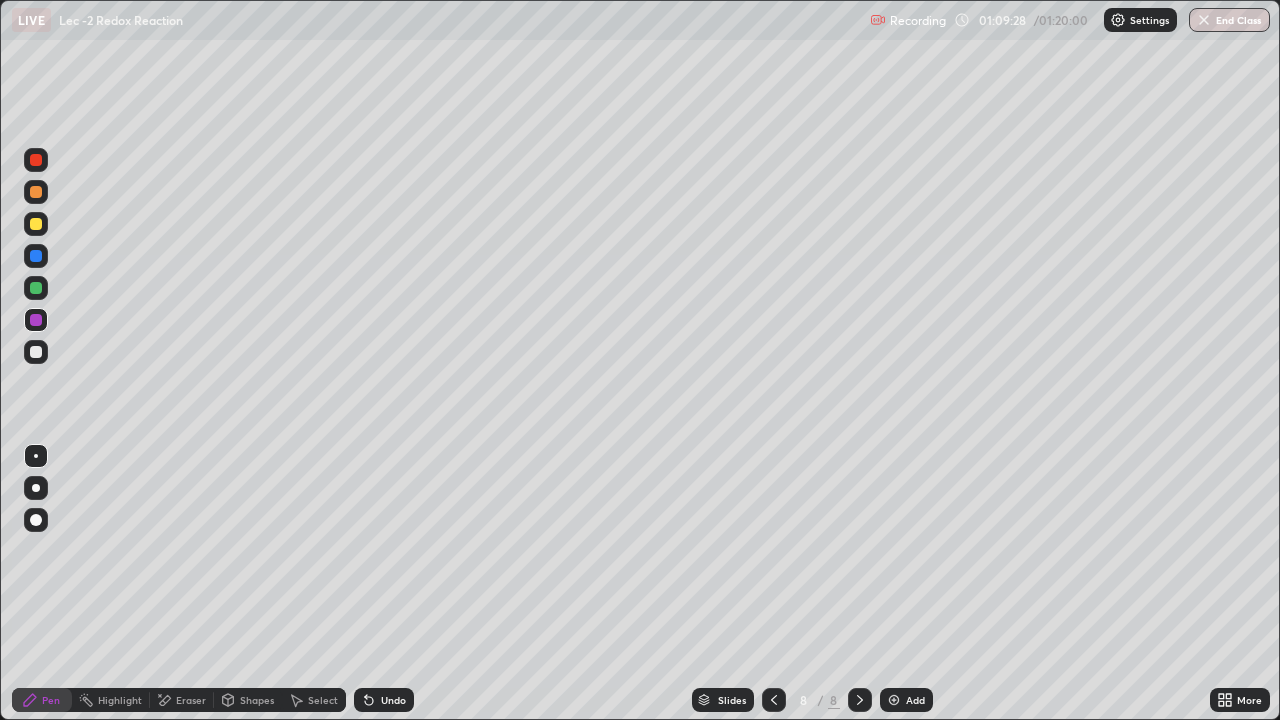 click on "Undo" at bounding box center (393, 700) 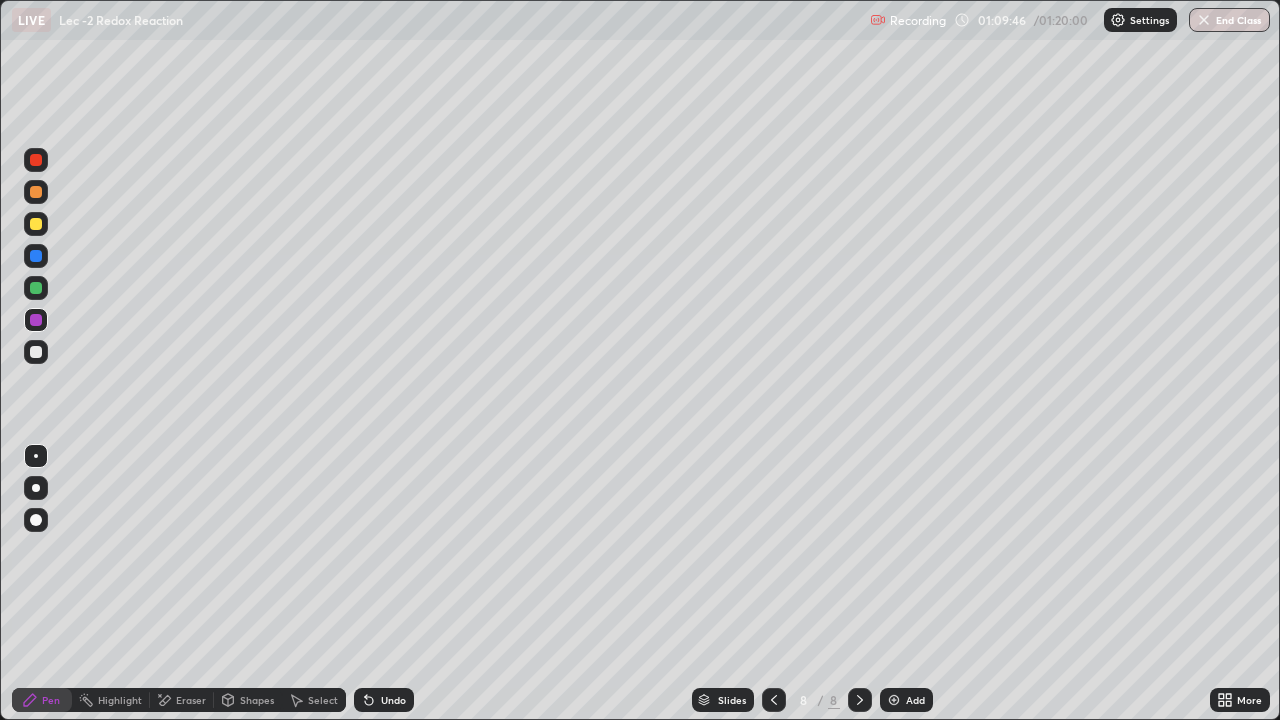 click on "Select" at bounding box center (323, 700) 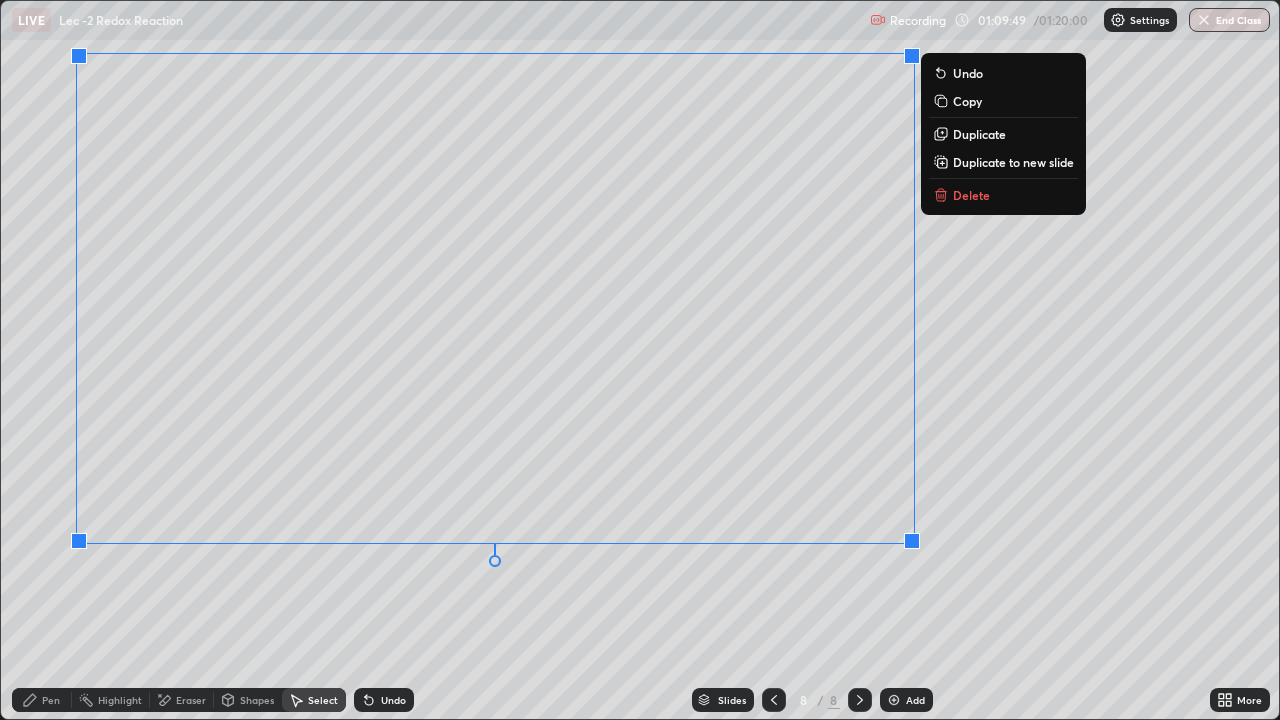 click on "0 ° Undo Copy Duplicate Duplicate to new slide Delete" at bounding box center [640, 360] 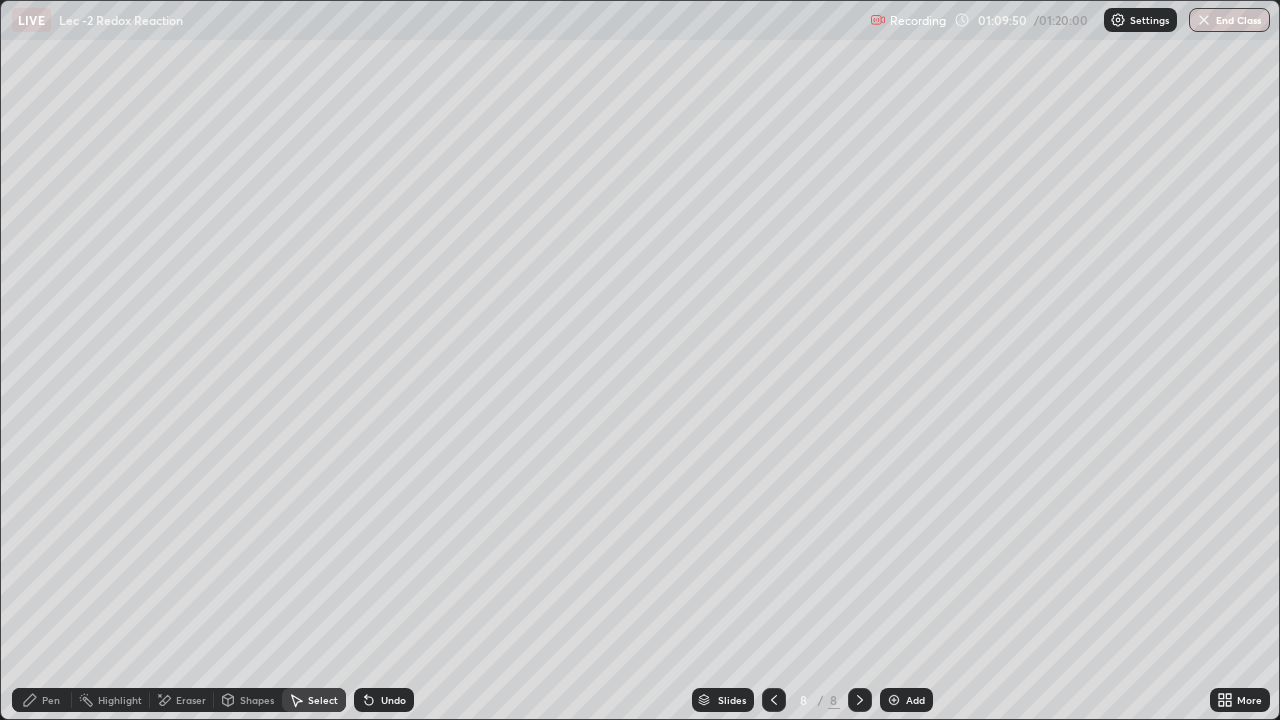 click 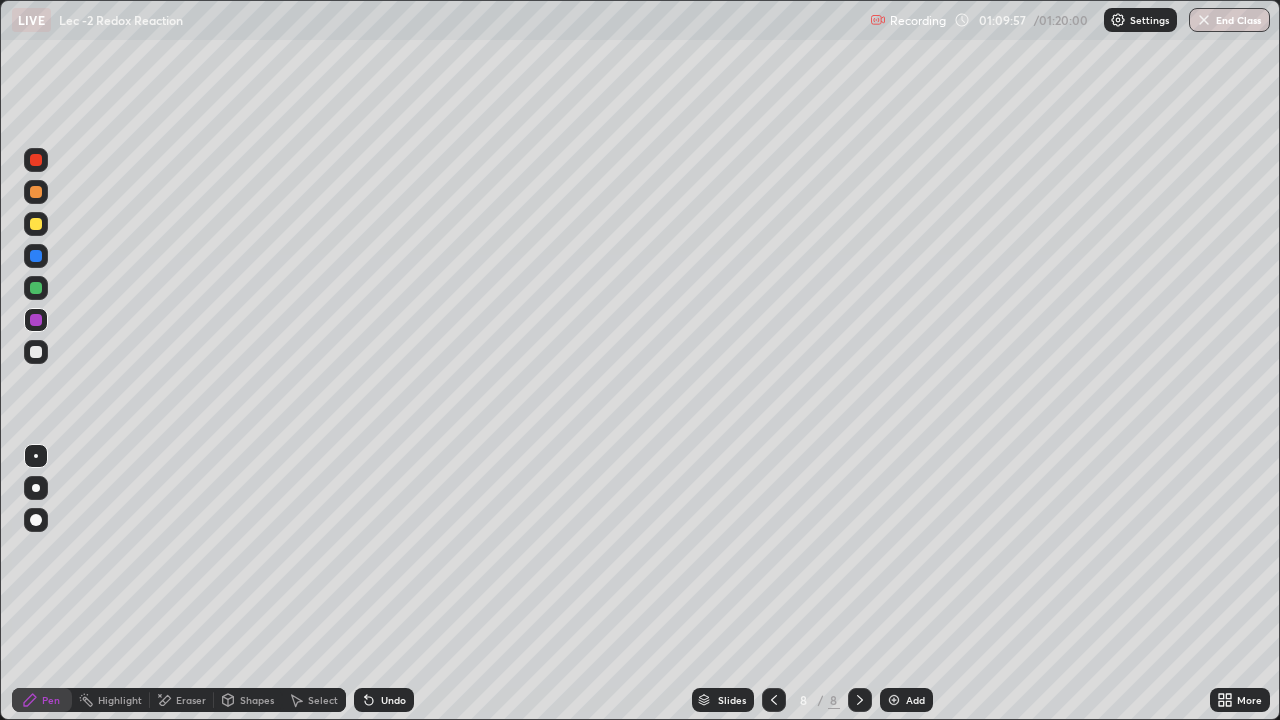 click at bounding box center [36, 288] 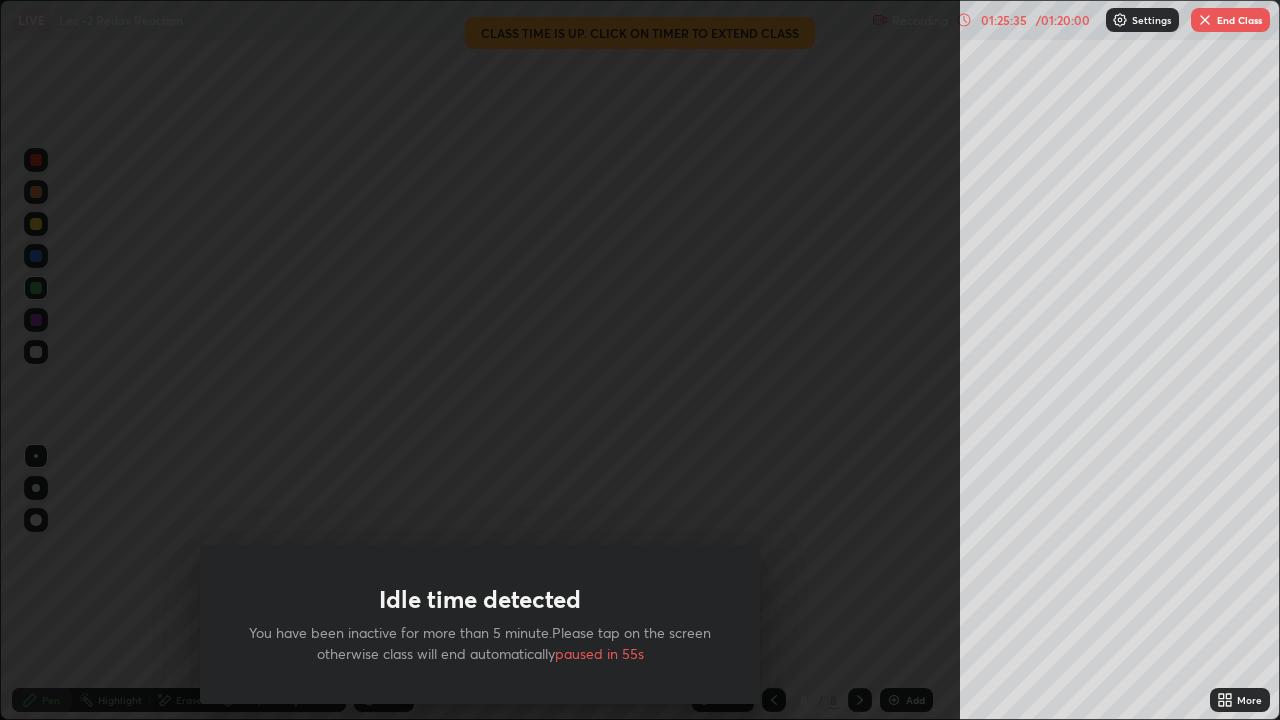 click on "Idle time detected You have been inactive for more than 5 minute.Please tap on the screen otherwise class will end automatically  paused in 55s" at bounding box center [480, 360] 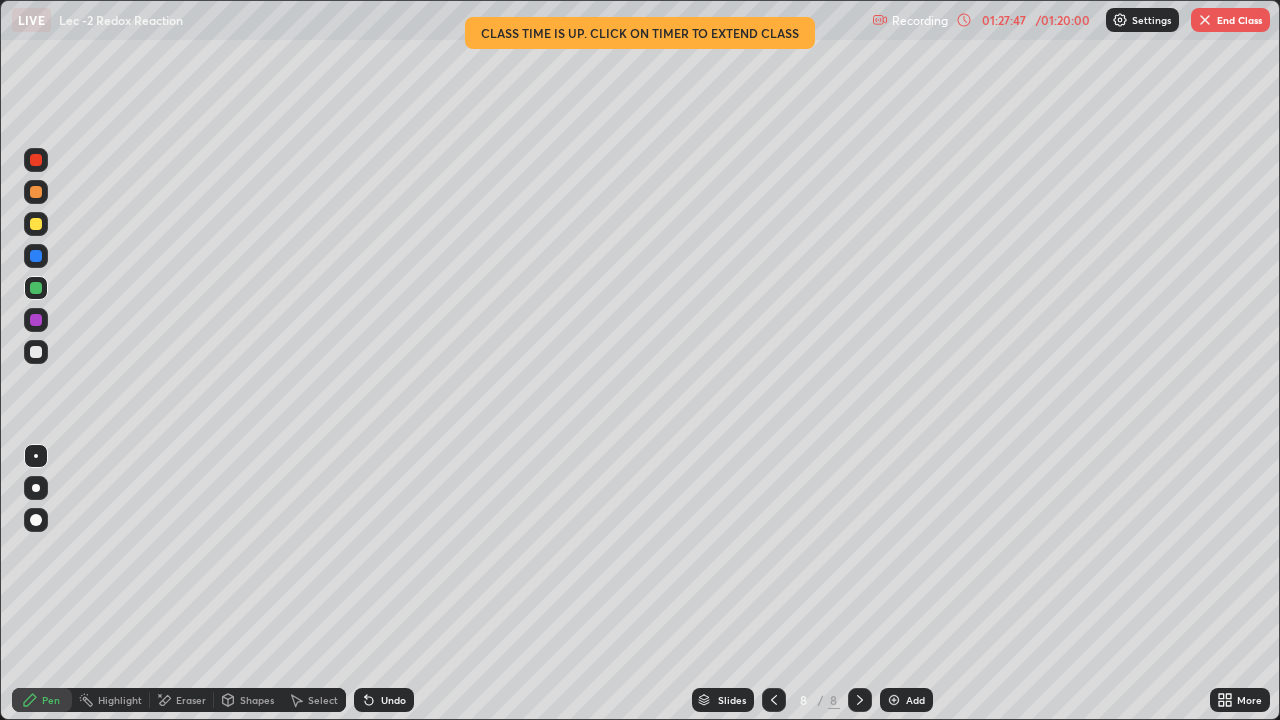 click on "End Class" at bounding box center [1230, 20] 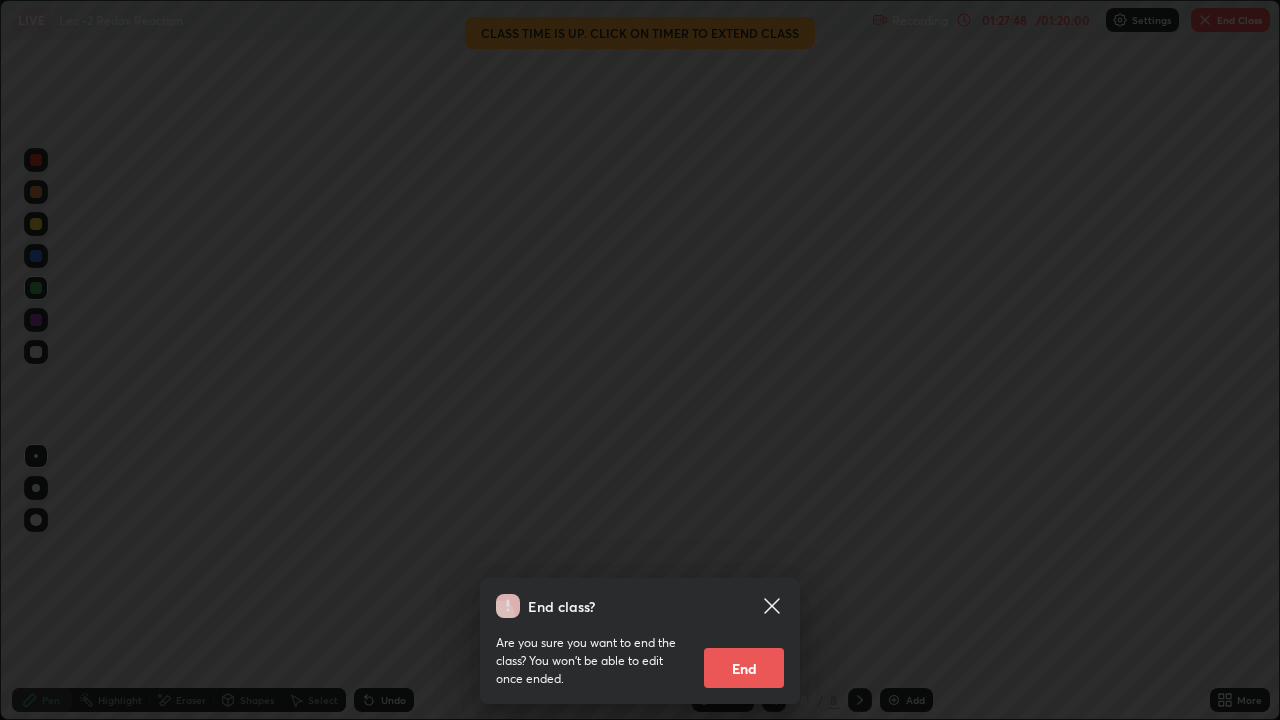 click on "End" at bounding box center [744, 668] 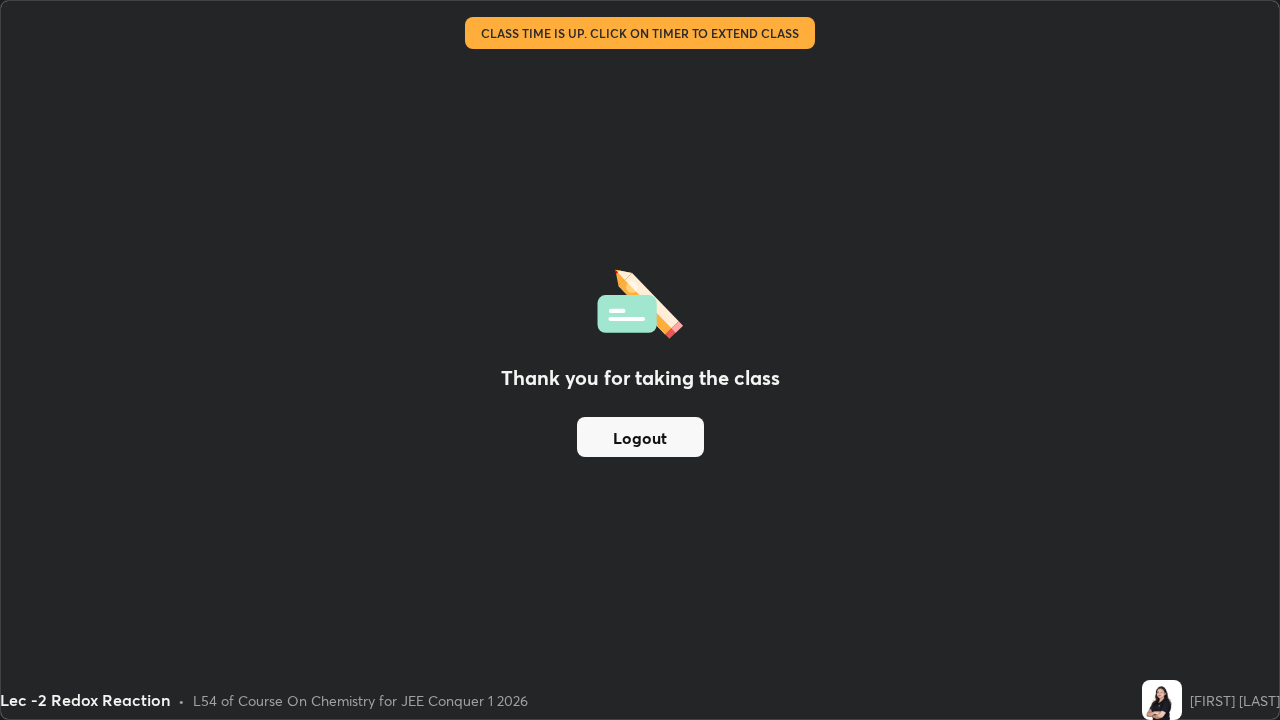 click on "Logout" at bounding box center (640, 437) 